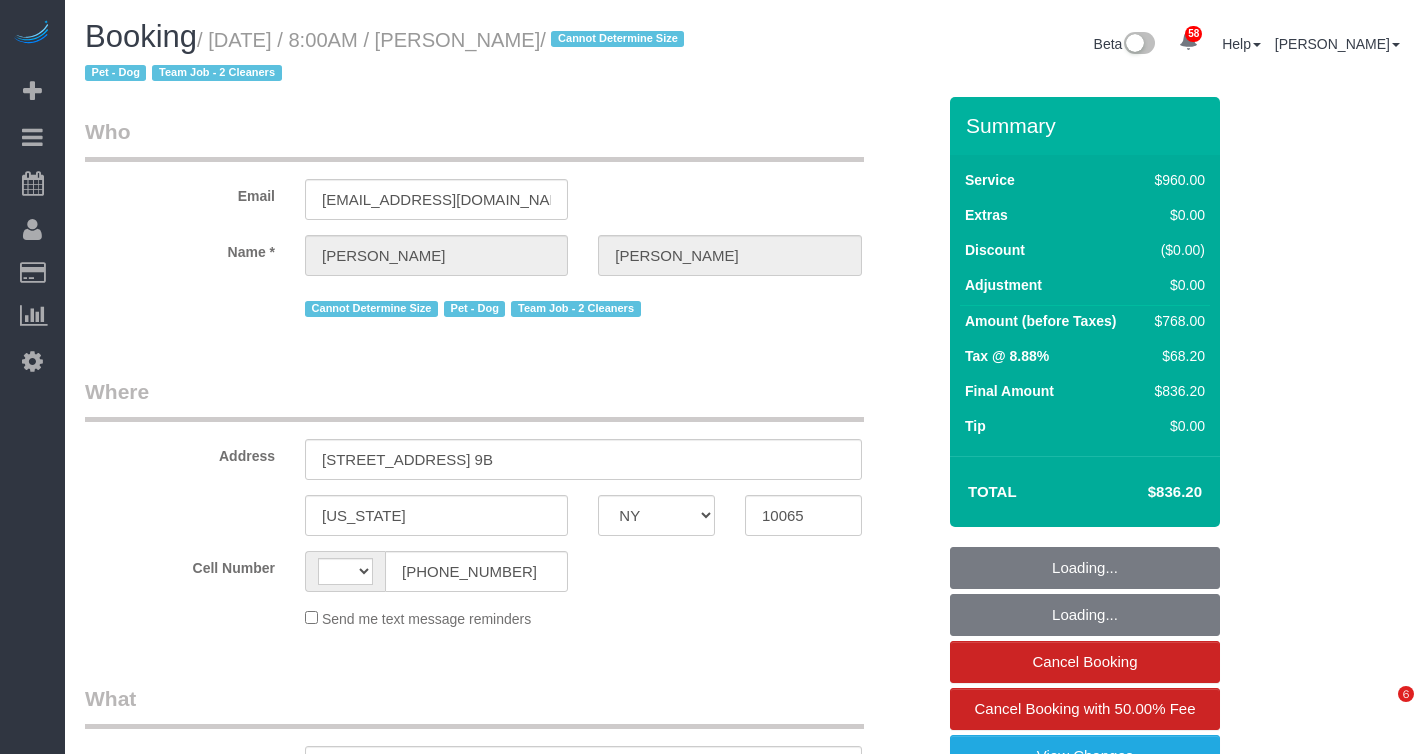 select on "NY" 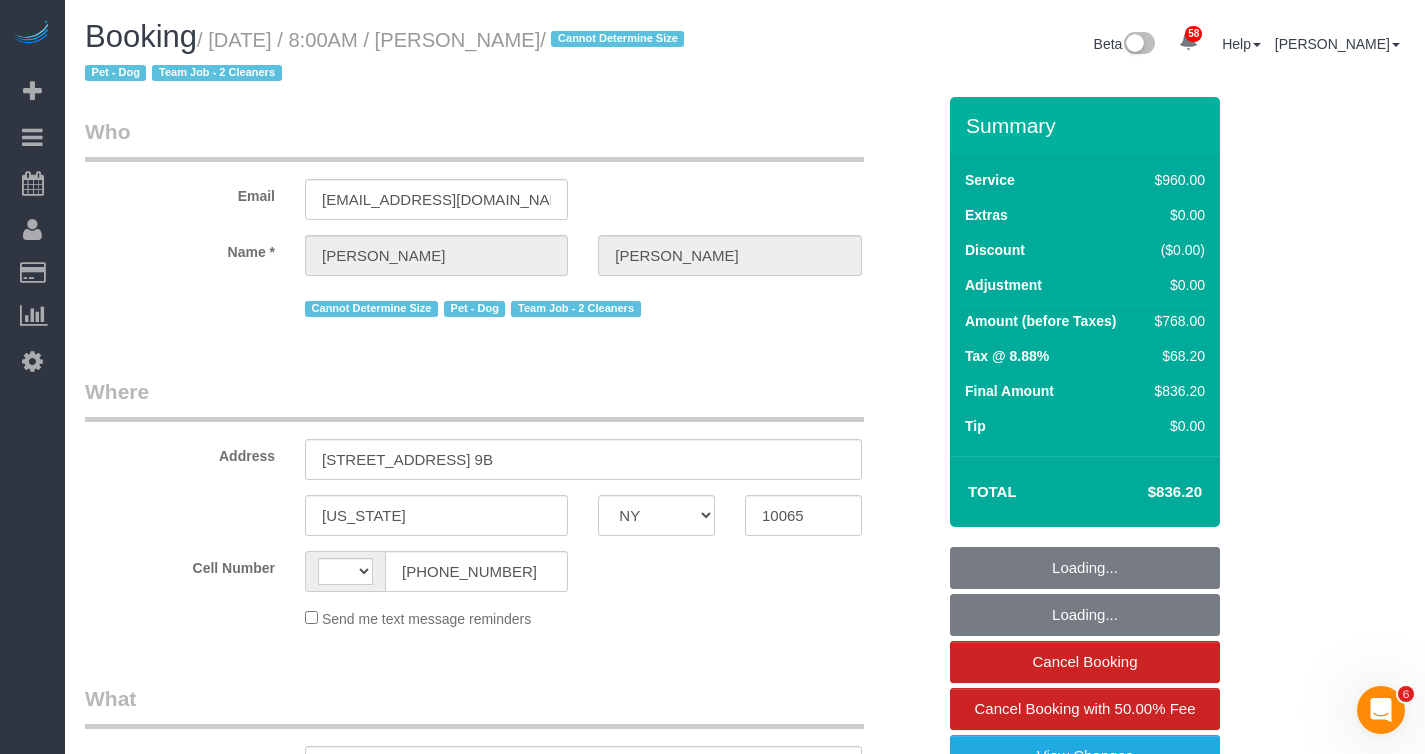 scroll, scrollTop: 0, scrollLeft: 0, axis: both 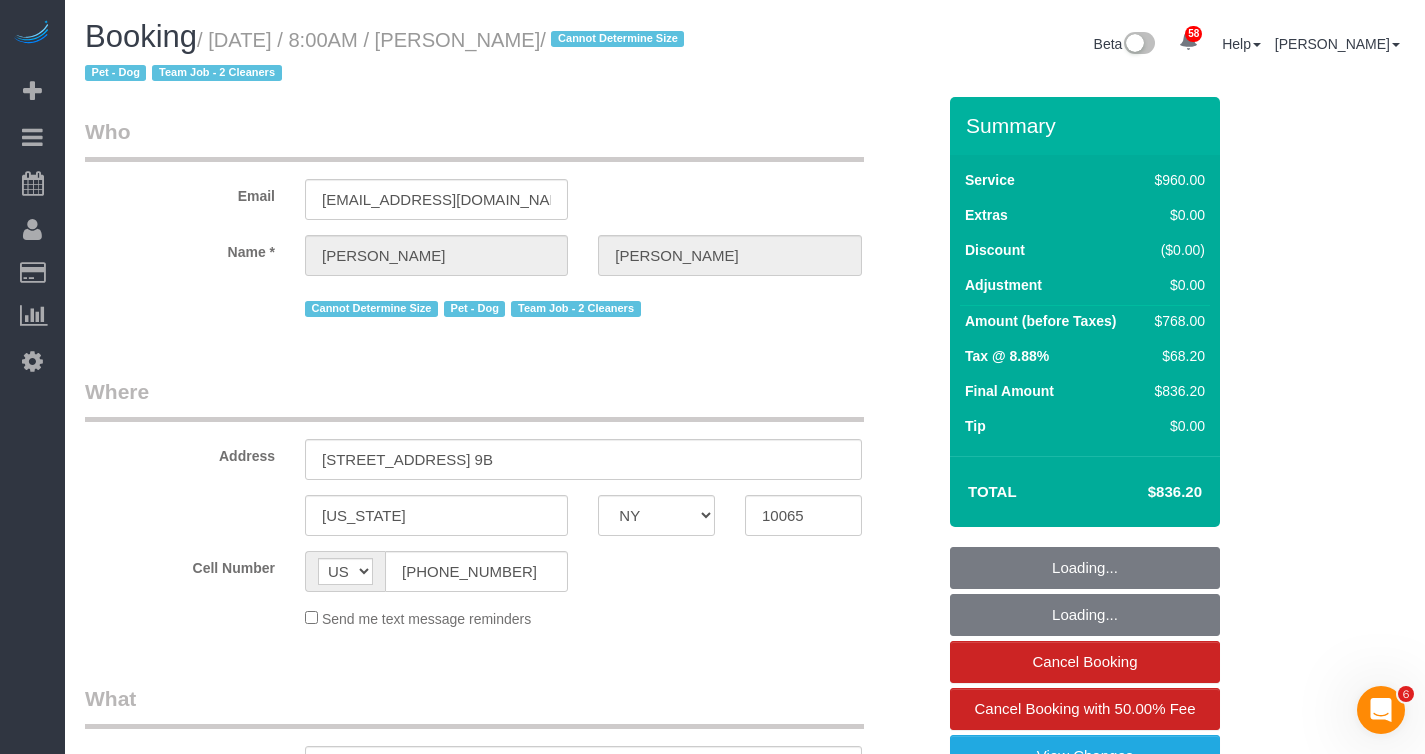 select on "string:stripe-pm_1RAUp24VGloSiKo7e5LAOa9R" 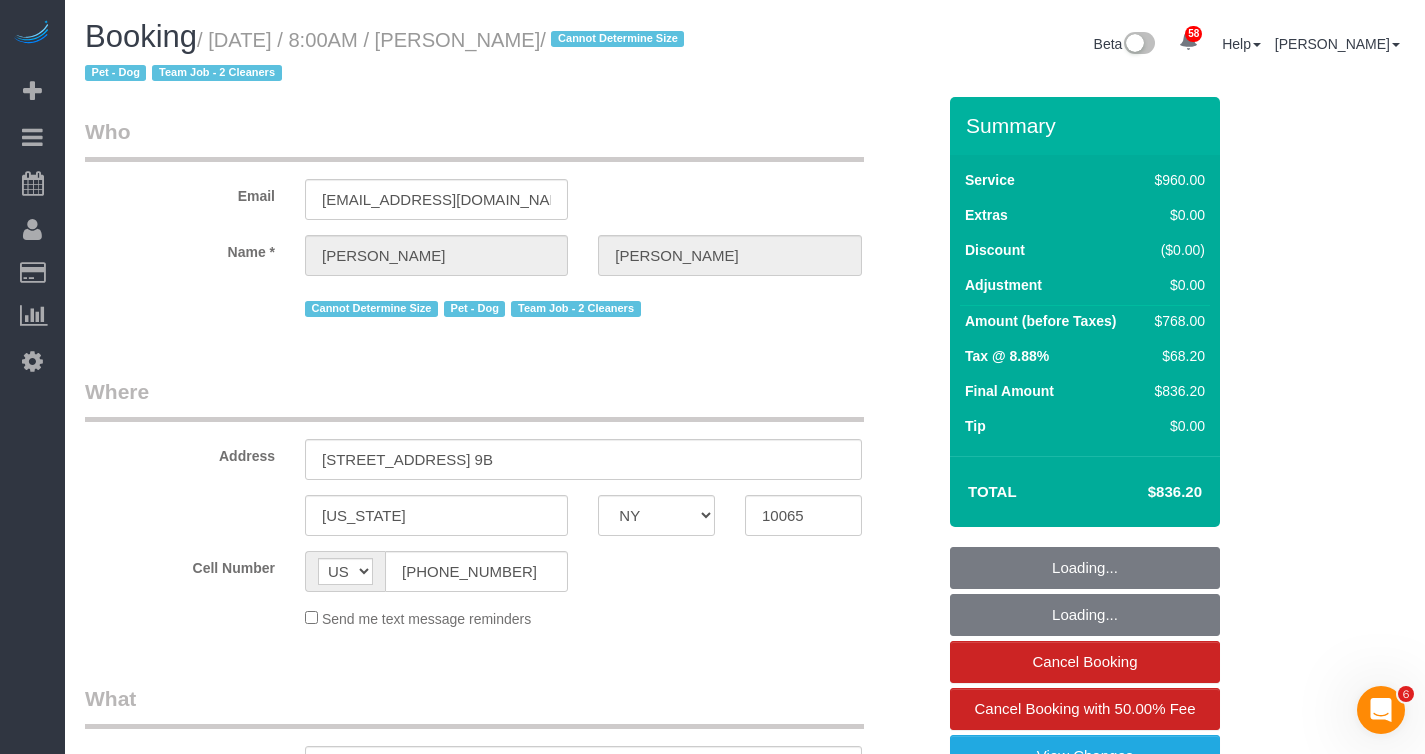 select on "spot1" 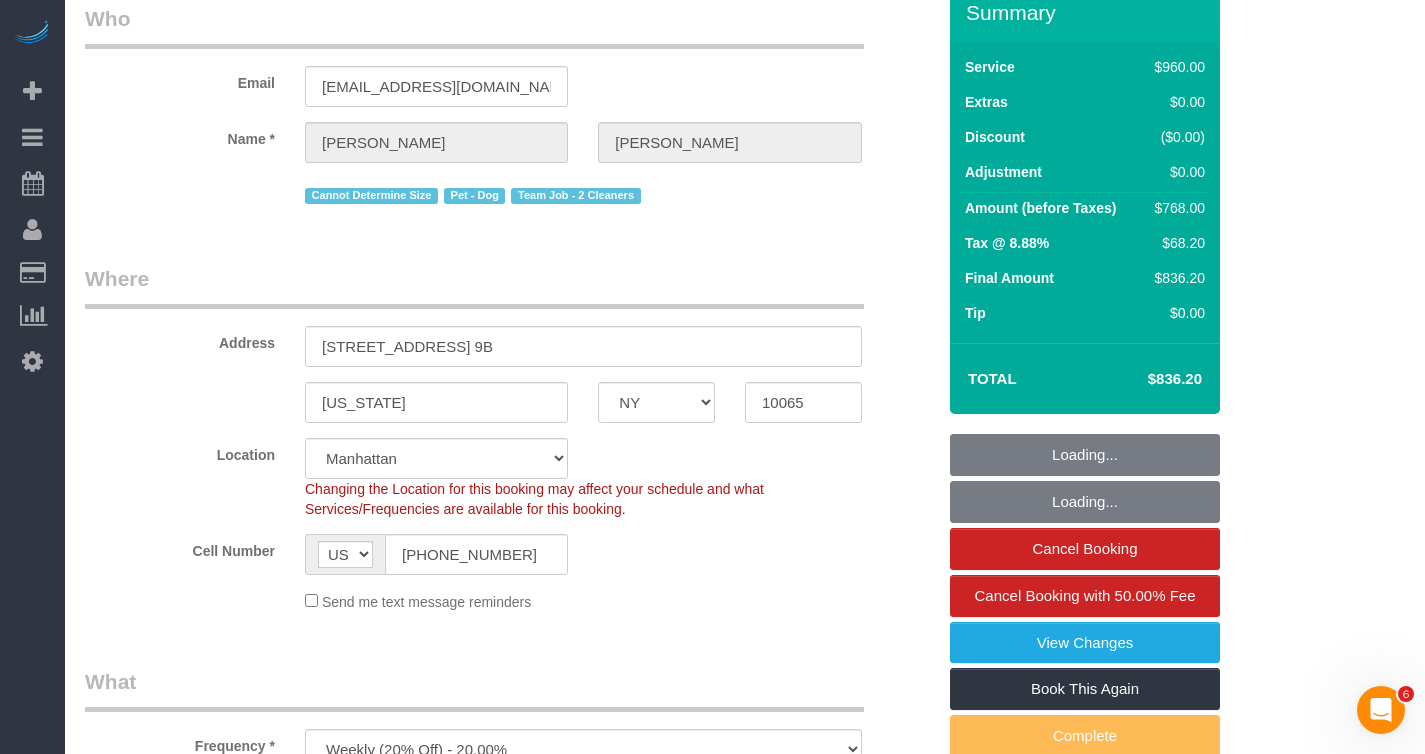 select on "object:1440" 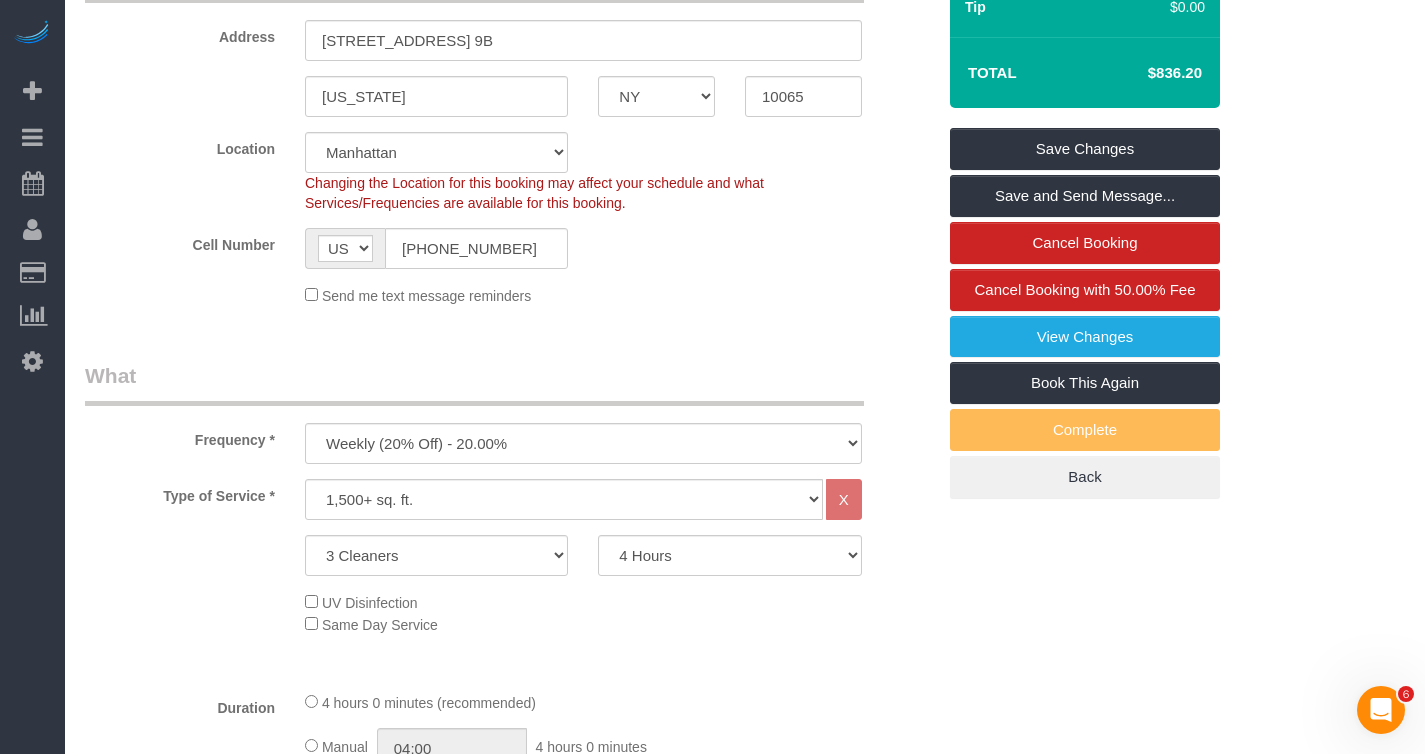 scroll, scrollTop: 309, scrollLeft: 0, axis: vertical 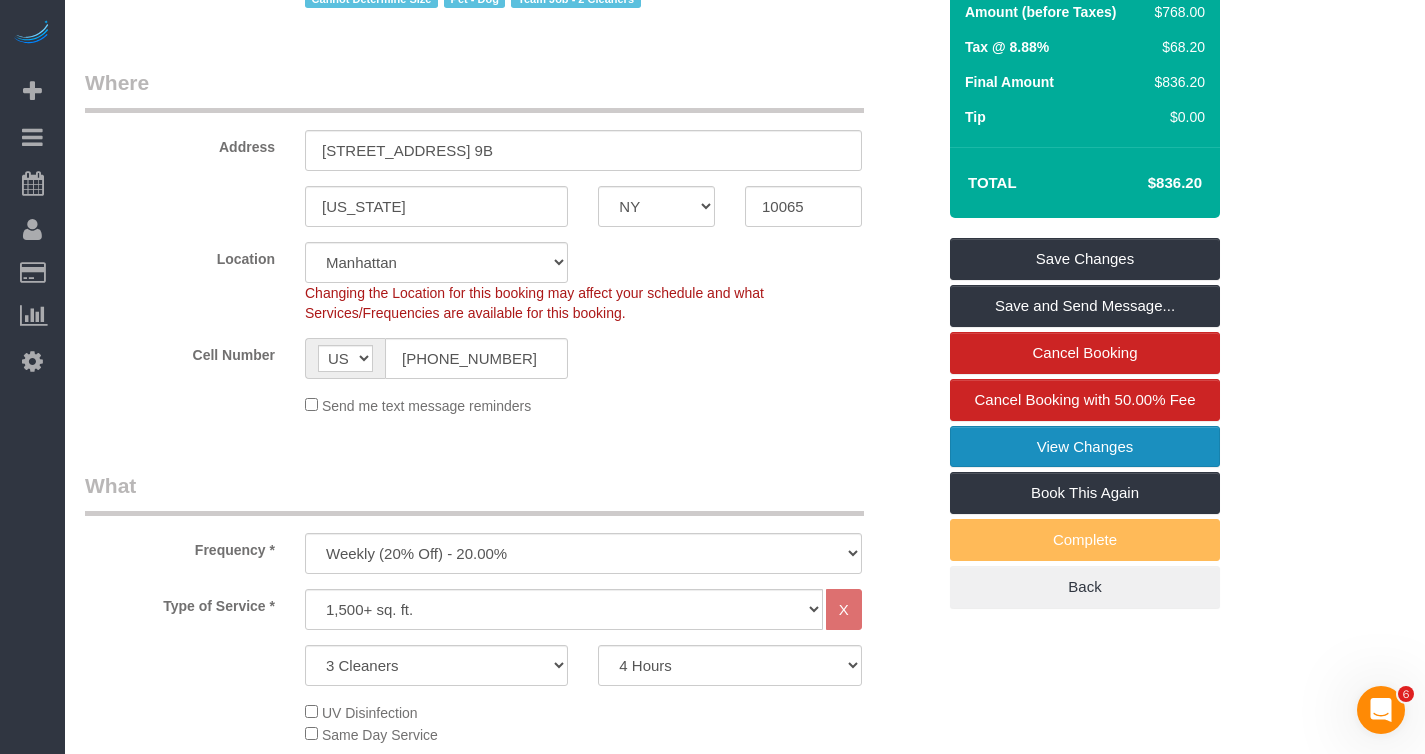 click on "View Changes" at bounding box center [1085, 447] 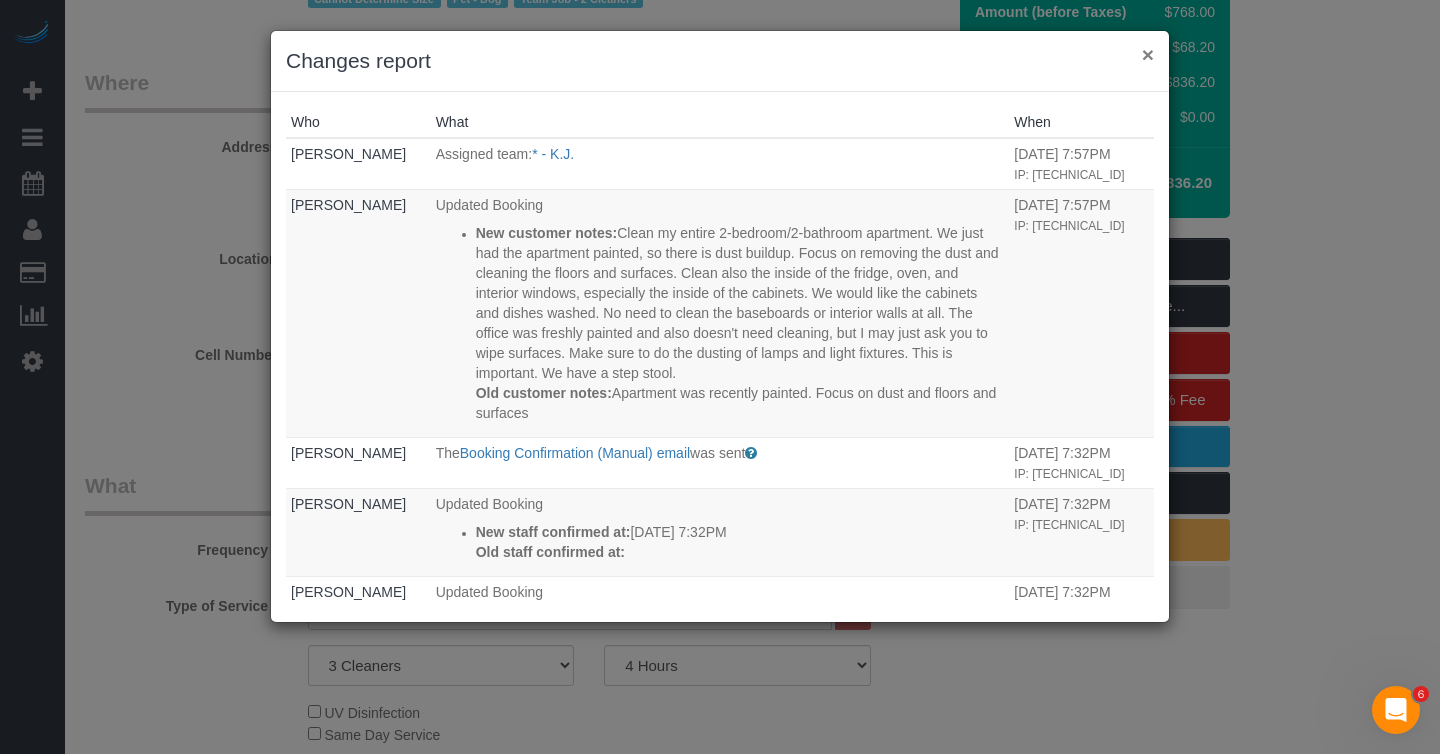 click on "×" at bounding box center [1148, 54] 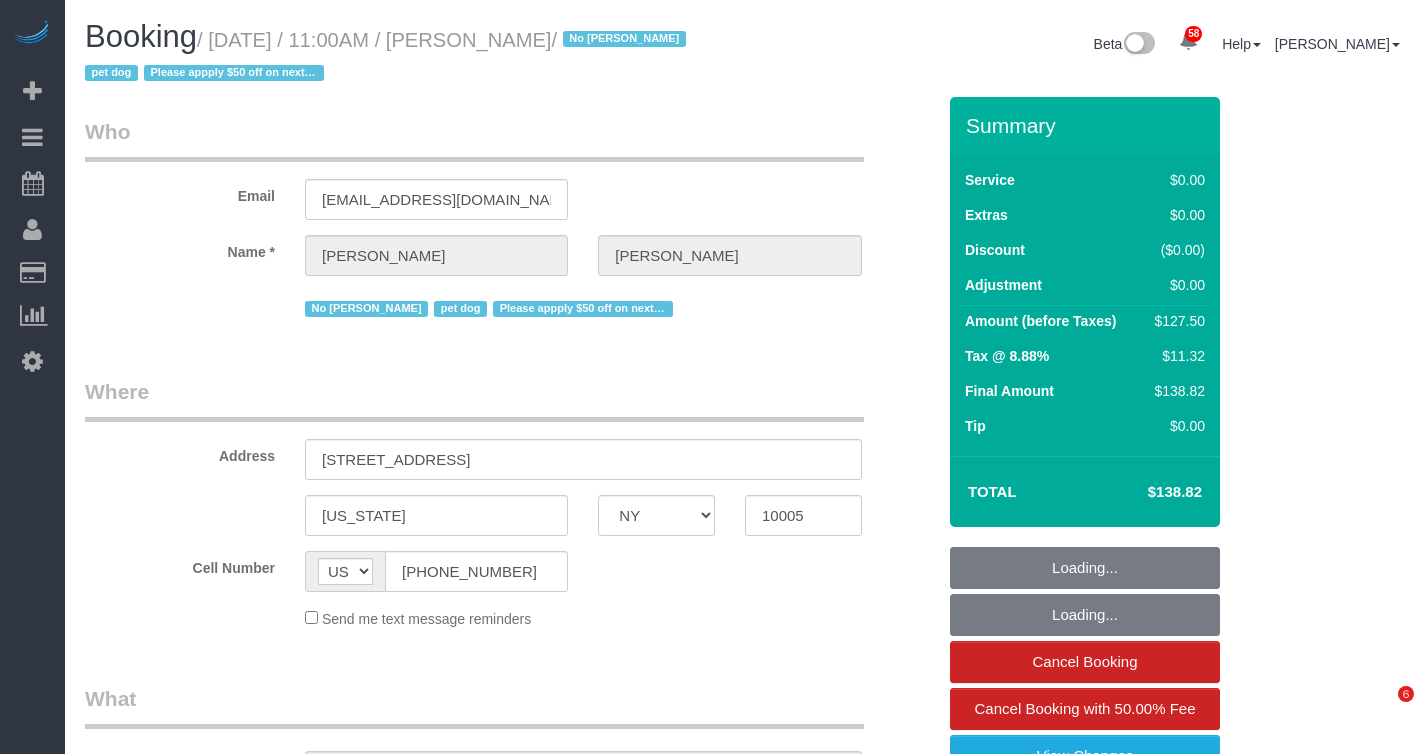 select on "NY" 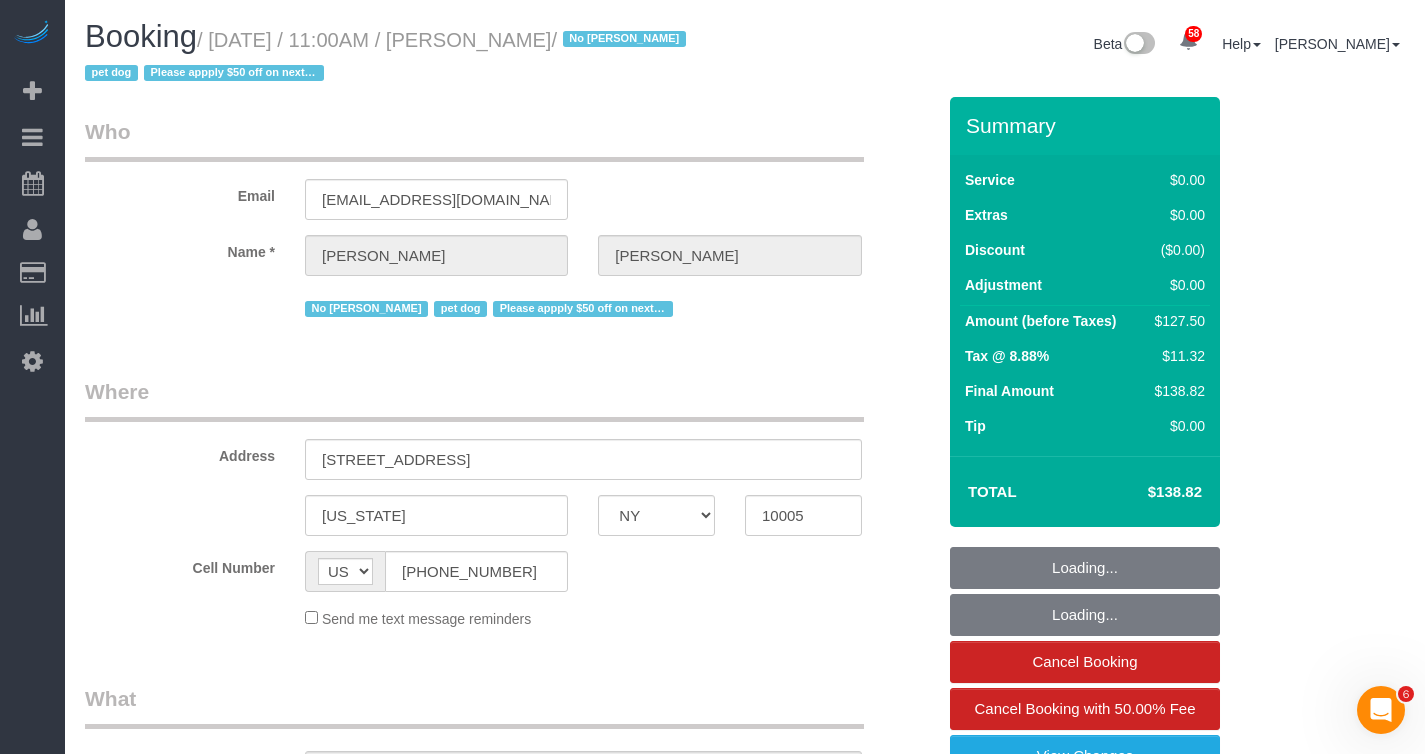 scroll, scrollTop: 0, scrollLeft: 0, axis: both 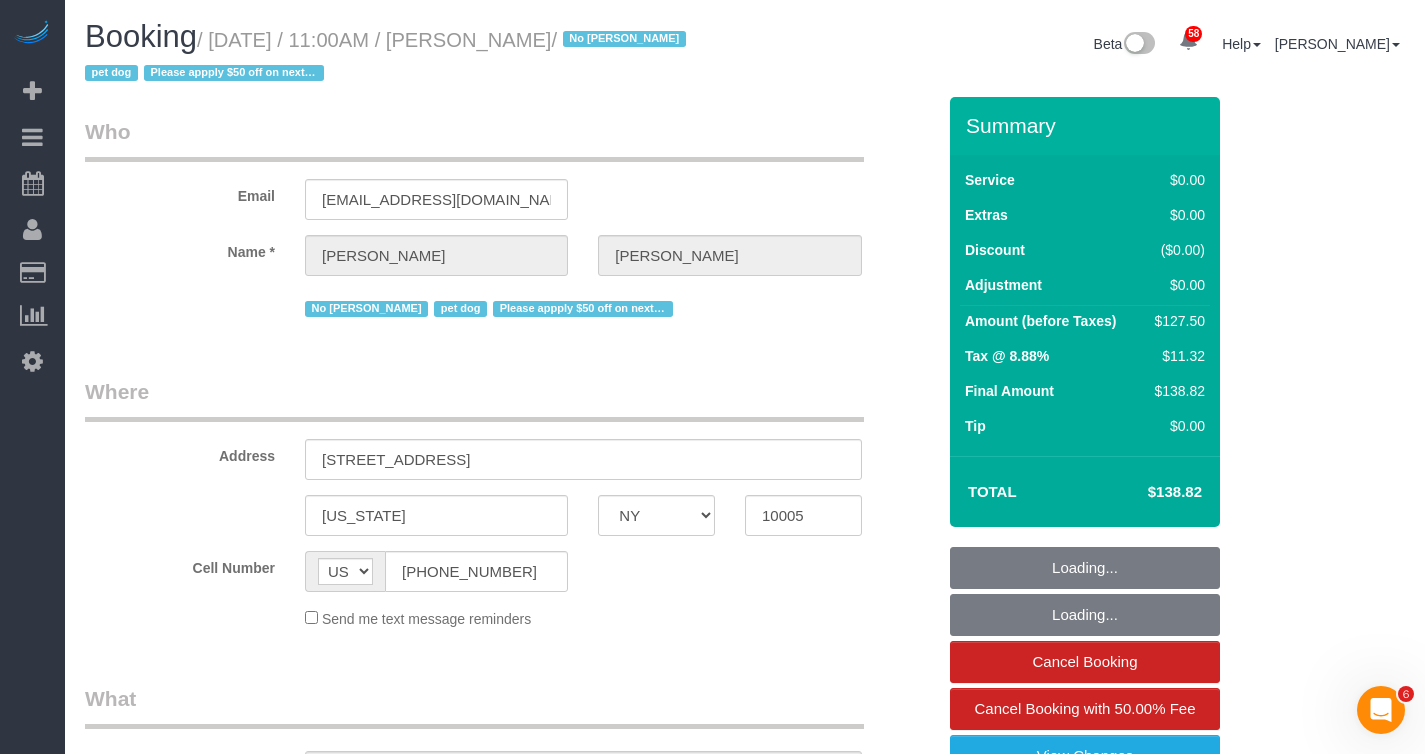 select on "string:stripe-pm_1QKQBO4VGloSiKo7IuutFYzn" 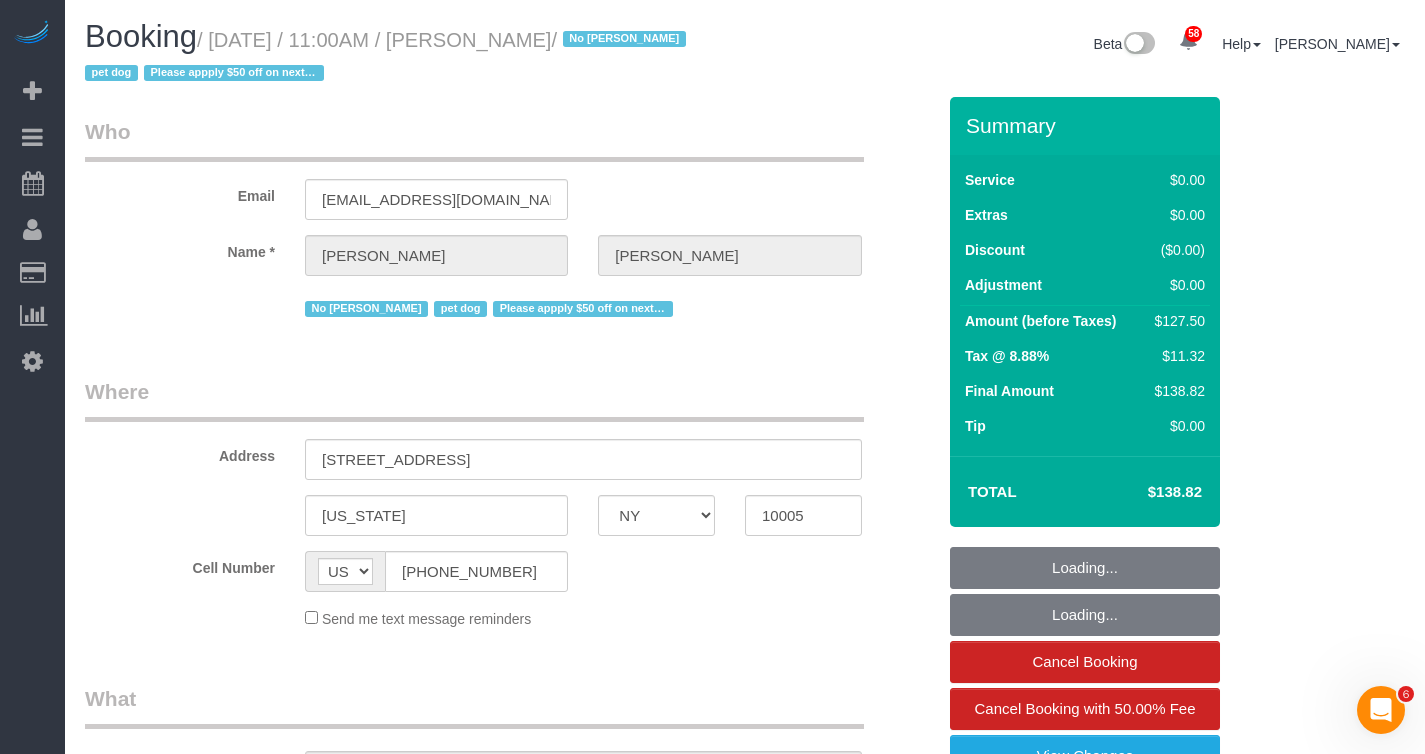 select on "number:59" 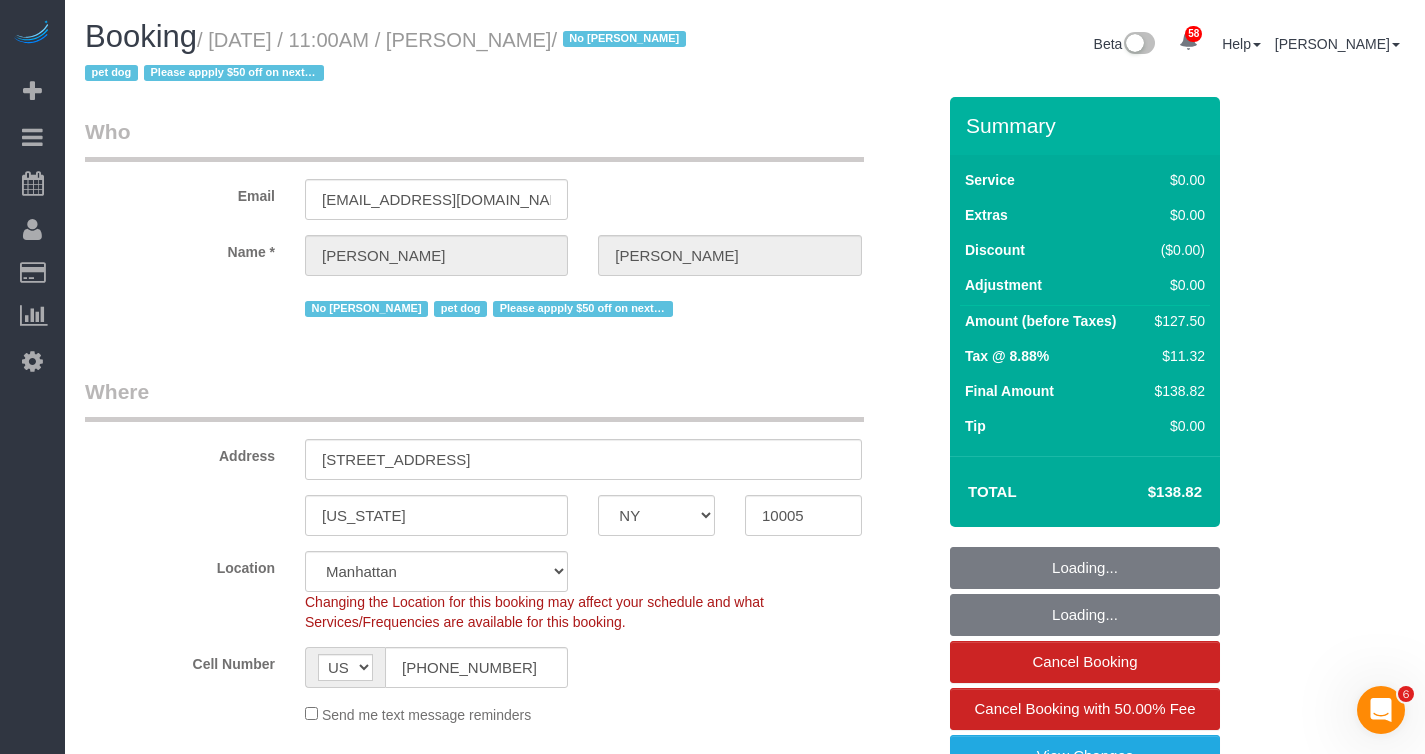 select on "object:1459" 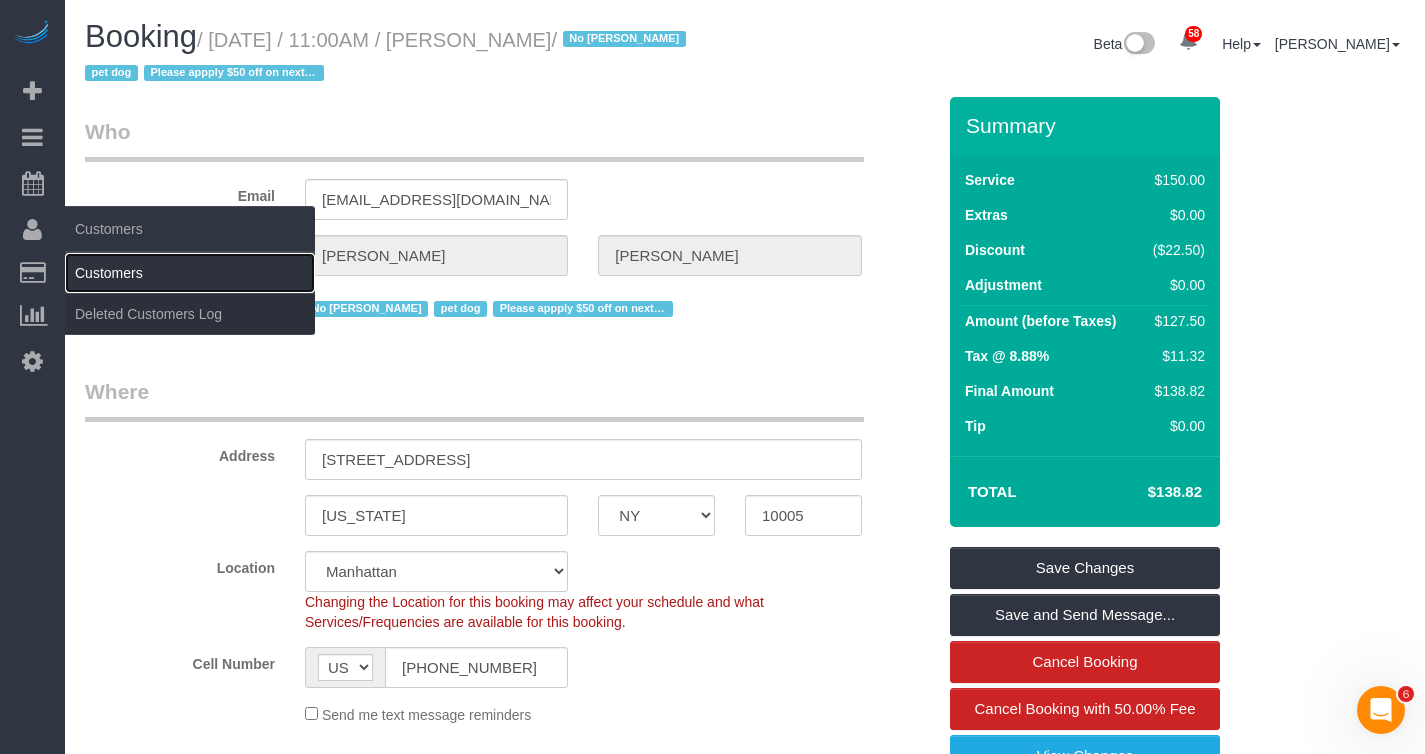 click on "Customers" at bounding box center [190, 273] 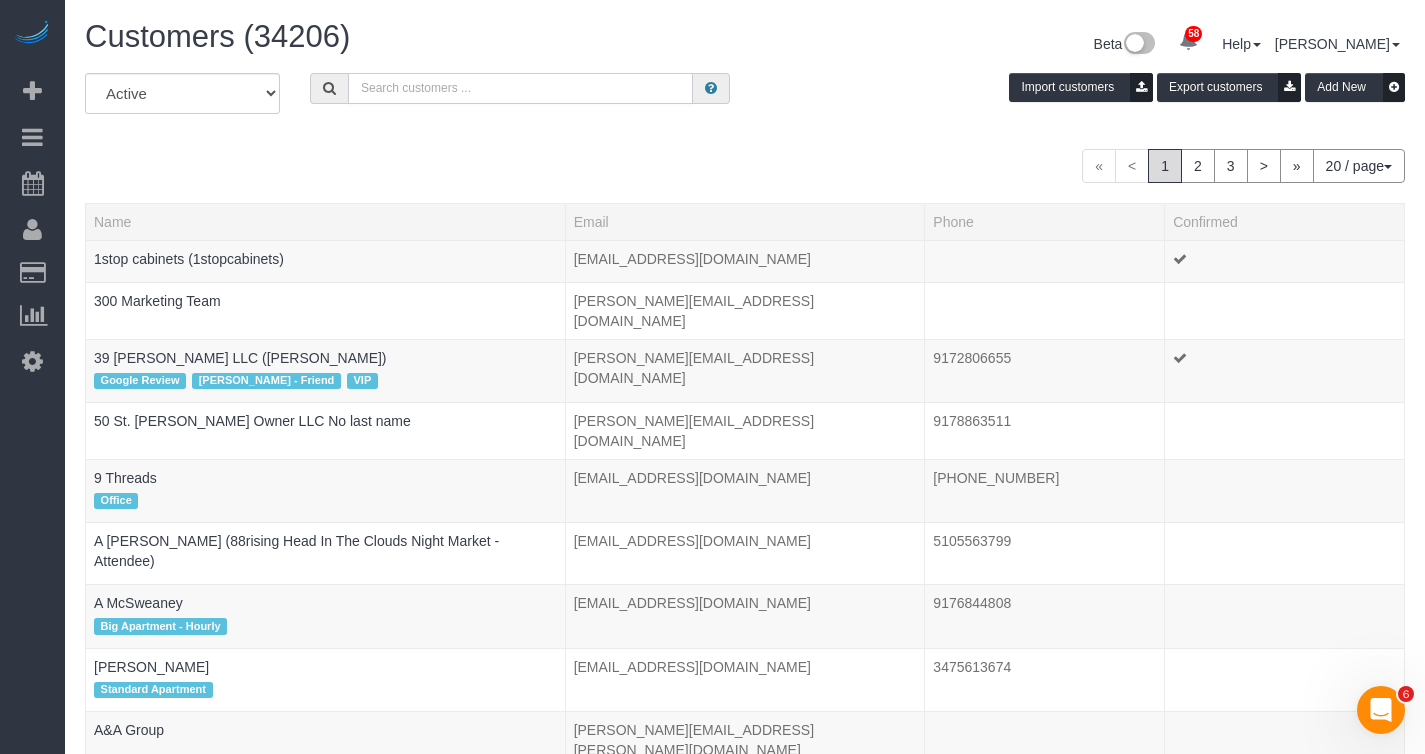 click at bounding box center [520, 88] 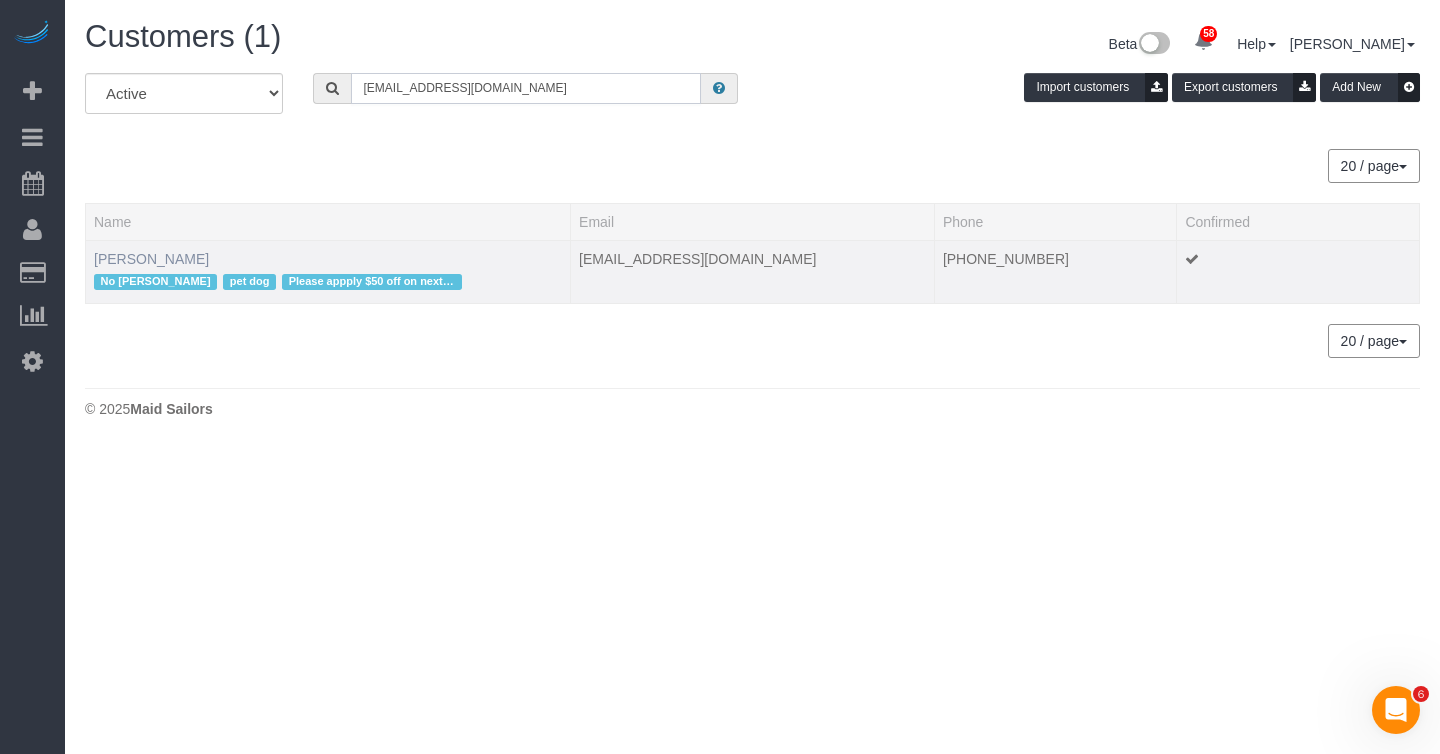 type on "kellycarroll789@gmail.com" 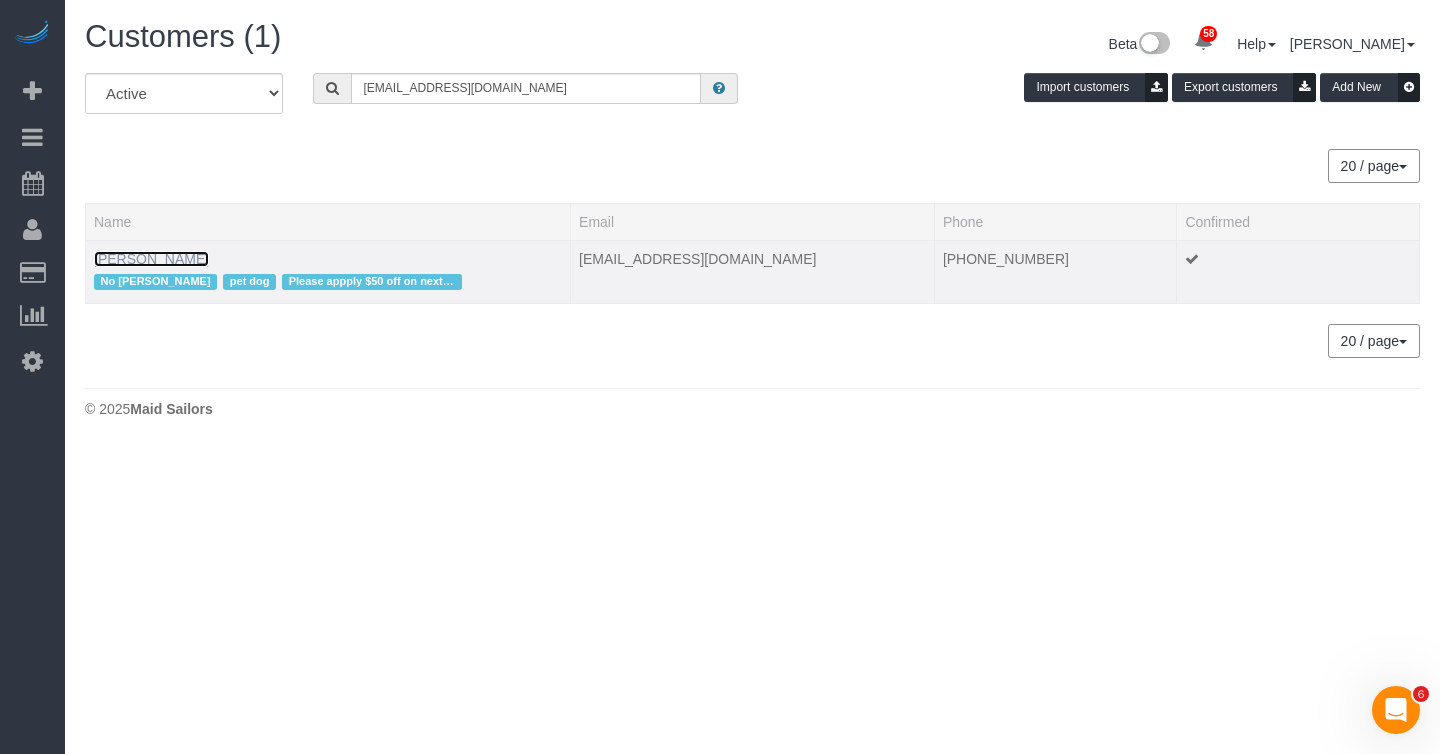 click on "Kelly Carroll" at bounding box center (151, 259) 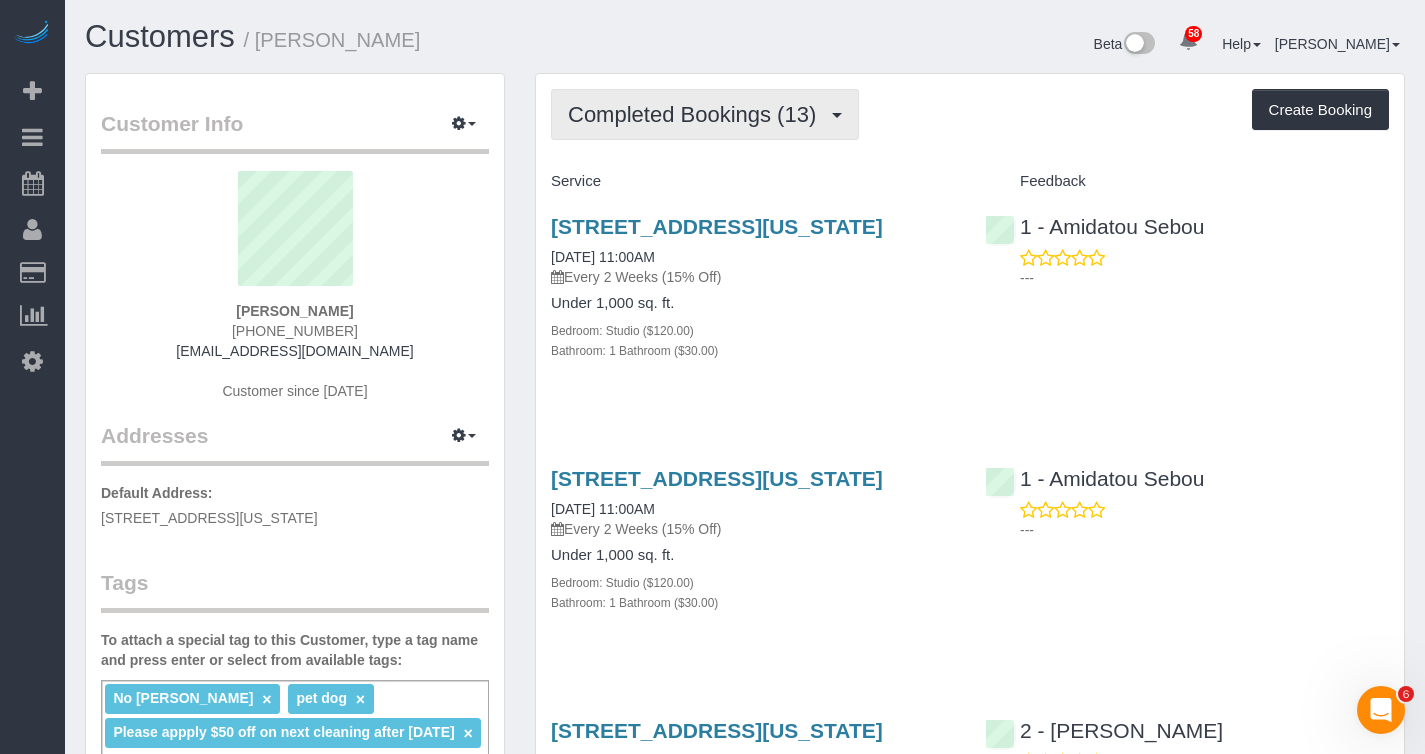click on "Completed Bookings (13)" at bounding box center (705, 114) 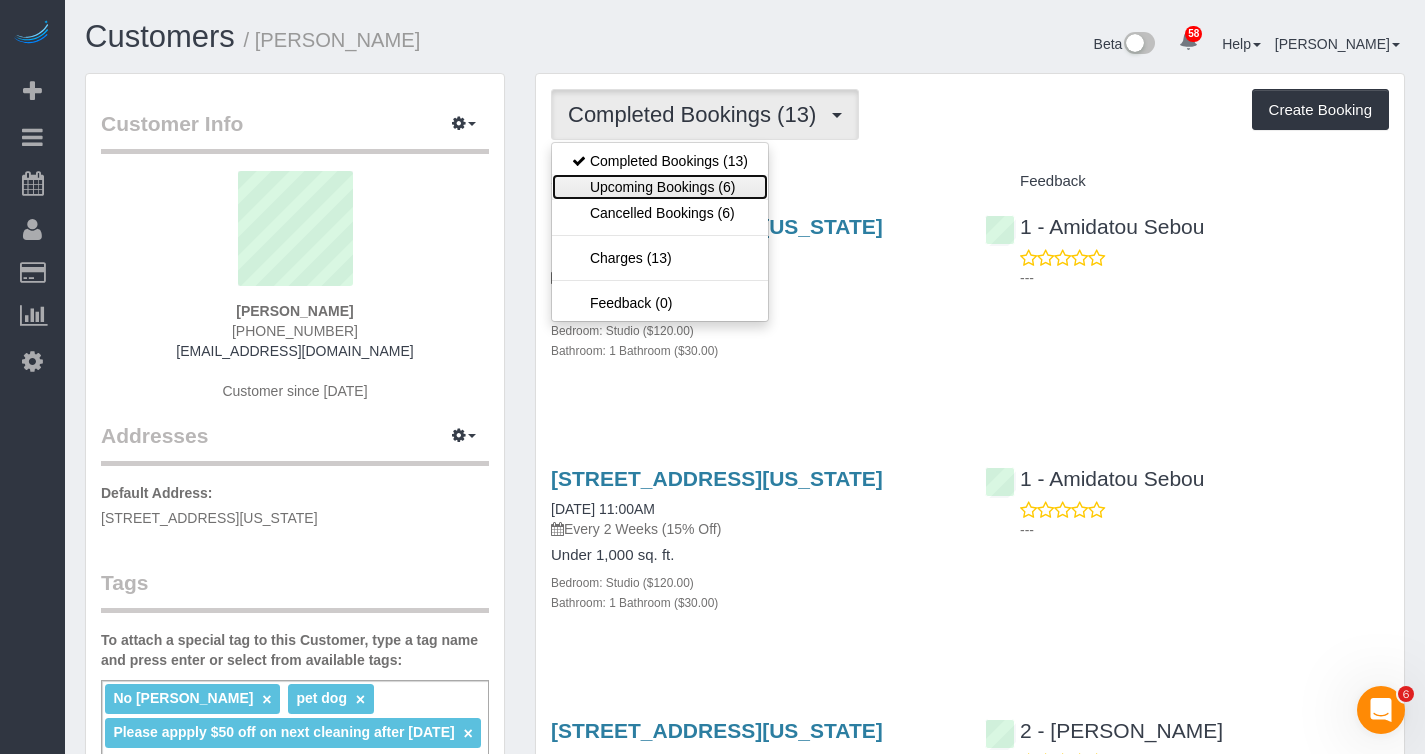 click on "Upcoming Bookings (6)" at bounding box center [660, 187] 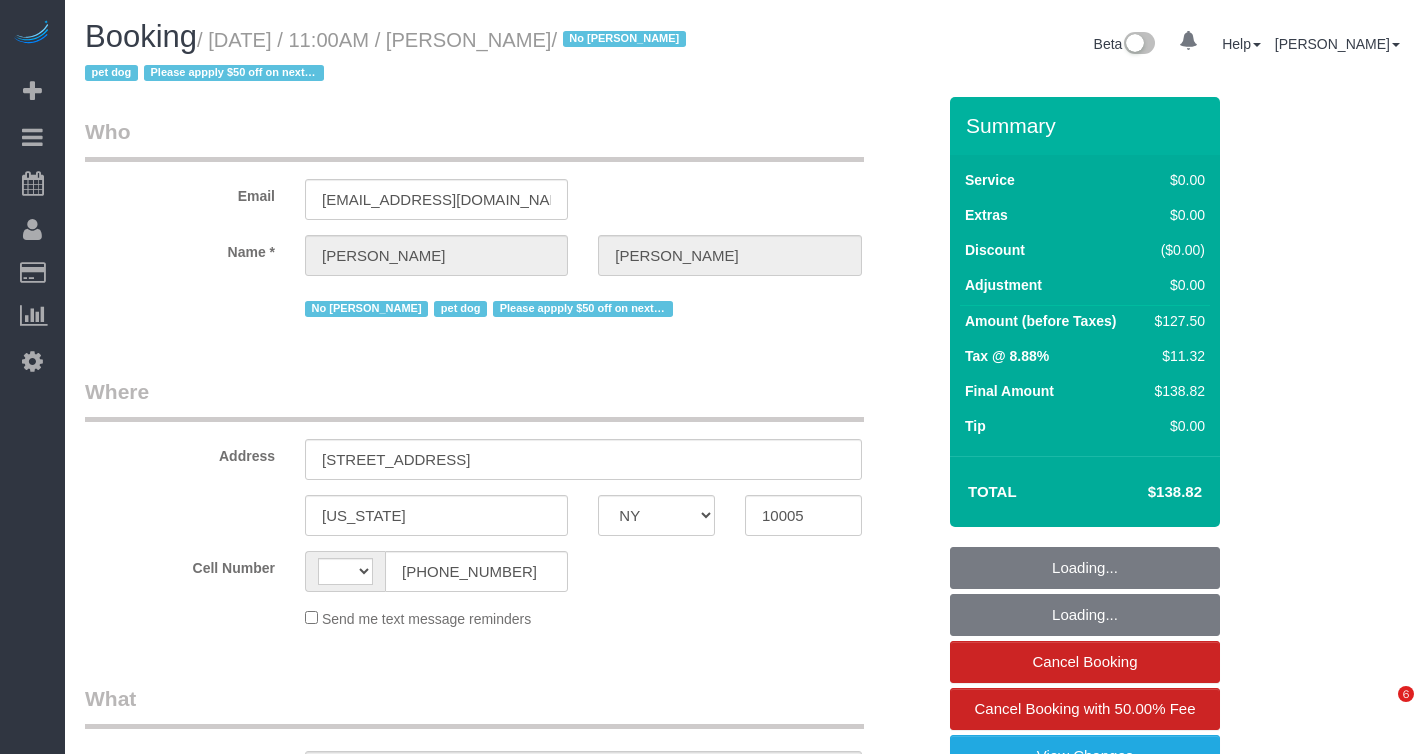 select on "NY" 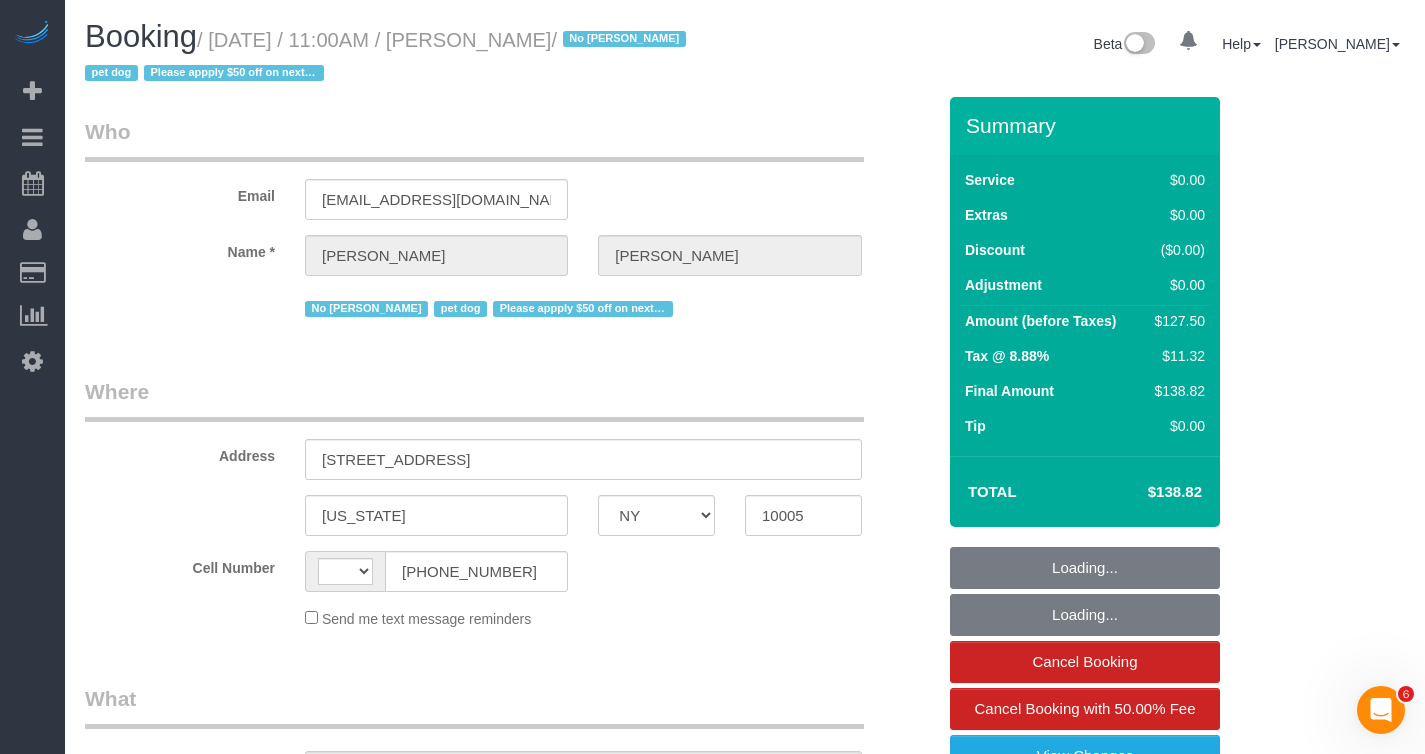 scroll, scrollTop: 0, scrollLeft: 0, axis: both 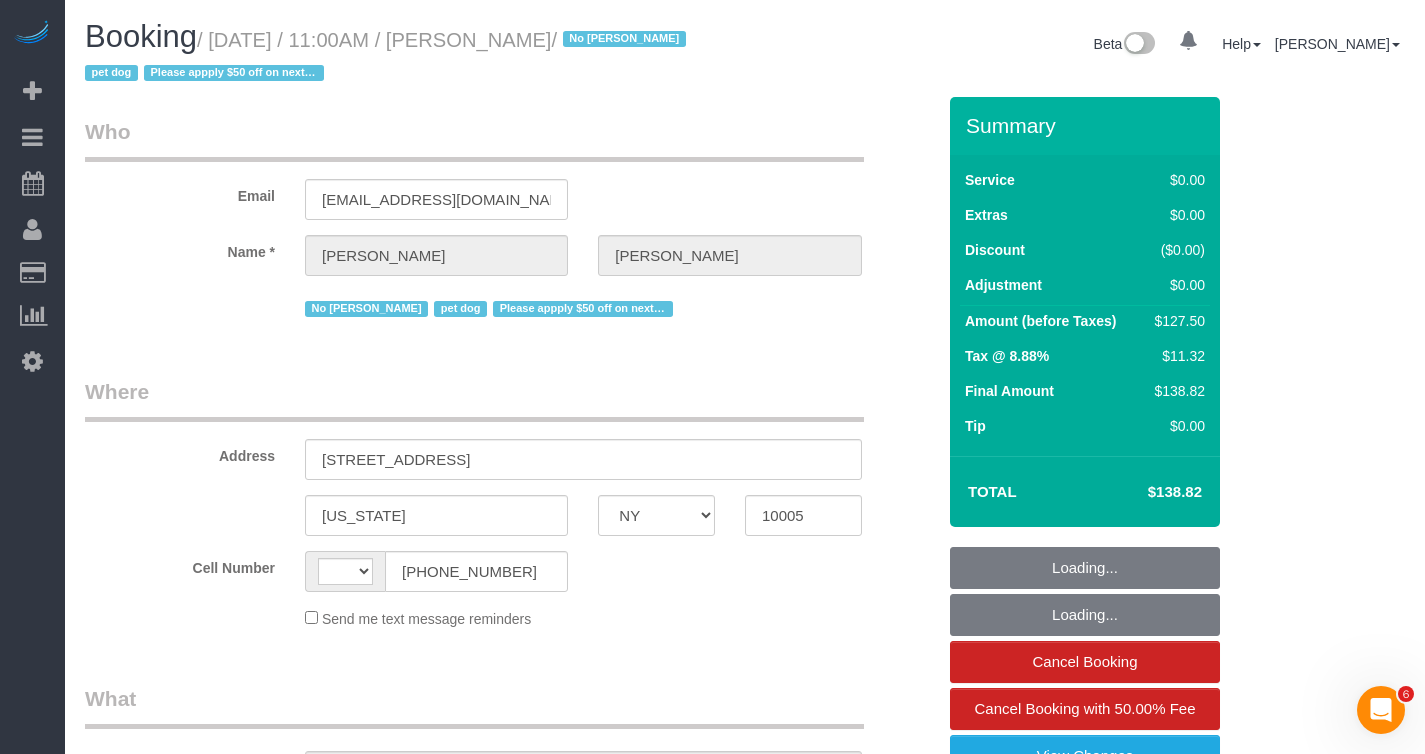 select on "string:[GEOGRAPHIC_DATA]" 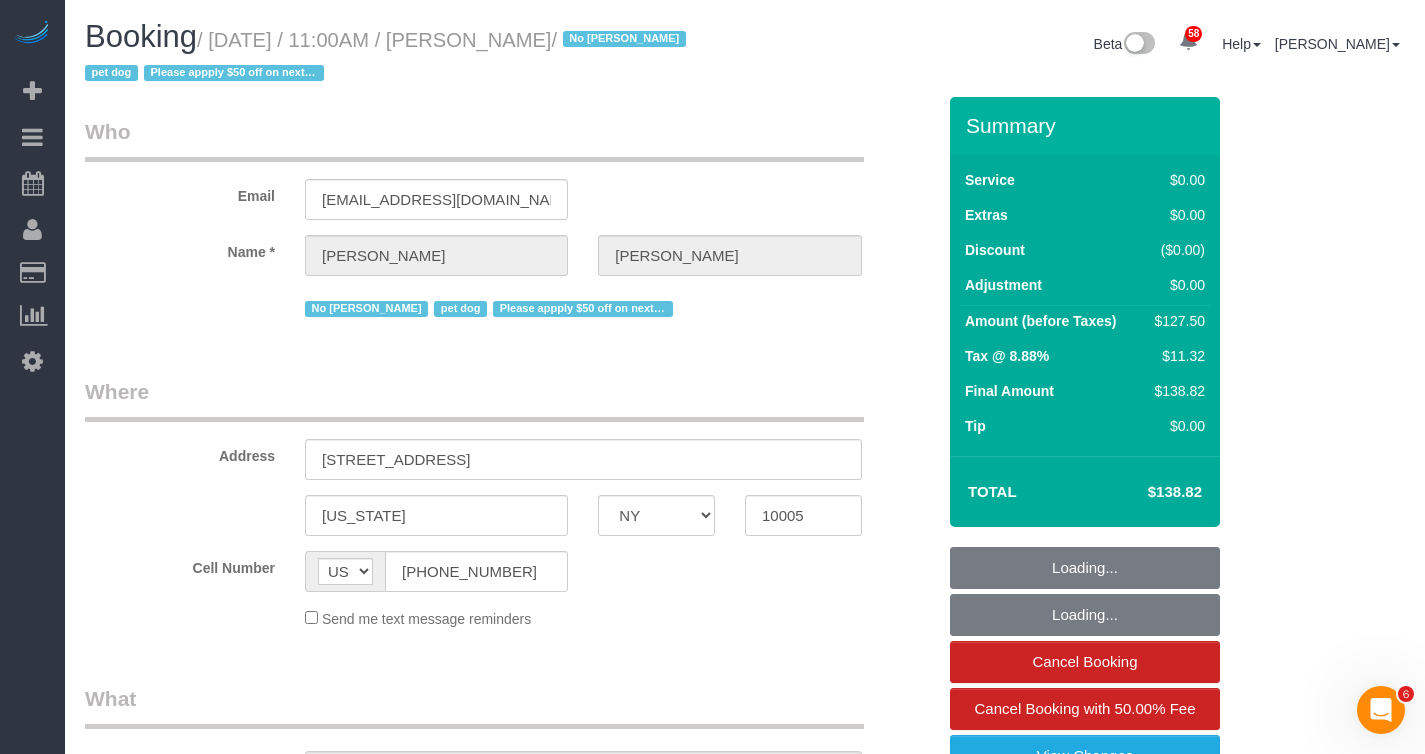 select on "object:977" 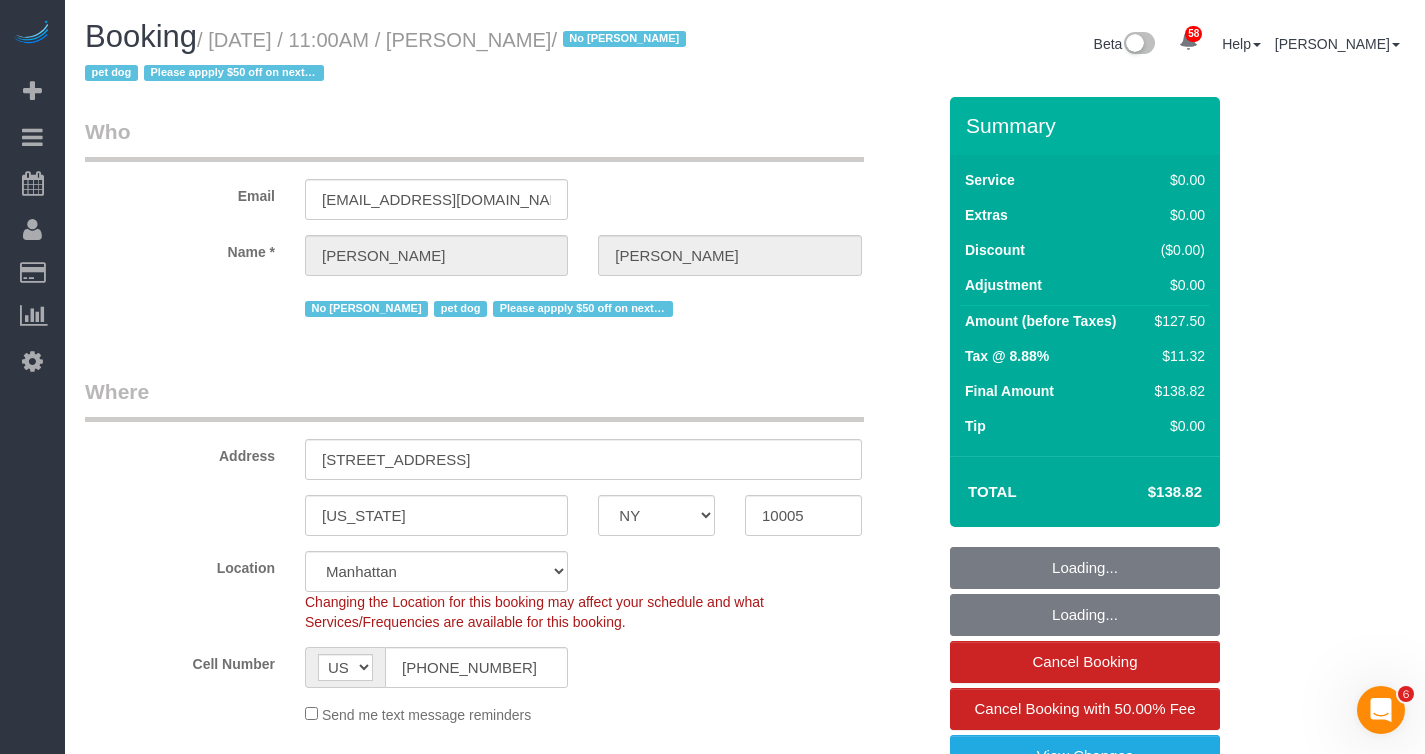 select on "string:stripe-pm_1QKQBO4VGloSiKo7IuutFYzn" 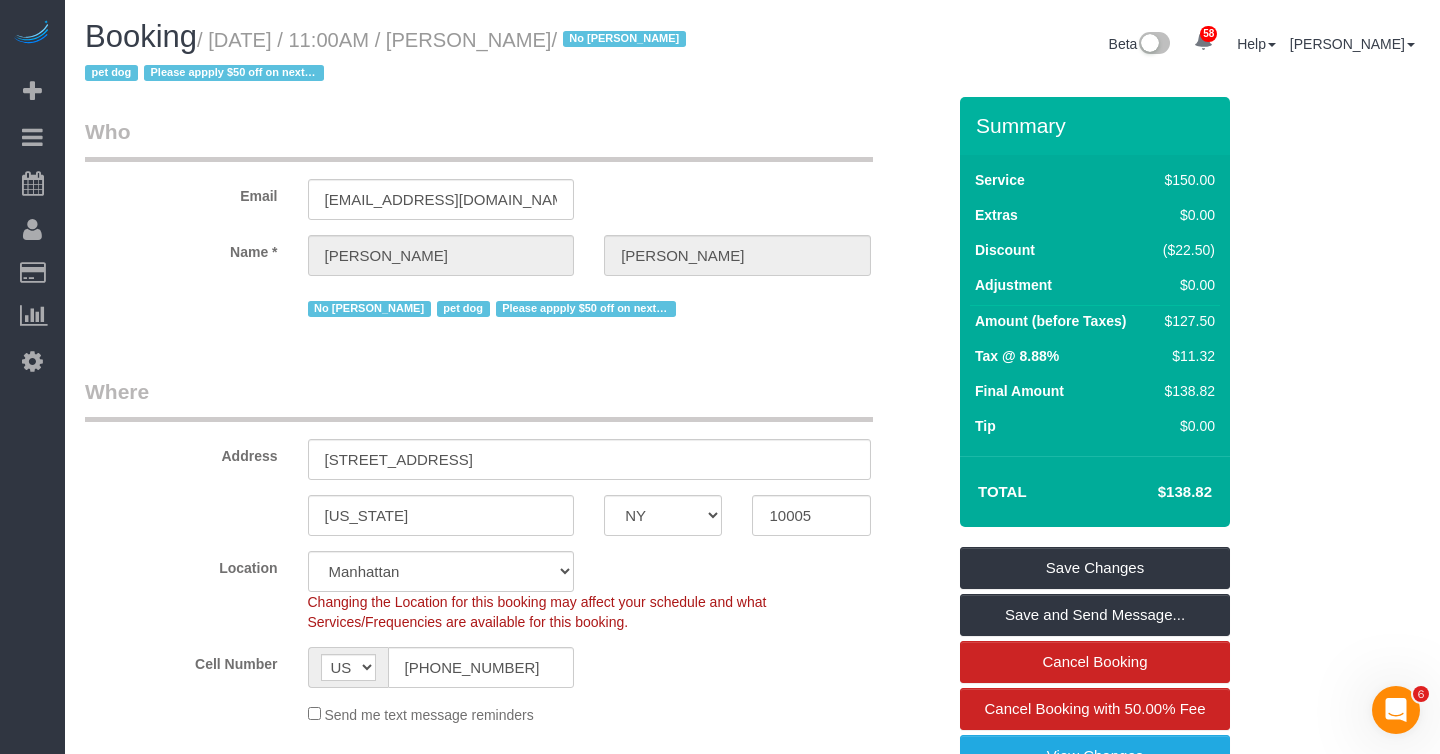 click on "Who
Email
kellycarroll789@gmail.com
Name *
Kelly
Carroll
No Mandy Williams
pet dog
Please appply $50 off on next cleaning after Jan 7th 2025
Where
Address
20 Broad Street, Apt. 1203
New York
AK
AL
AR
AZ
CA
CO
CT
DC
DE
FL
GA
HI
IA
ID
IL
IN
KS
KY
LA
MA
MD
ME
MI" at bounding box center [515, 1848] 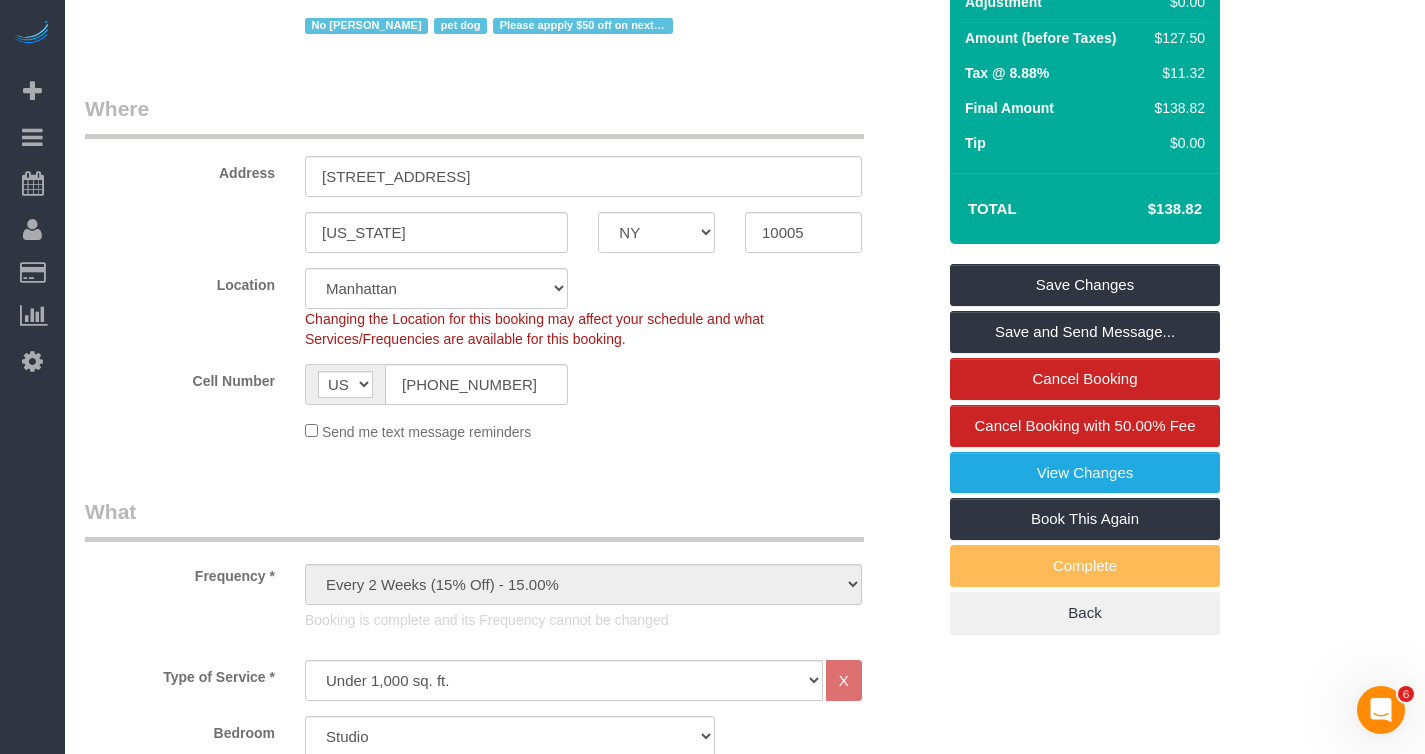 scroll, scrollTop: 0, scrollLeft: 0, axis: both 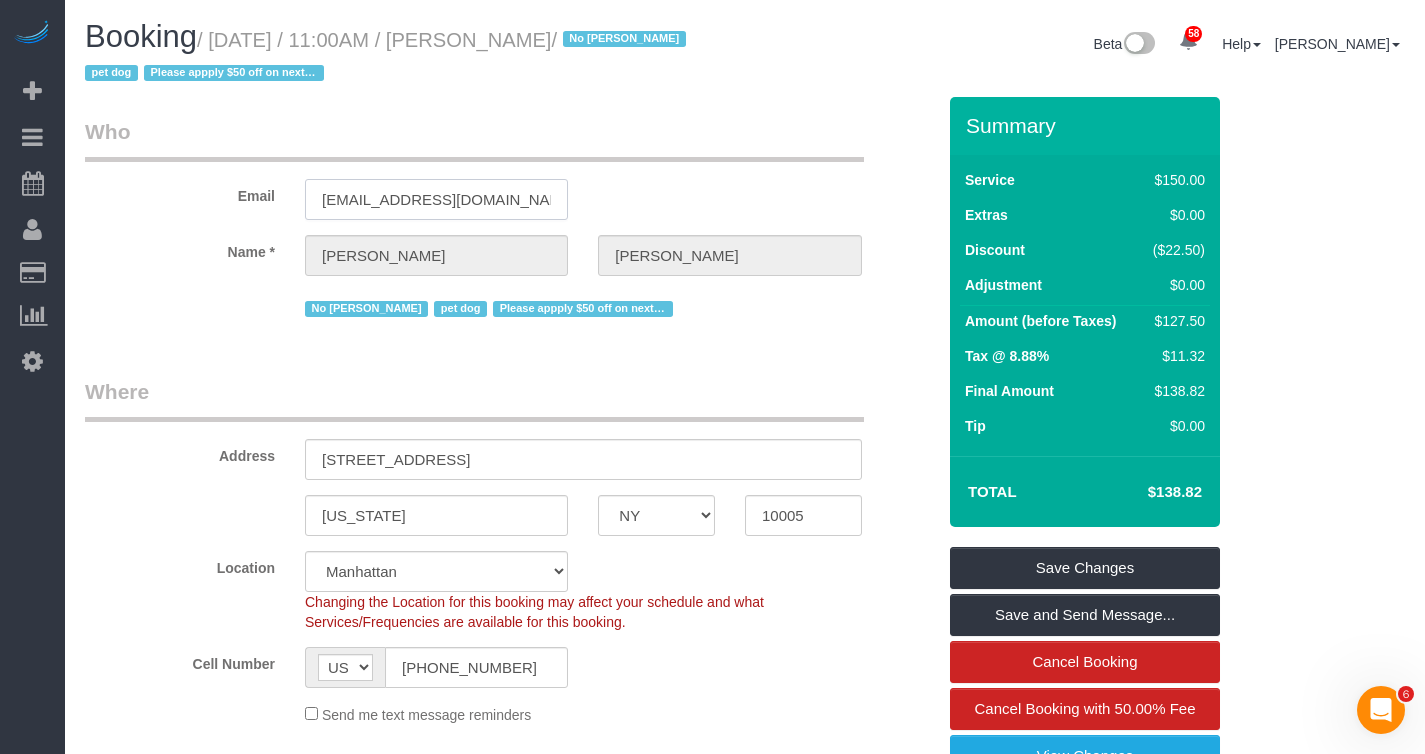 click on "kellycarroll789@gmail.com" at bounding box center [436, 199] 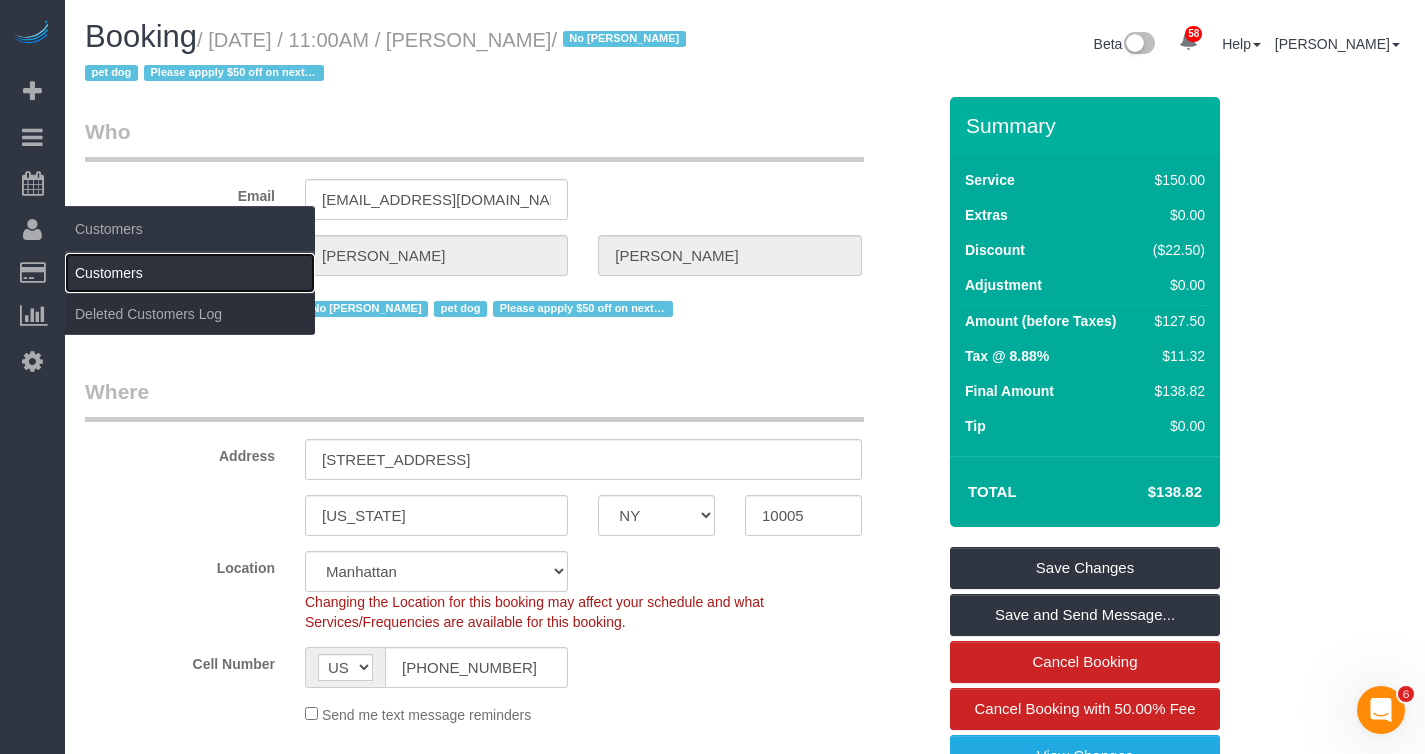 click on "Customers" at bounding box center (190, 273) 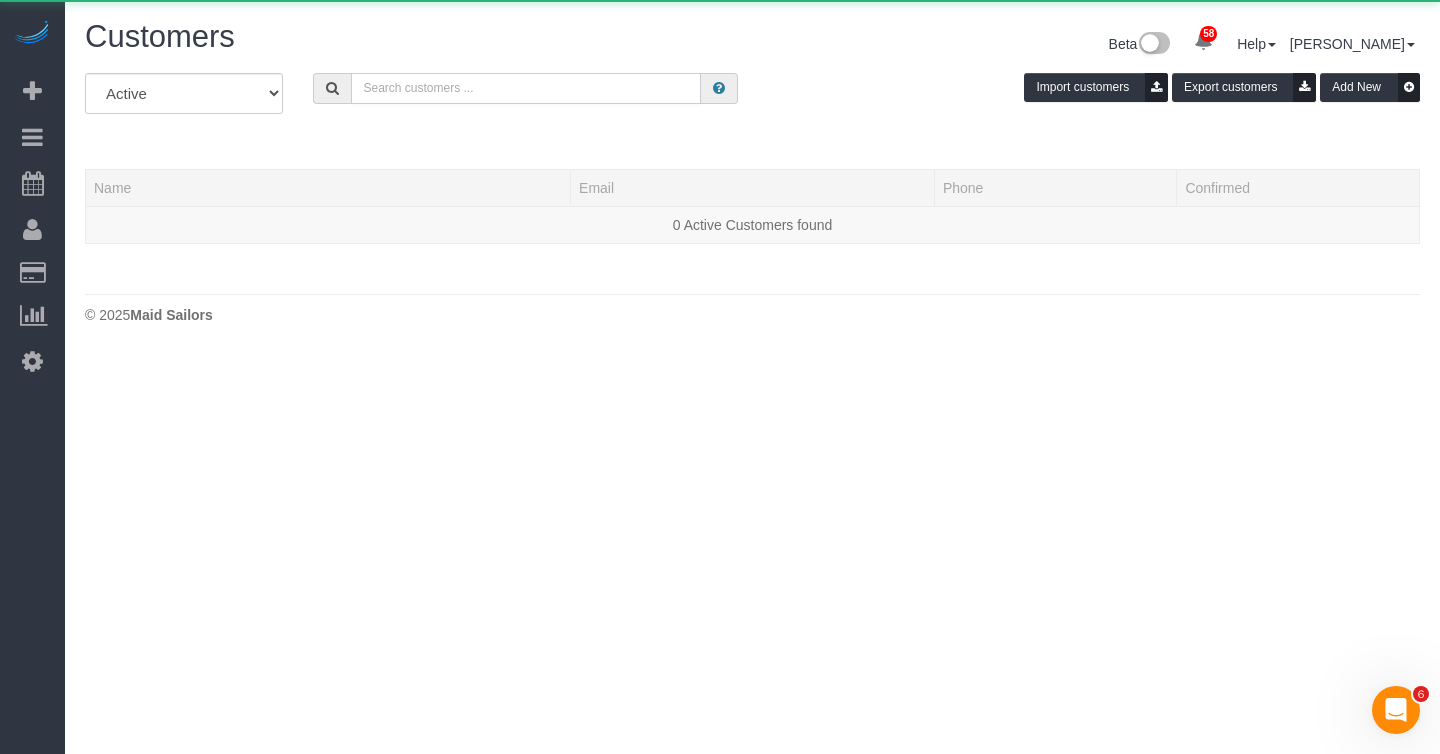 click at bounding box center (526, 88) 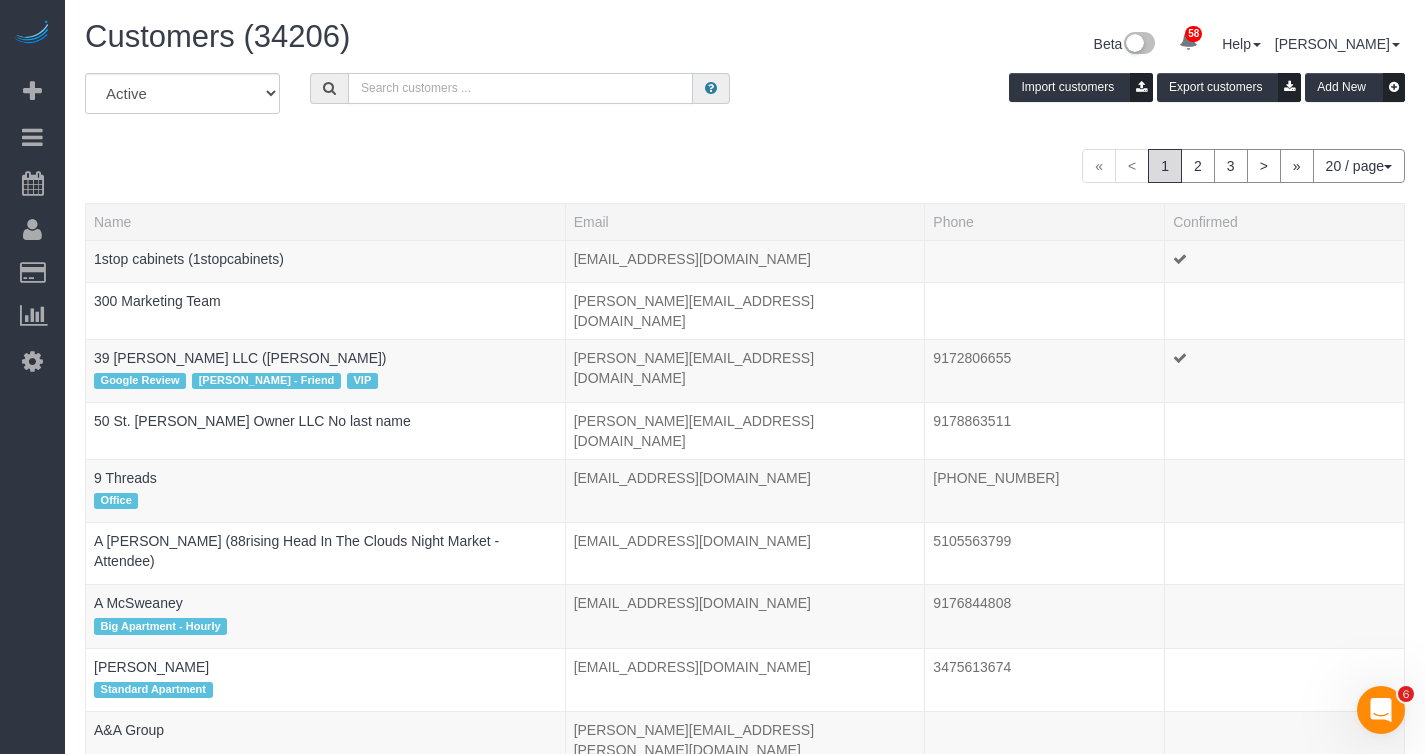 paste on "kellycarroll789@gmail.com" 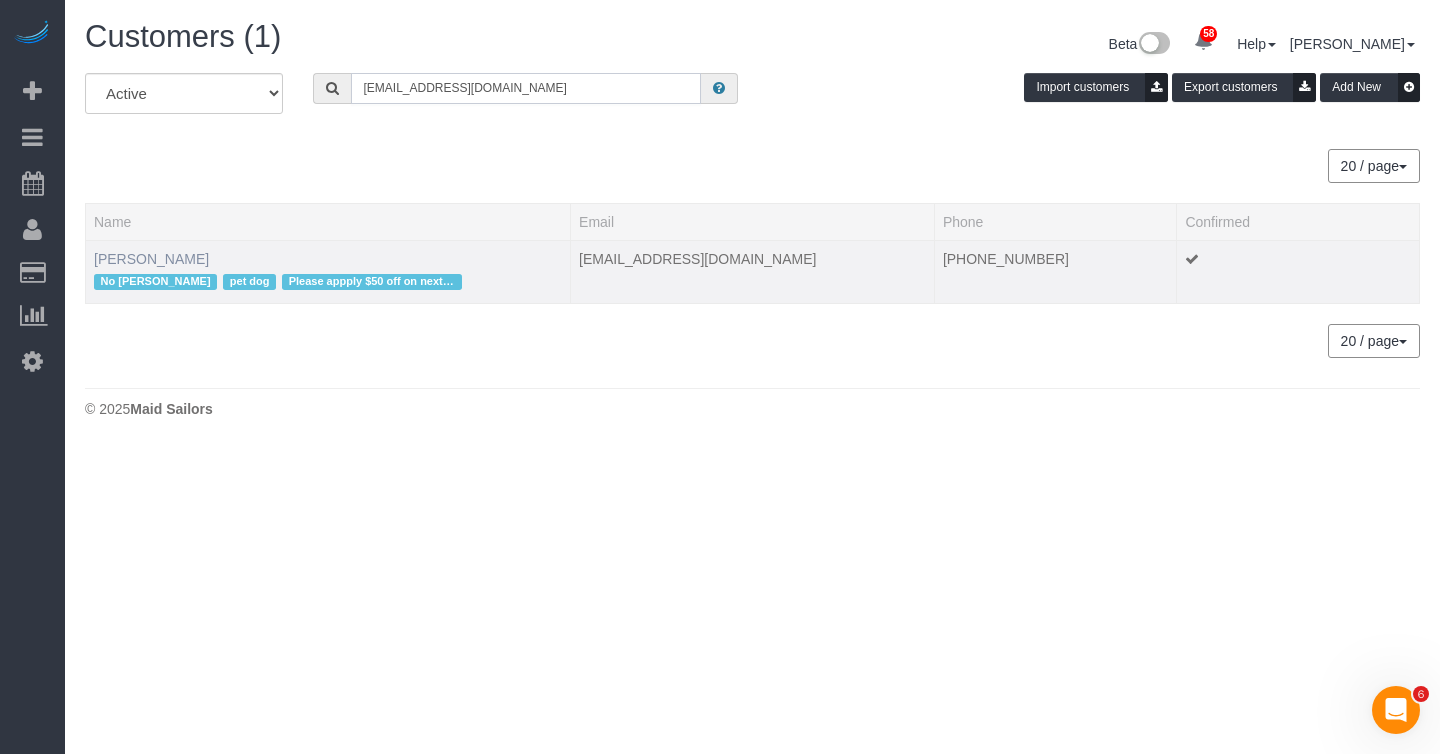 type on "kellycarroll789@gmail.com" 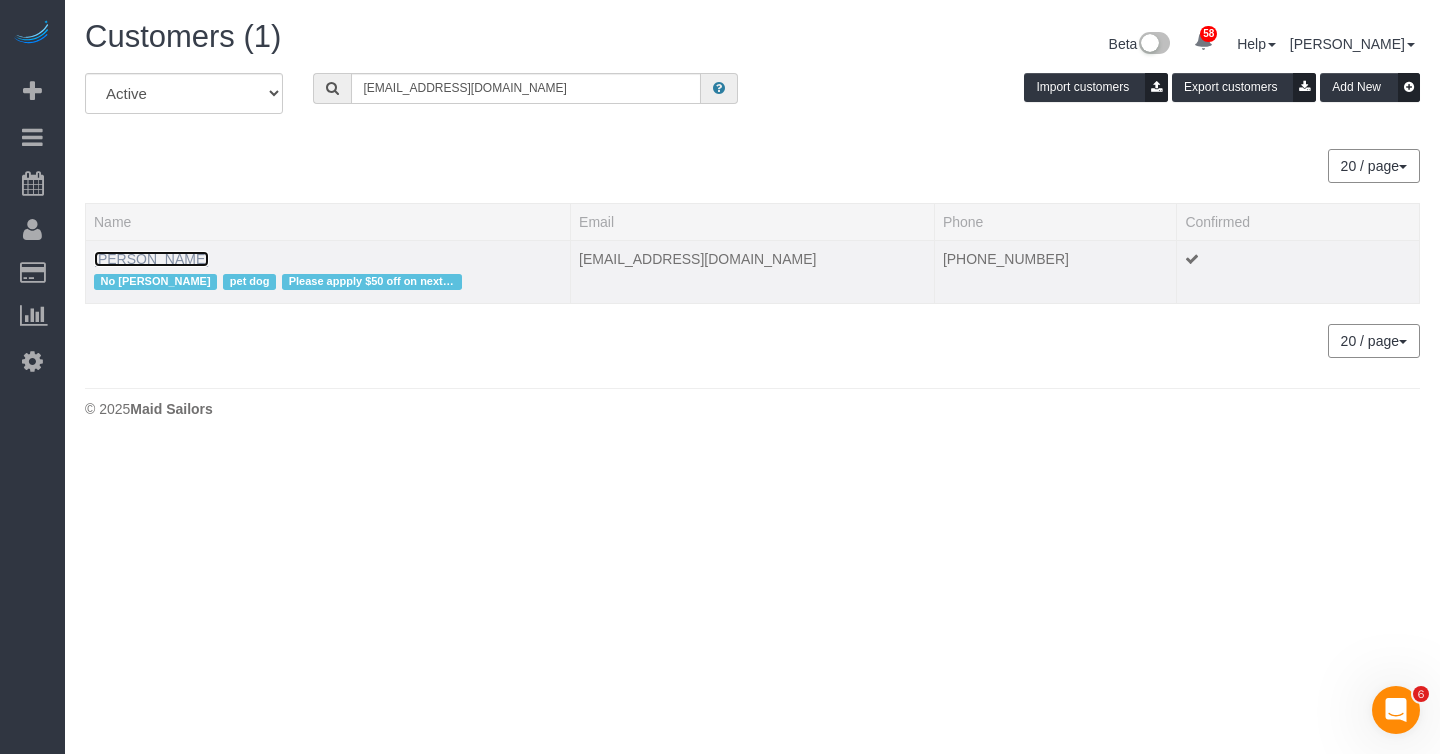 click on "Kelly Carroll" at bounding box center [151, 259] 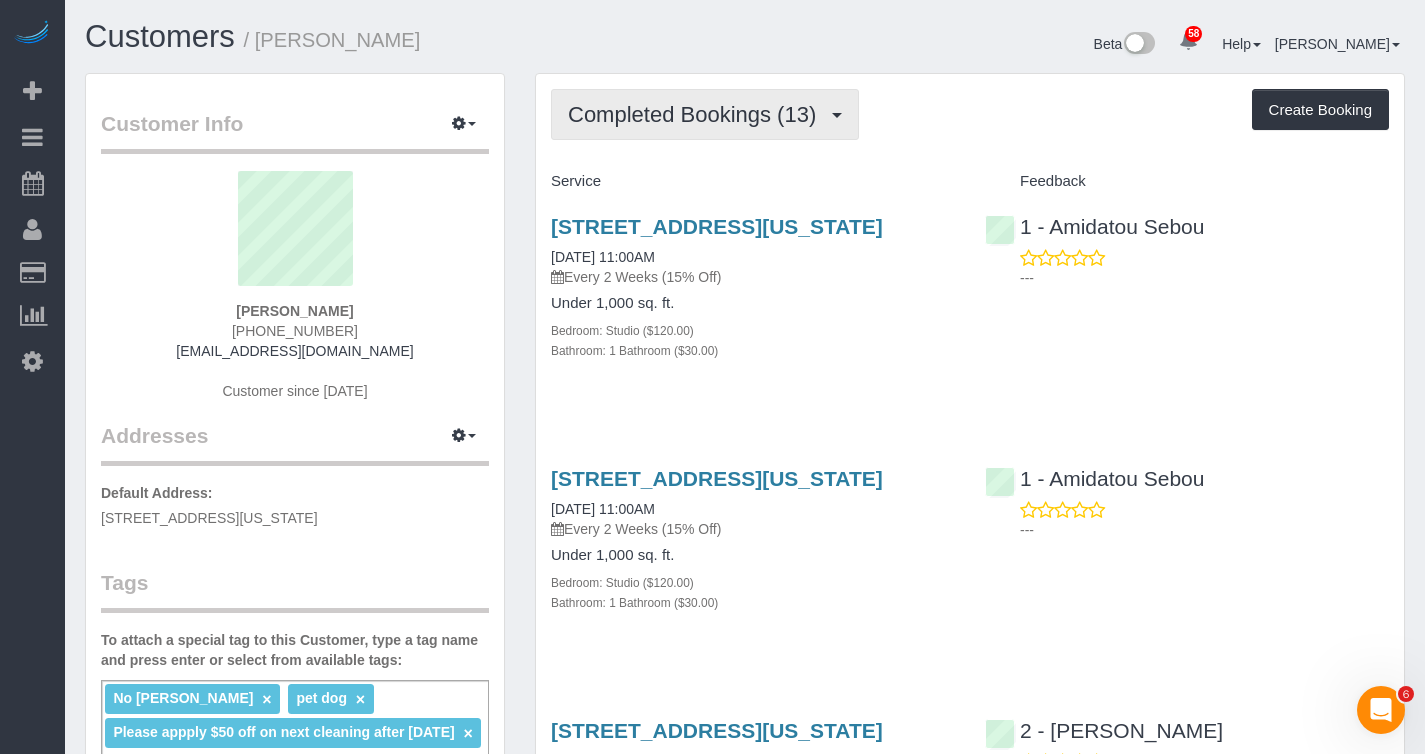click on "Completed Bookings (13)" at bounding box center [697, 114] 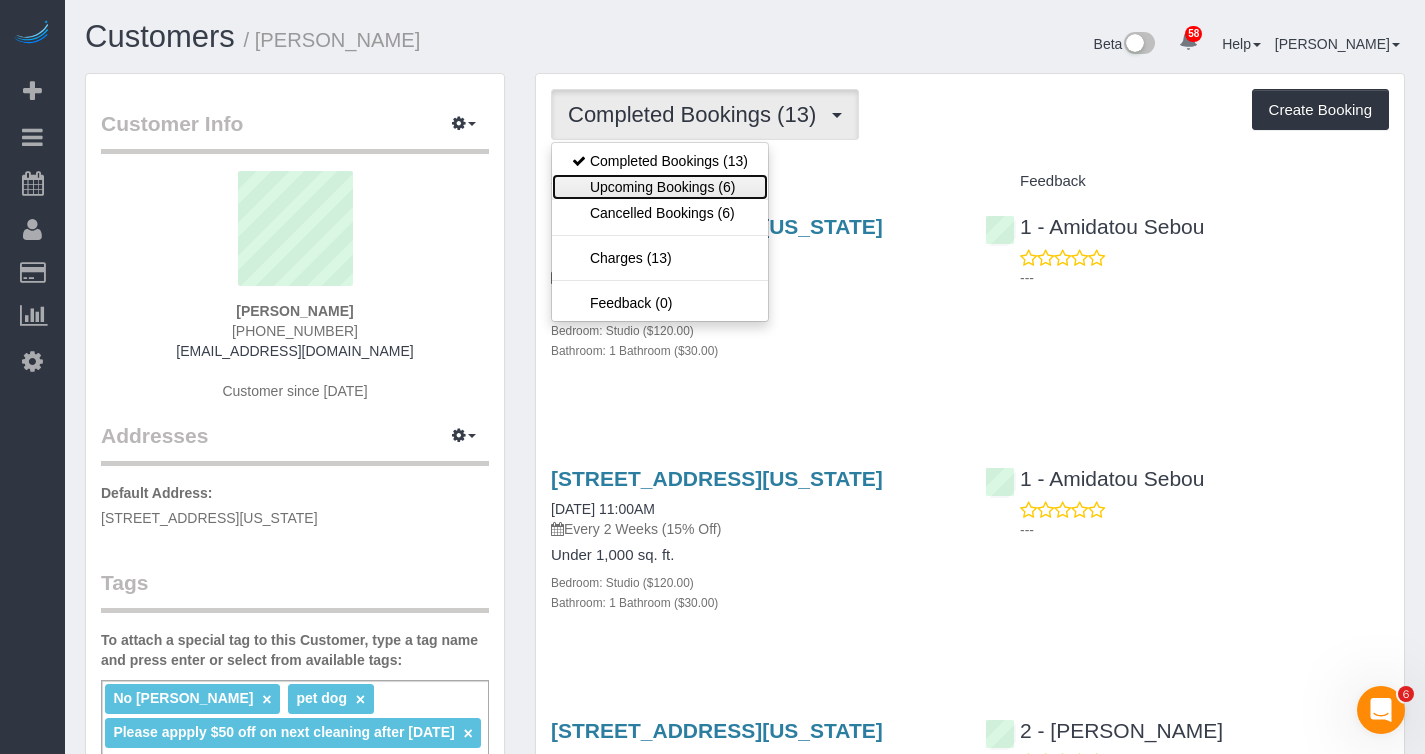 click on "Upcoming Bookings (6)" at bounding box center [660, 187] 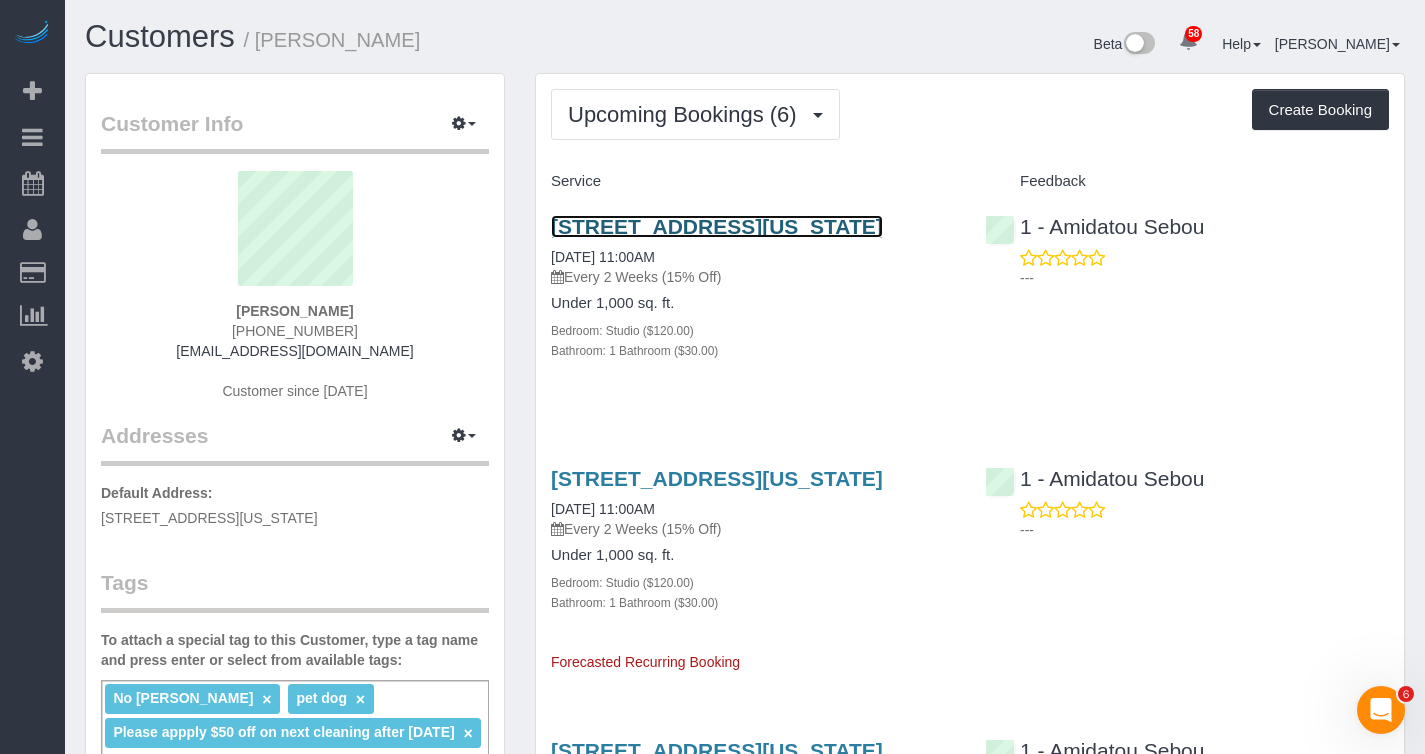 click on "20 Broad Street, Apt. 1203, New York, NY 10005" at bounding box center (717, 226) 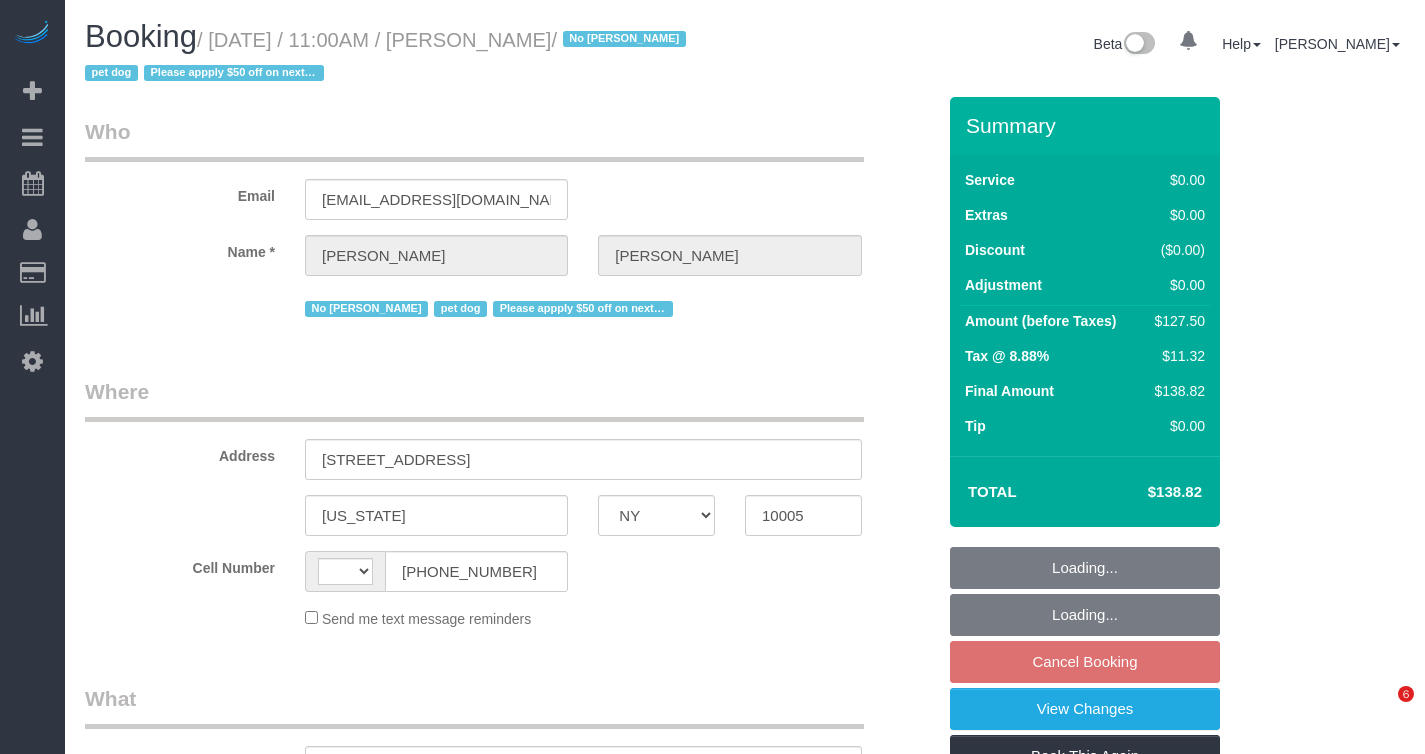 select on "NY" 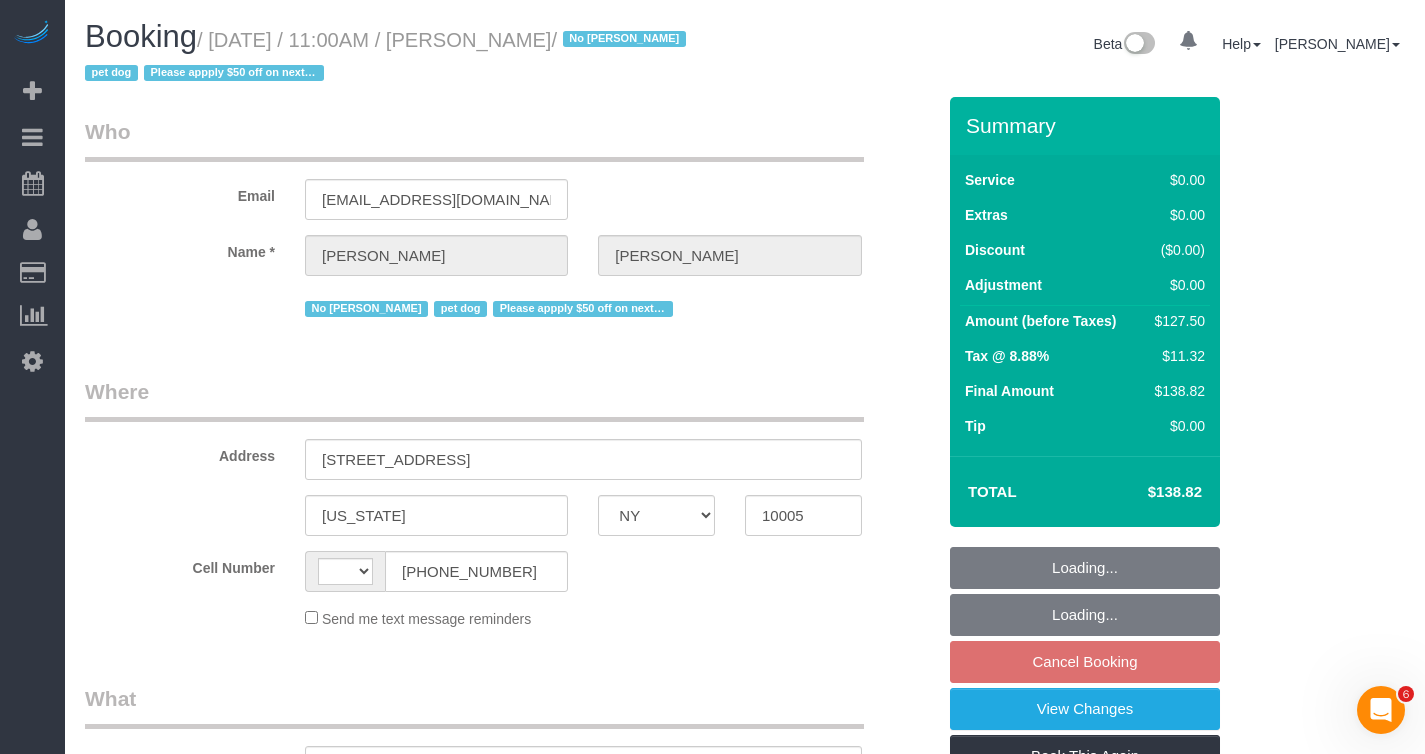 scroll, scrollTop: 0, scrollLeft: 0, axis: both 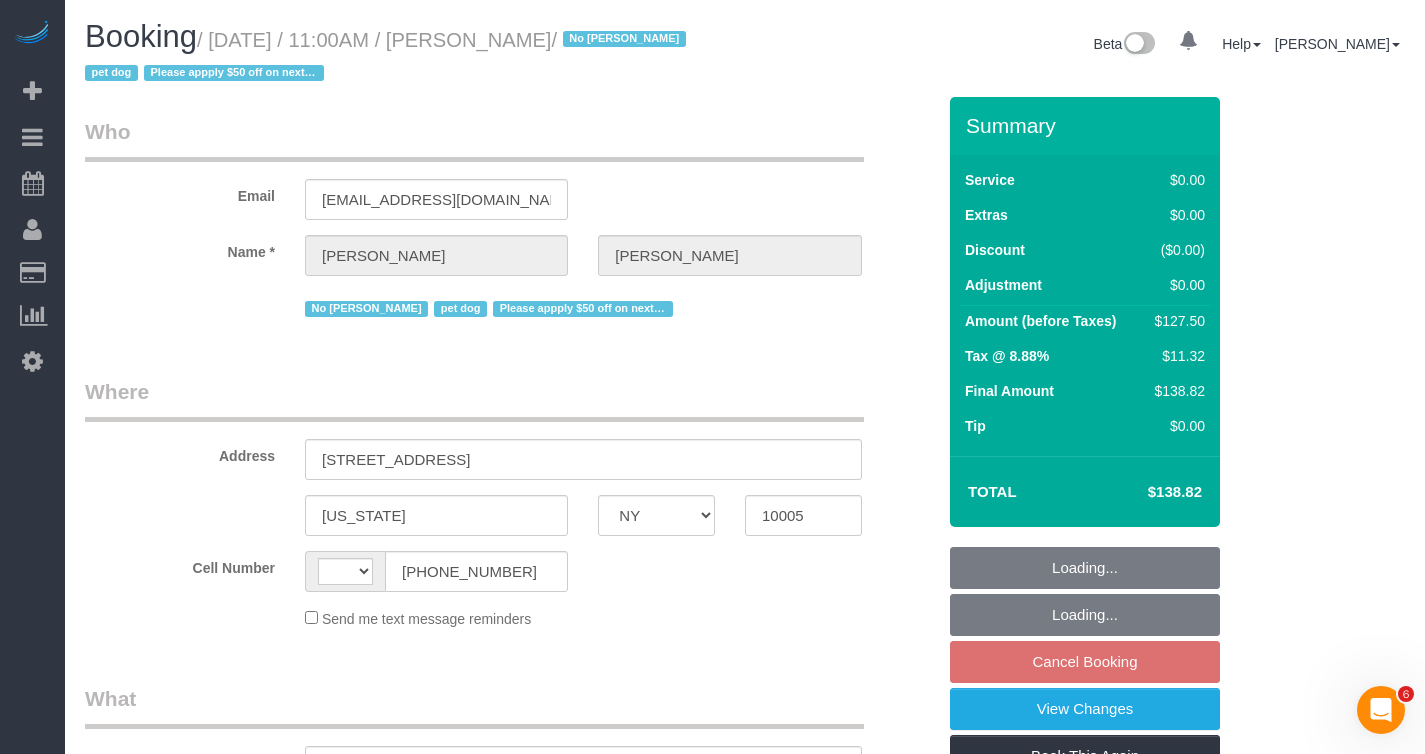 select on "string:US" 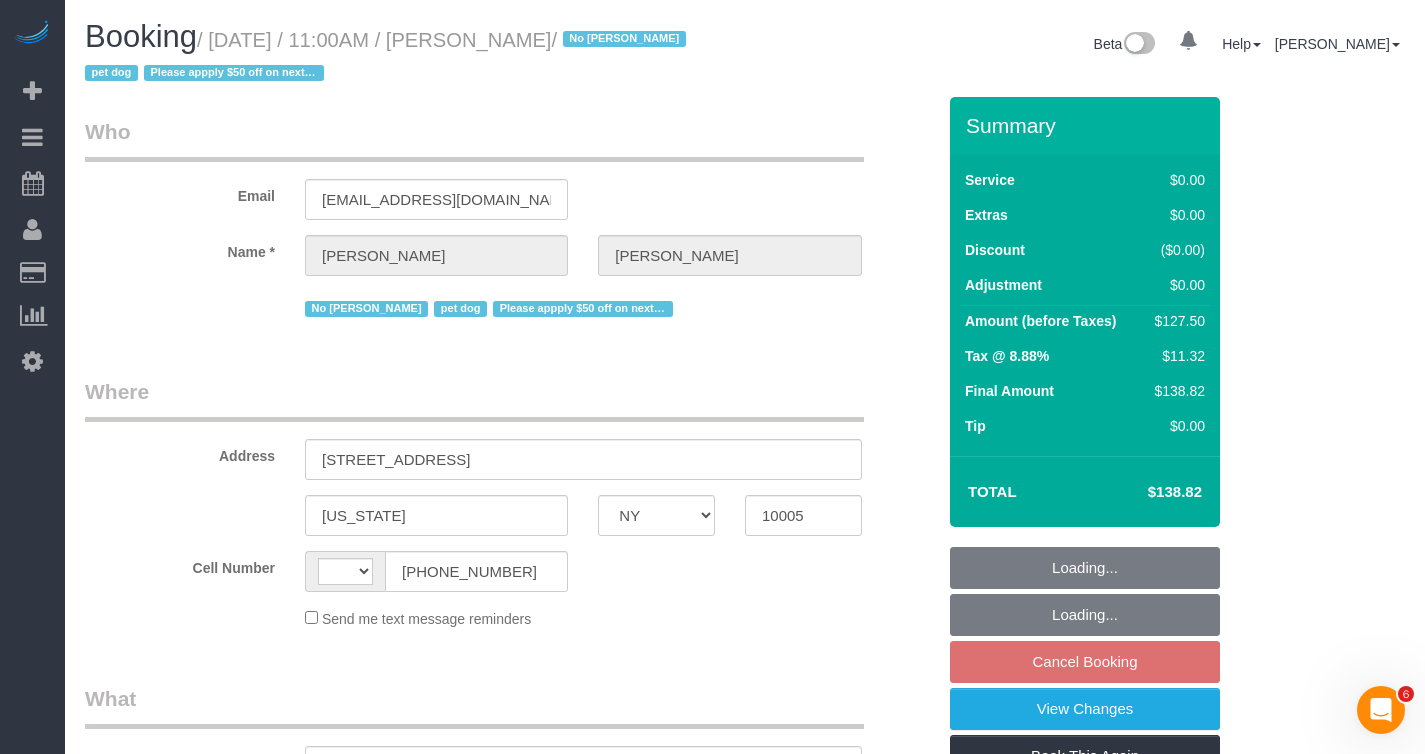 select on "object:968" 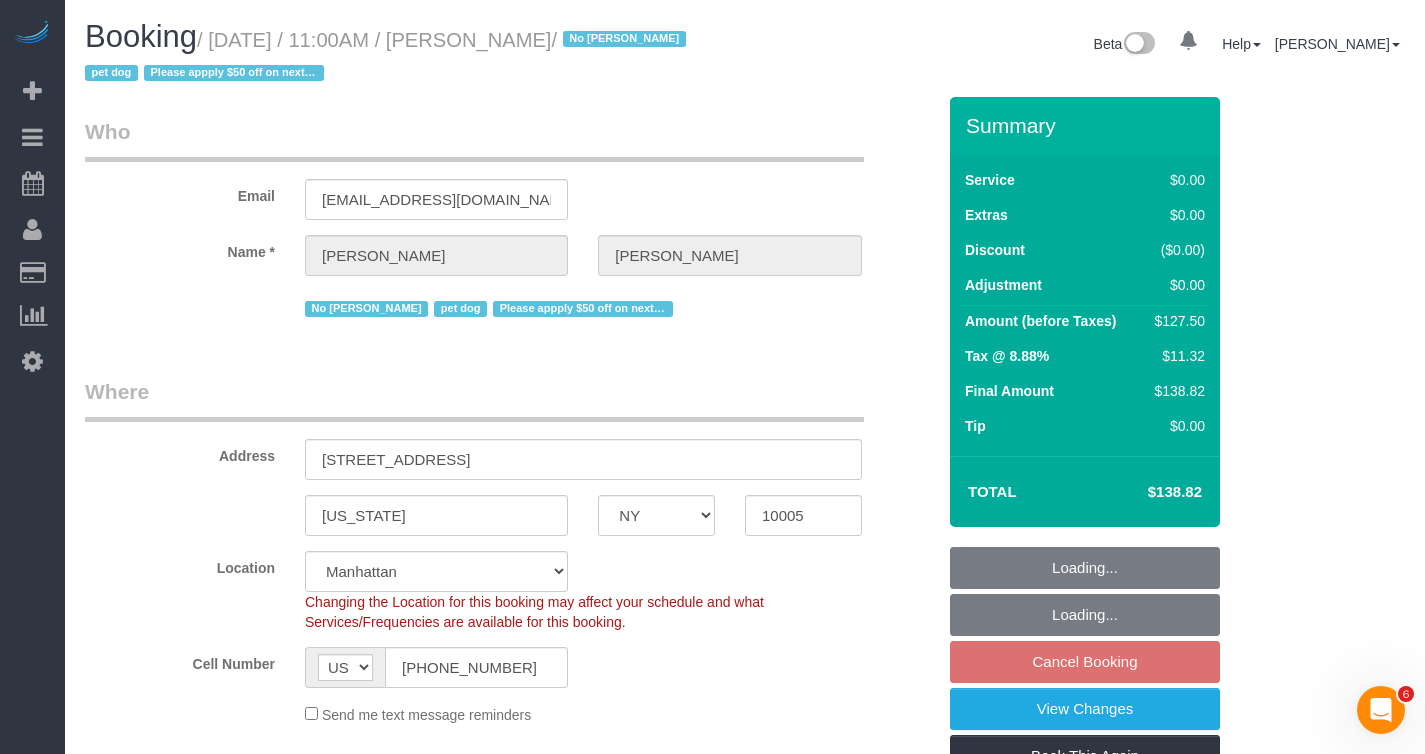 select on "object:1445" 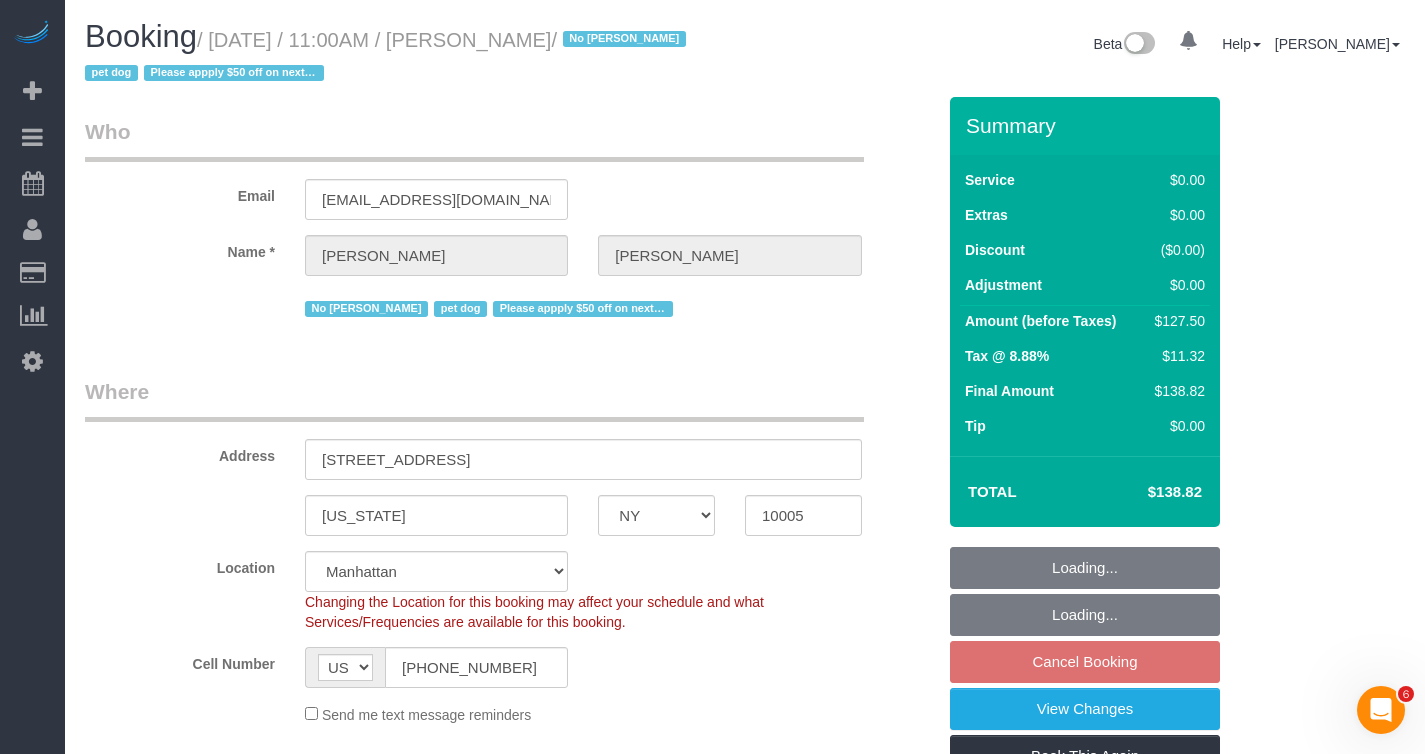 select on "spot4" 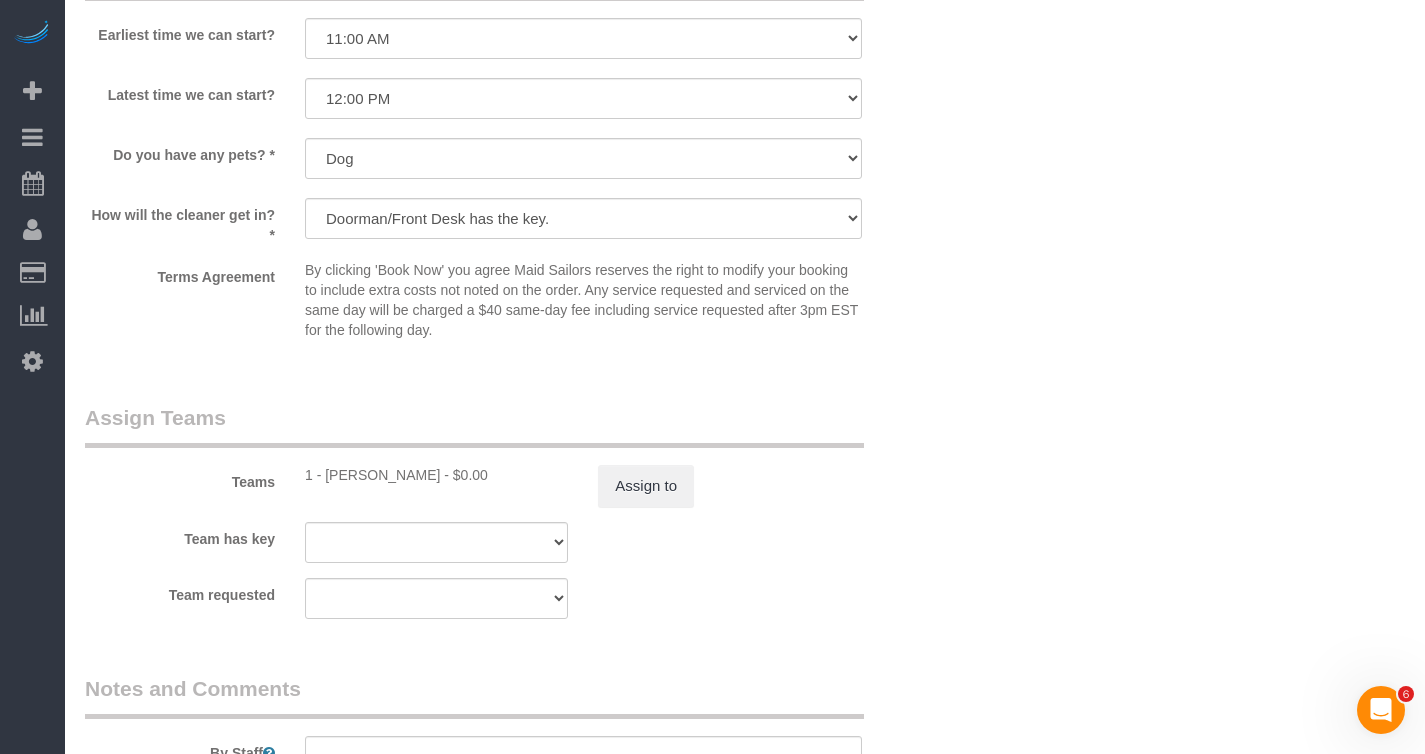 scroll, scrollTop: 2497, scrollLeft: 0, axis: vertical 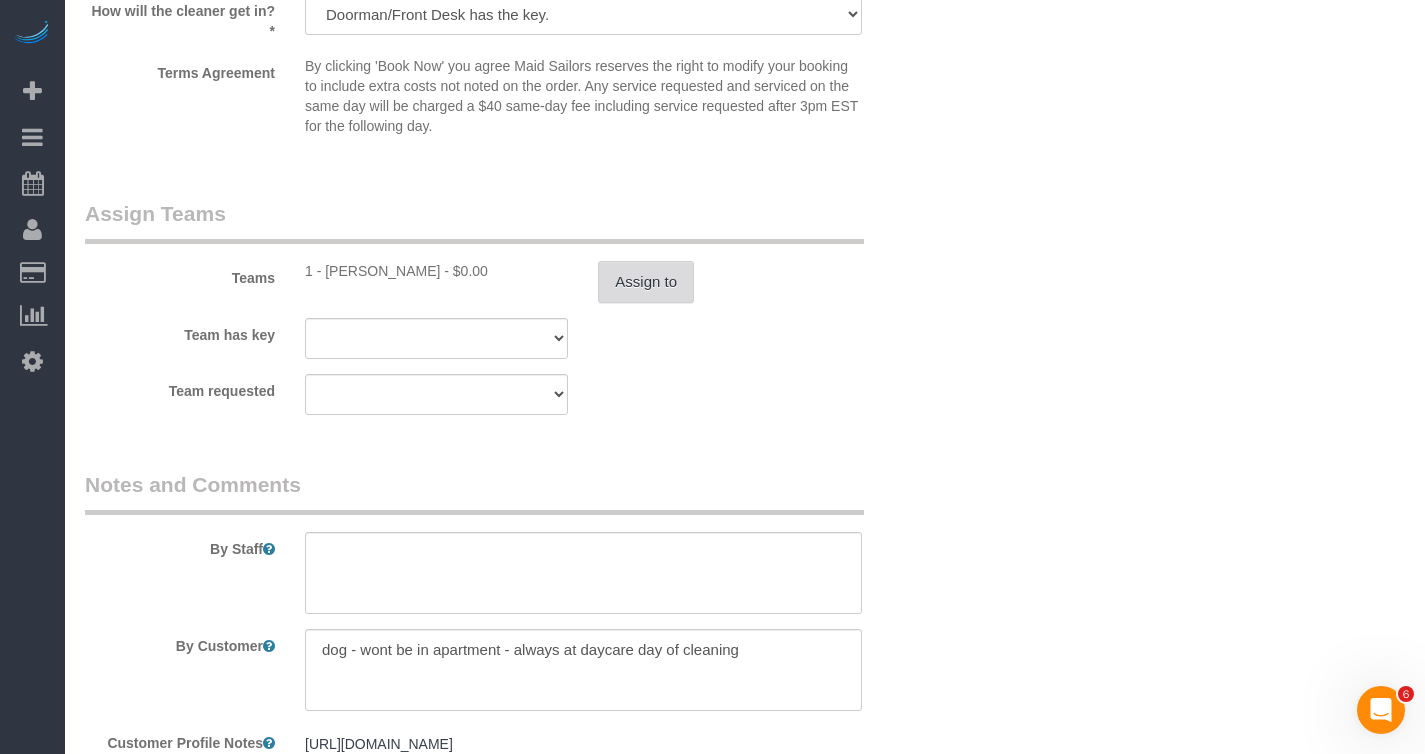 click on "Assign to" at bounding box center (646, 282) 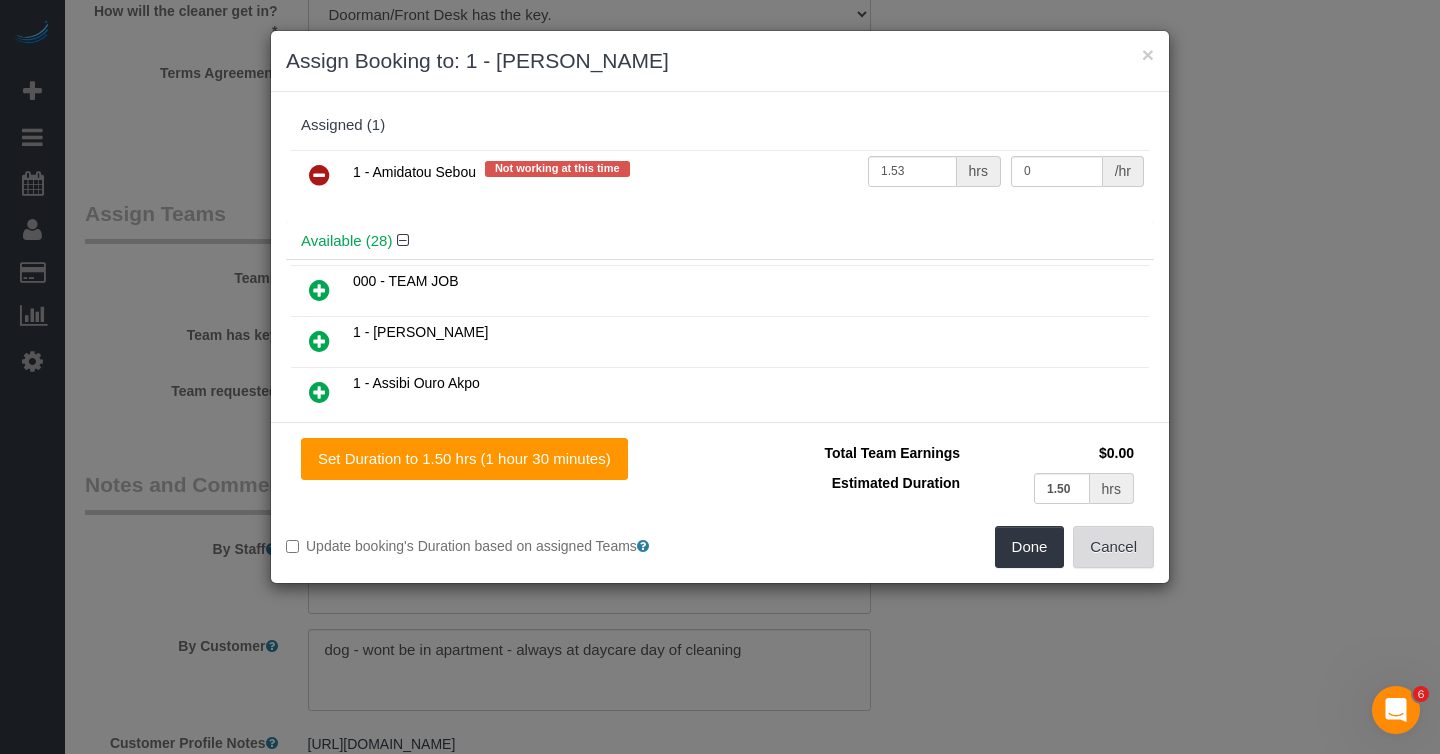 click on "Cancel" at bounding box center [1113, 547] 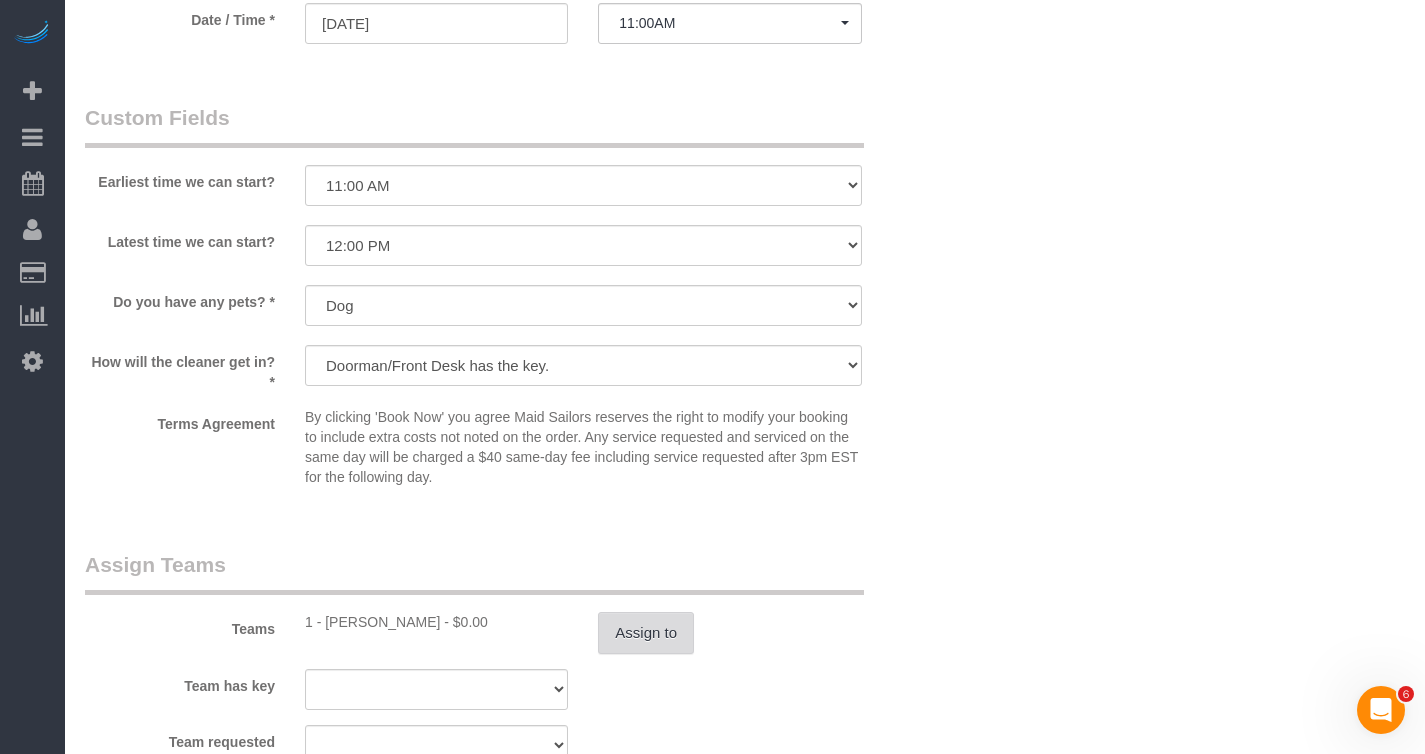 scroll, scrollTop: 1530, scrollLeft: 0, axis: vertical 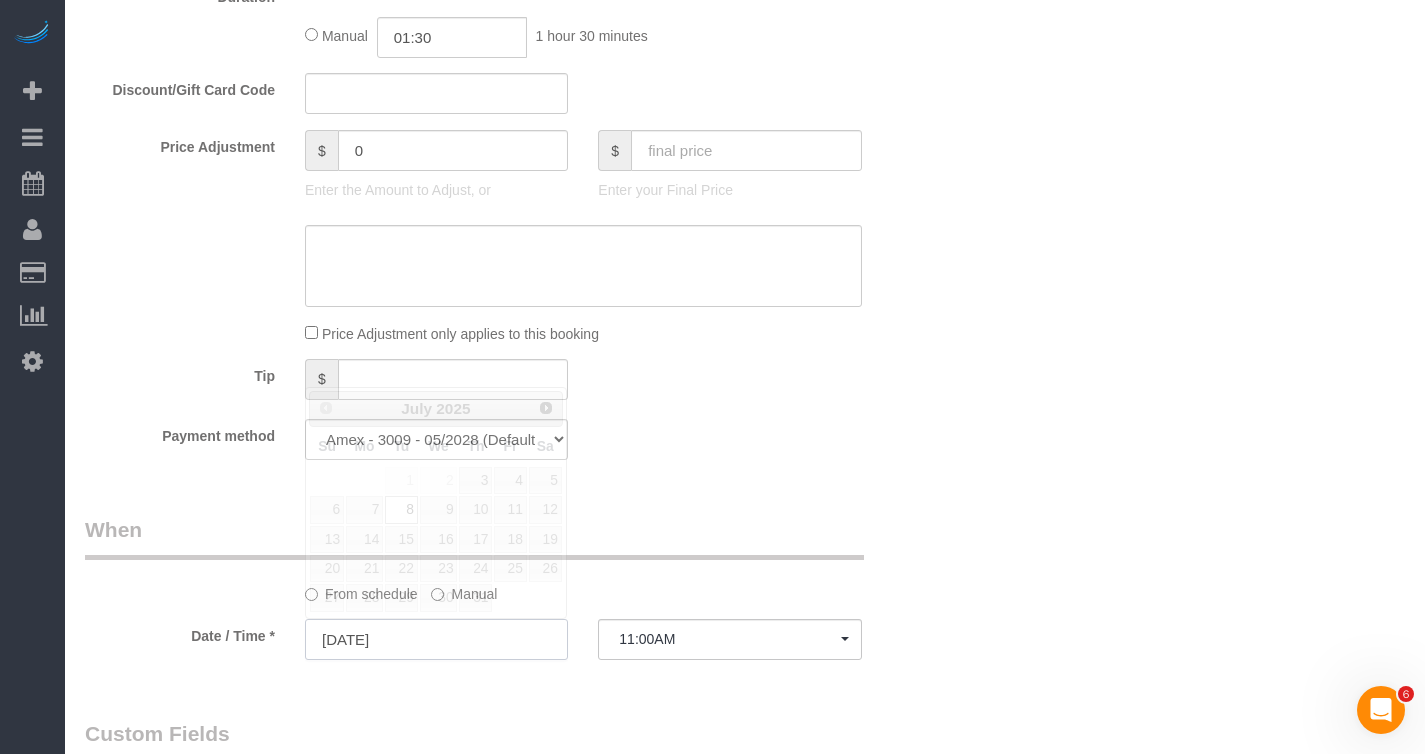 click on "07/08/2025" at bounding box center (436, 639) 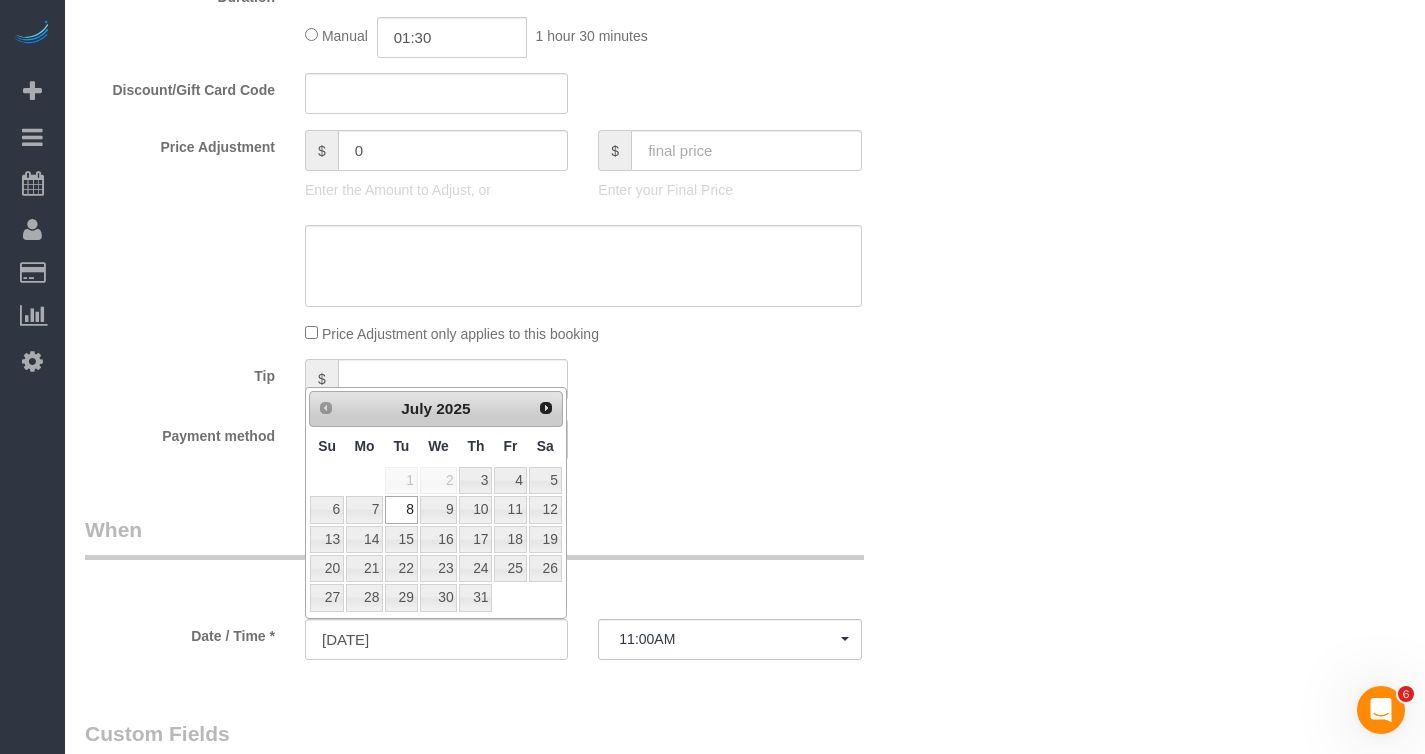 click on "Who
Email
[EMAIL_ADDRESS][DOMAIN_NAME]
Name *
[PERSON_NAME]
No [PERSON_NAME]
pet dog
Please appply $50 off on next cleaning after [DATE]
Where
Address
[STREET_ADDRESS]
[US_STATE]
AK
AL
AR
AZ
CA
CO
CT
DC
DE
[GEOGRAPHIC_DATA]
[GEOGRAPHIC_DATA]
HI
IA
ID
IL
IN
KS
[GEOGRAPHIC_DATA]
LA
MA
MD
ME
MI" at bounding box center [745, 261] 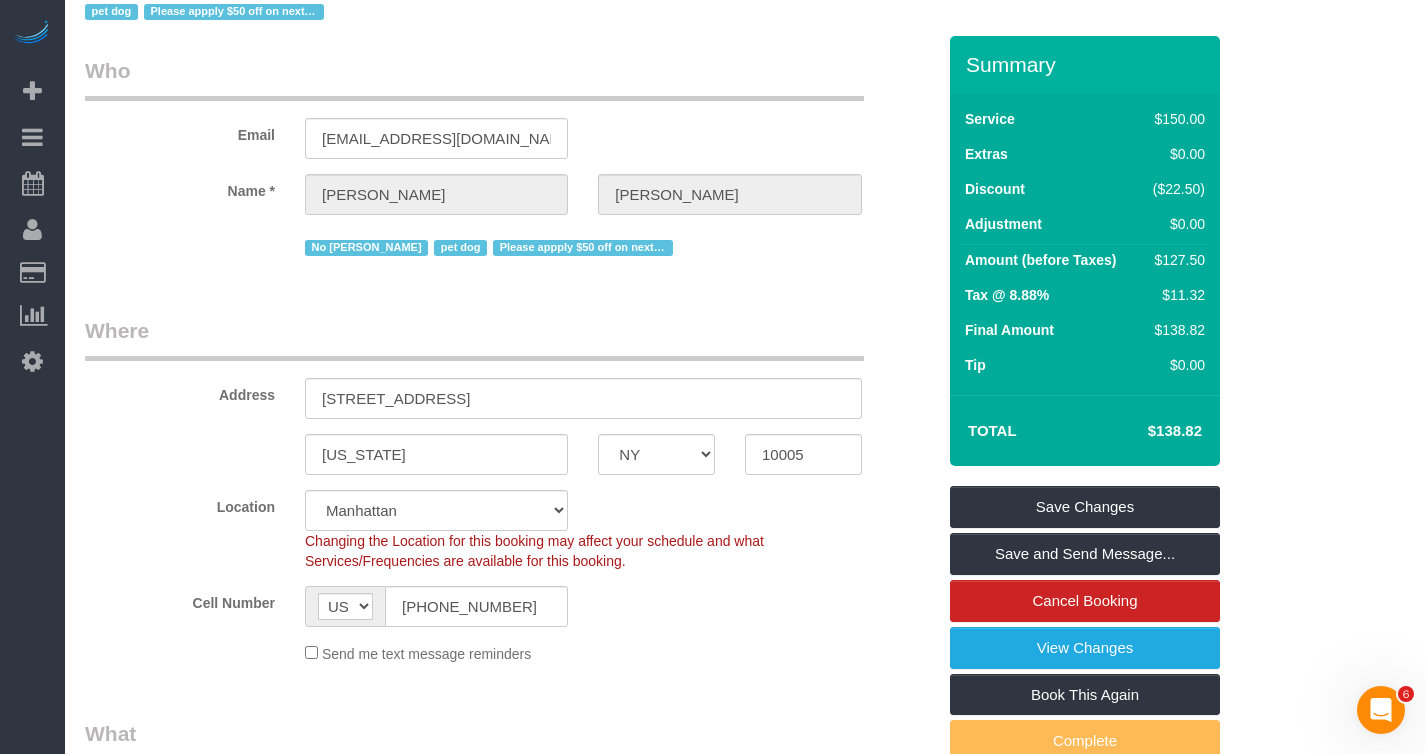 scroll, scrollTop: 0, scrollLeft: 0, axis: both 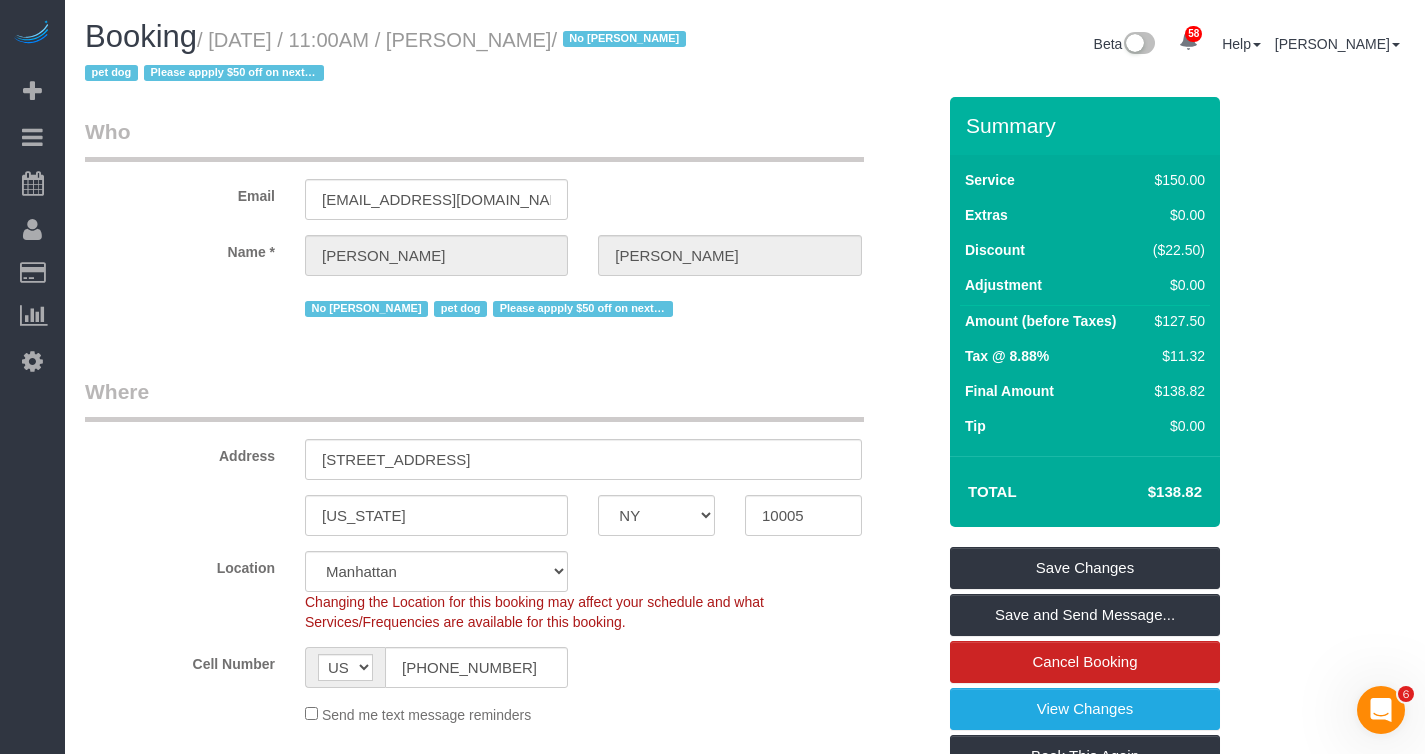 drag, startPoint x: 222, startPoint y: 47, endPoint x: 572, endPoint y: 44, distance: 350.01285 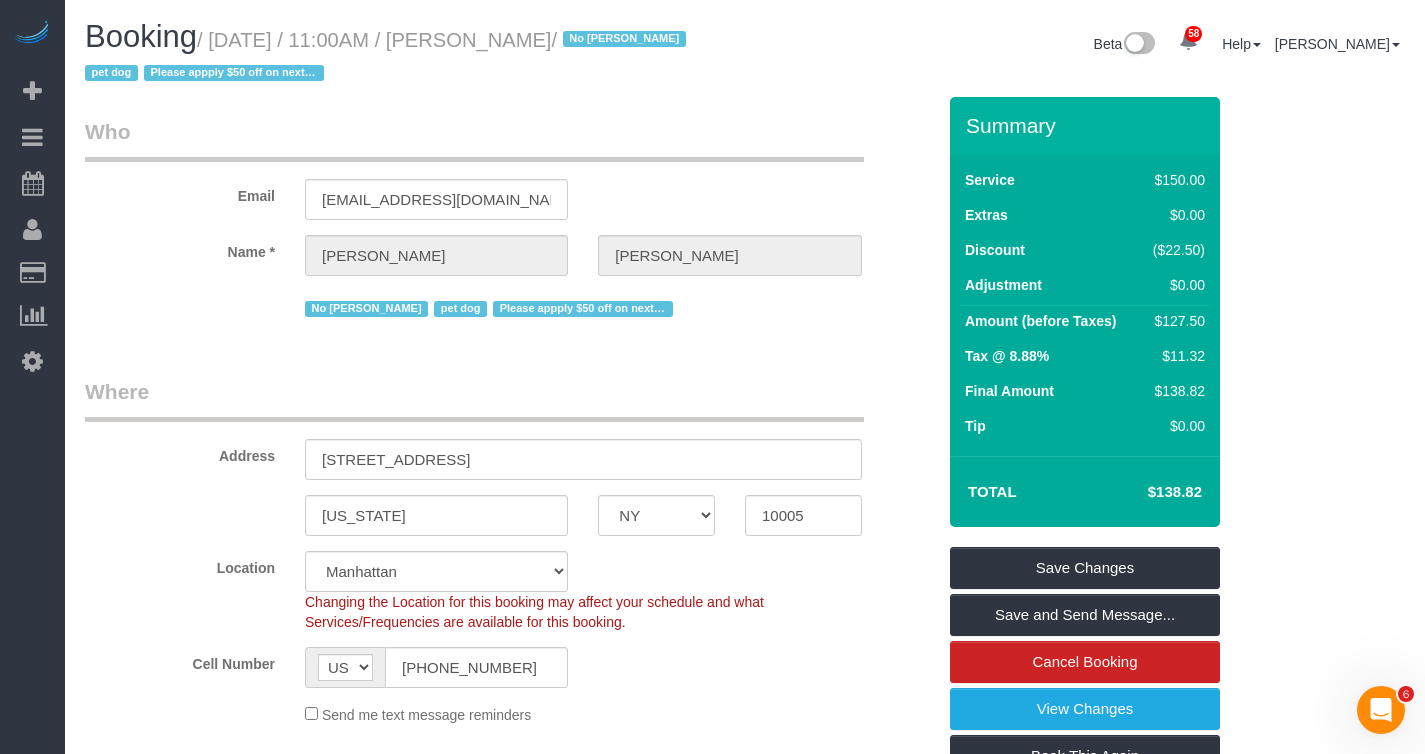 click on "/ July 08, 2025 / 11:00AM / Kelly Carroll
/
No Mandy Williams
pet dog
Please appply $50 off on next cleaning after Jan 7th 2025" at bounding box center (388, 57) 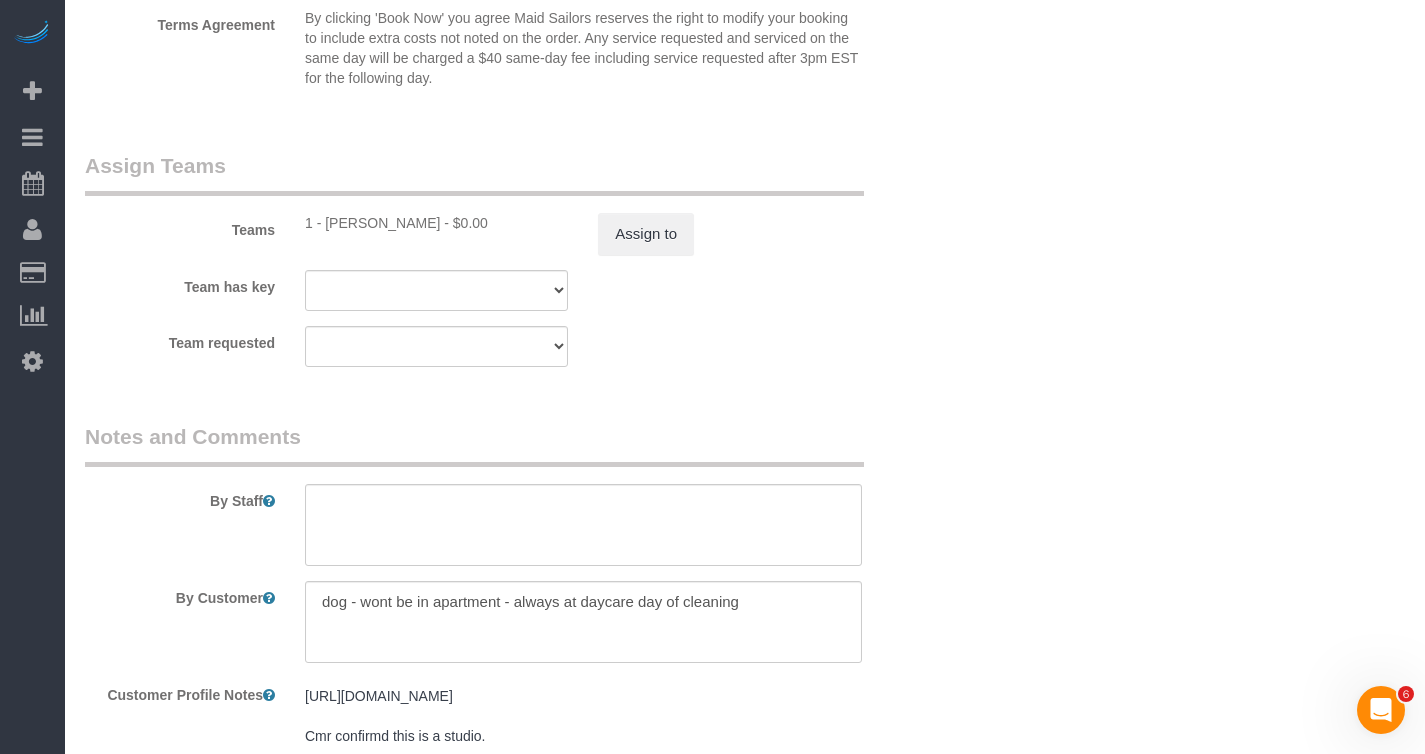 scroll, scrollTop: 2524, scrollLeft: 0, axis: vertical 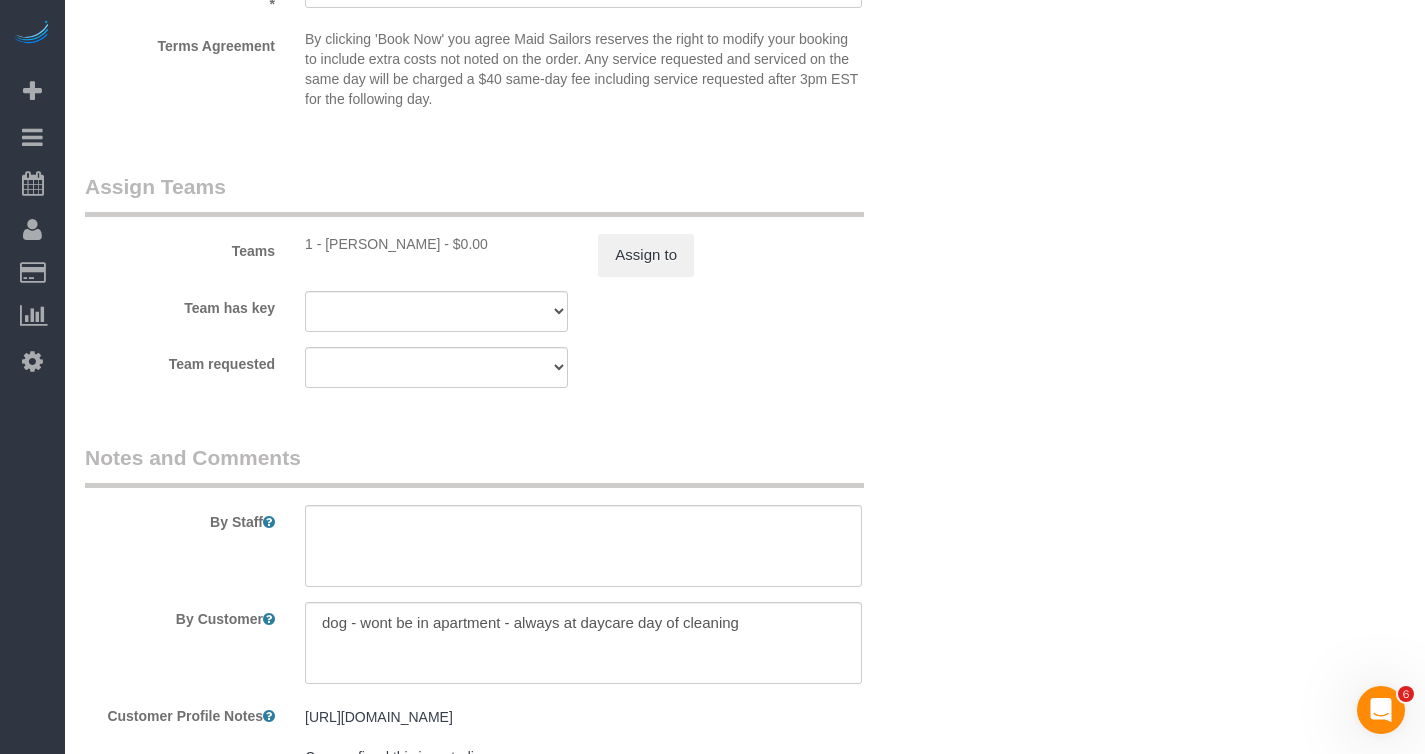 drag, startPoint x: 329, startPoint y: 244, endPoint x: 429, endPoint y: 241, distance: 100.04499 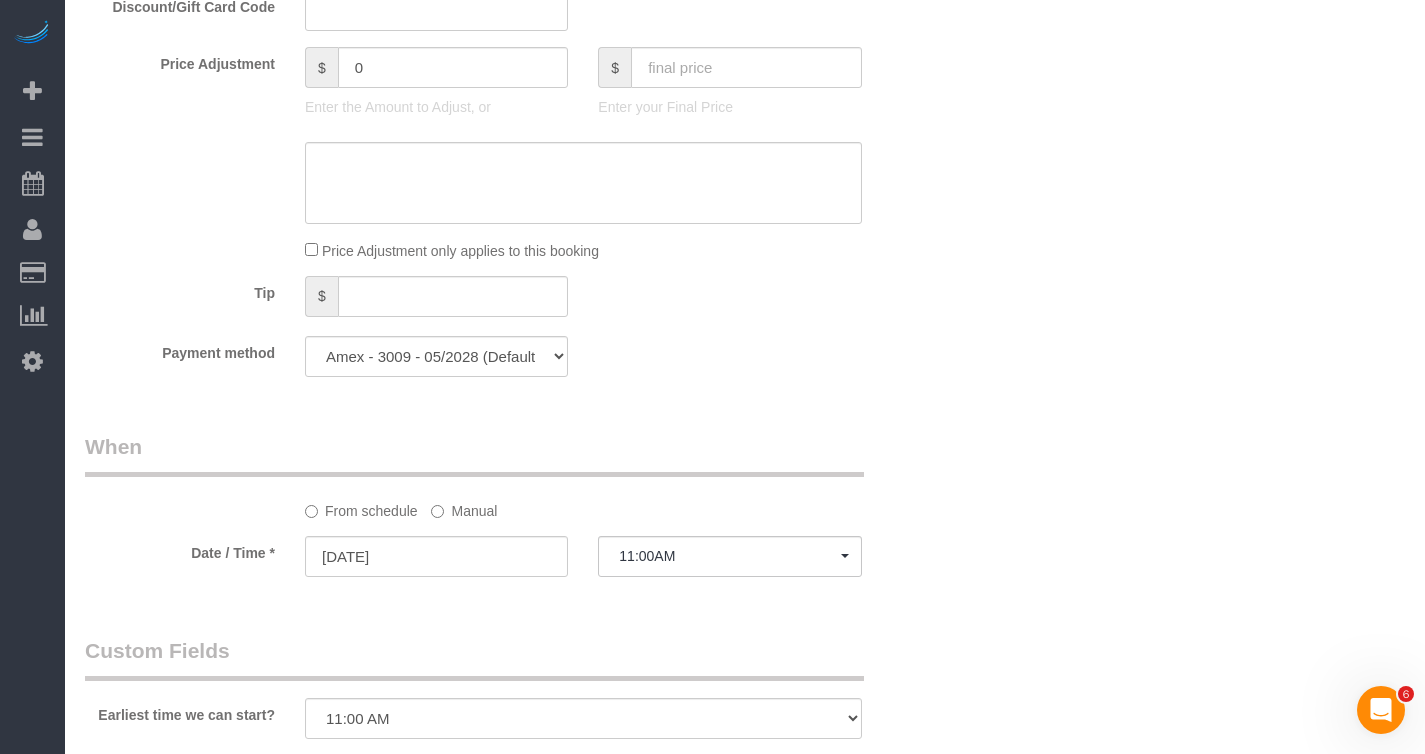 scroll, scrollTop: 1690, scrollLeft: 0, axis: vertical 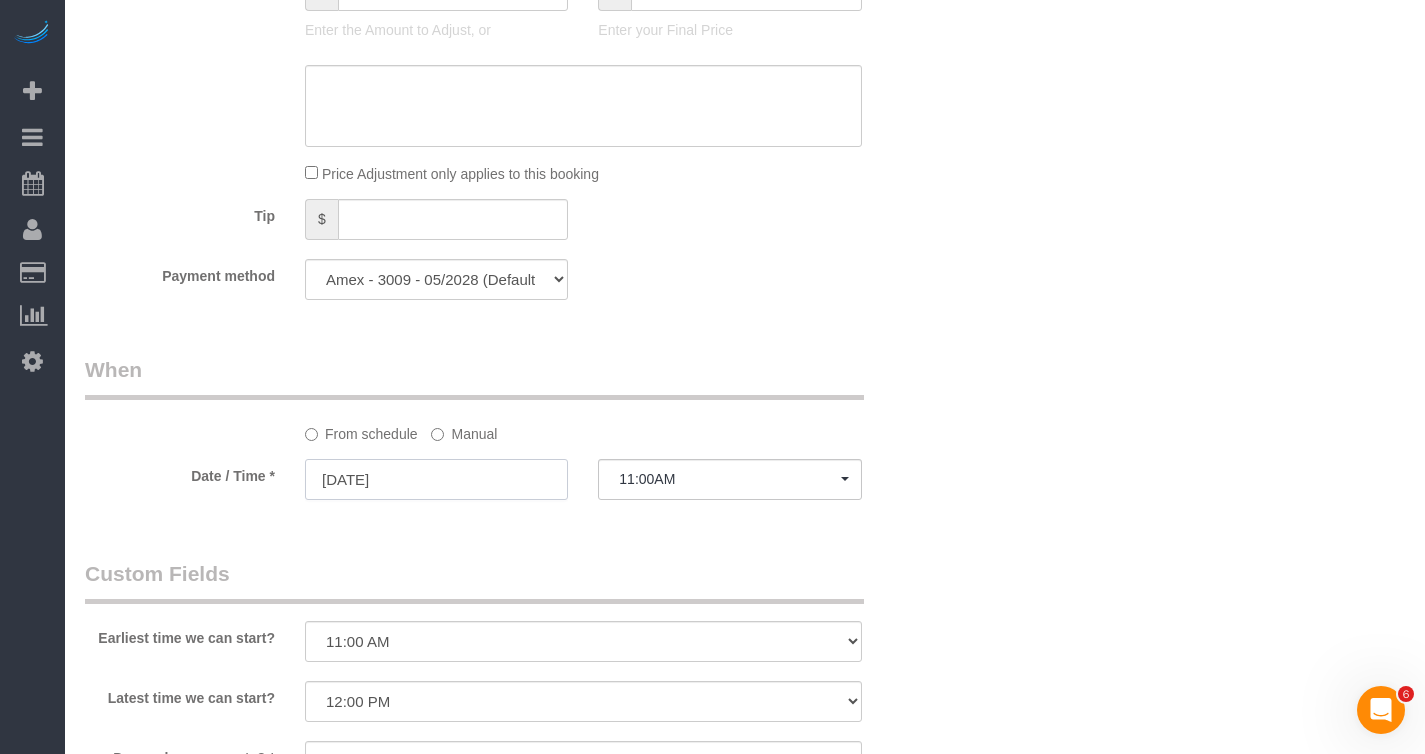 click on "07/08/2025" at bounding box center [436, 479] 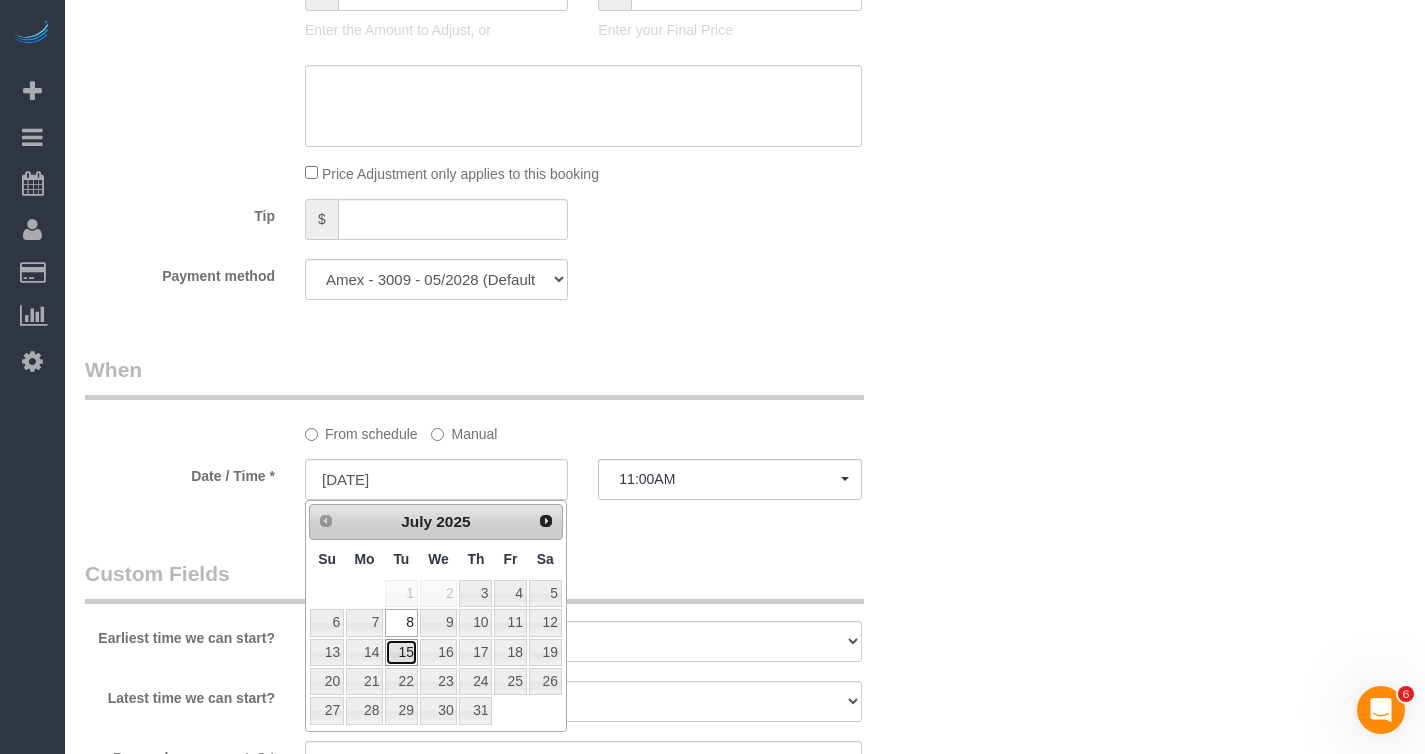 click on "15" at bounding box center [401, 652] 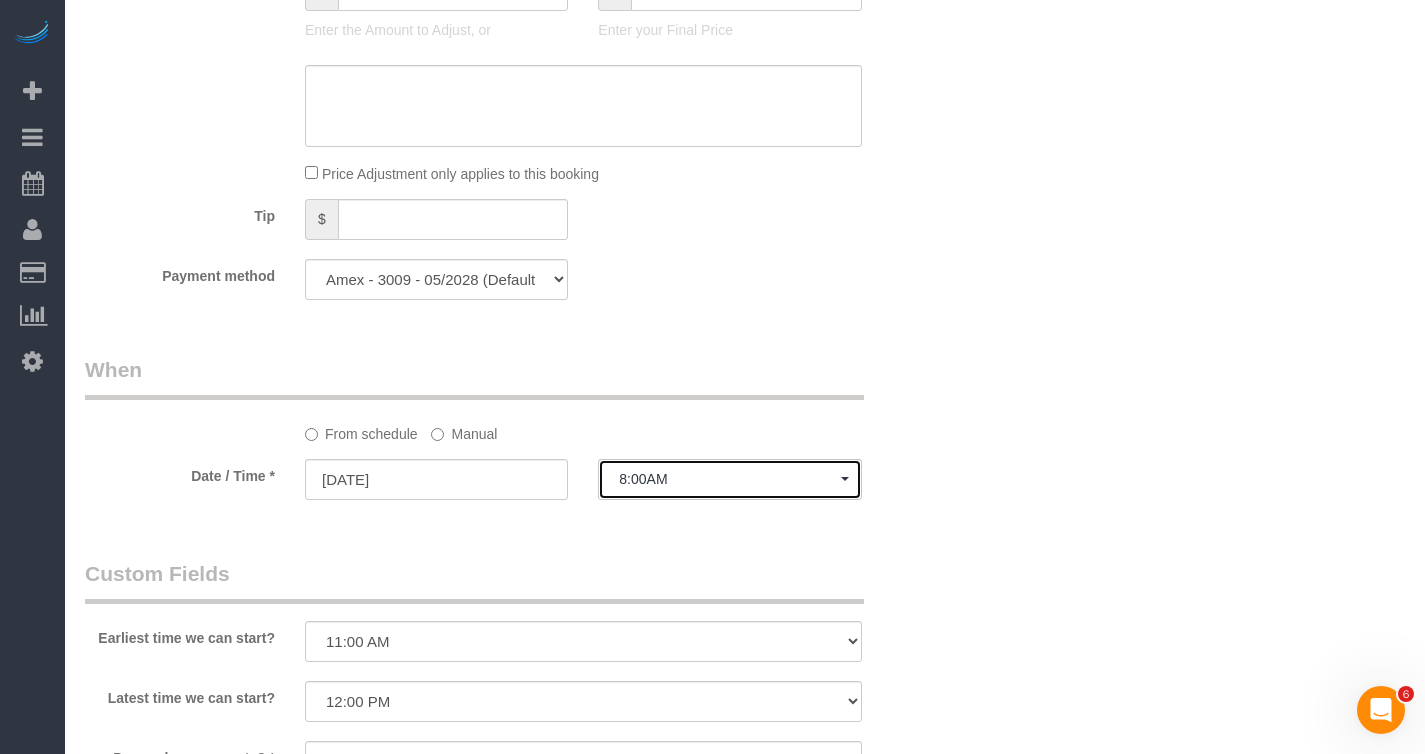 click on "8:00AM" 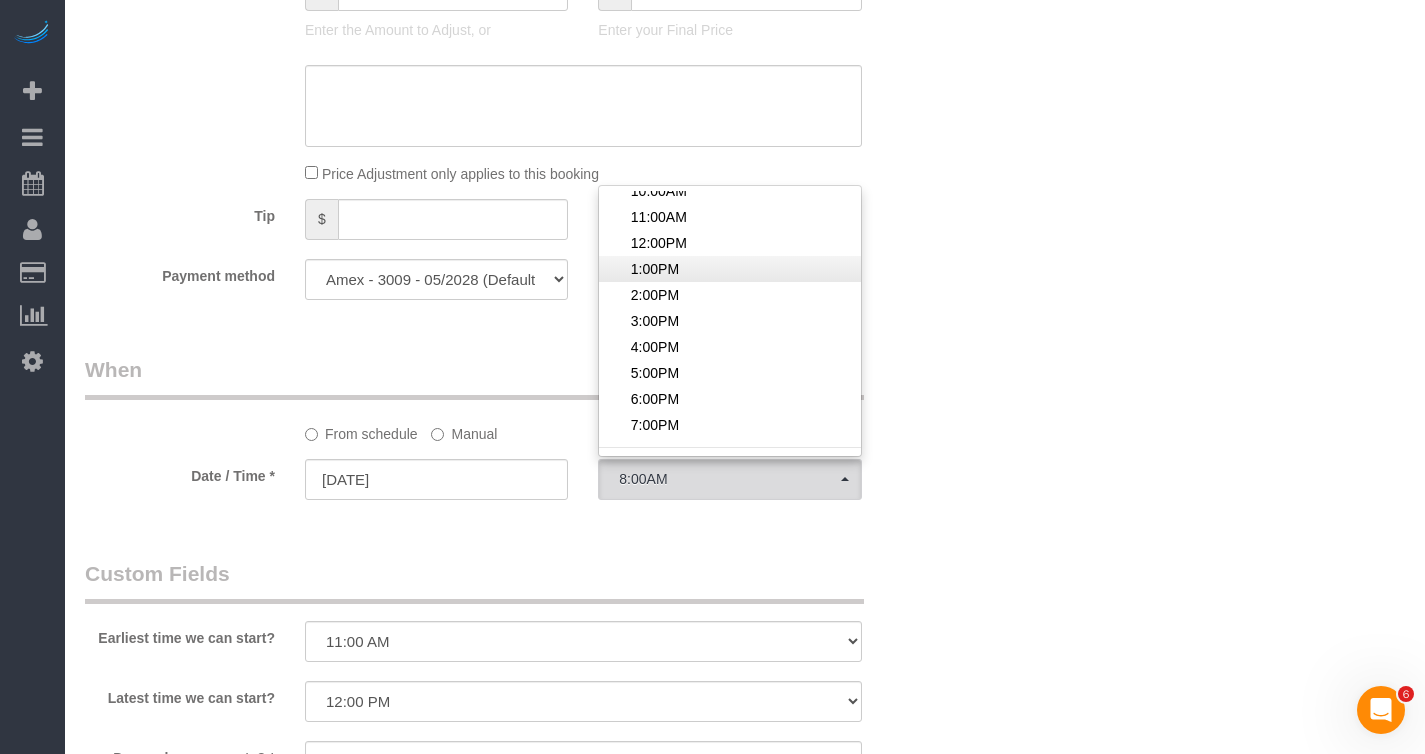 scroll, scrollTop: 121, scrollLeft: 0, axis: vertical 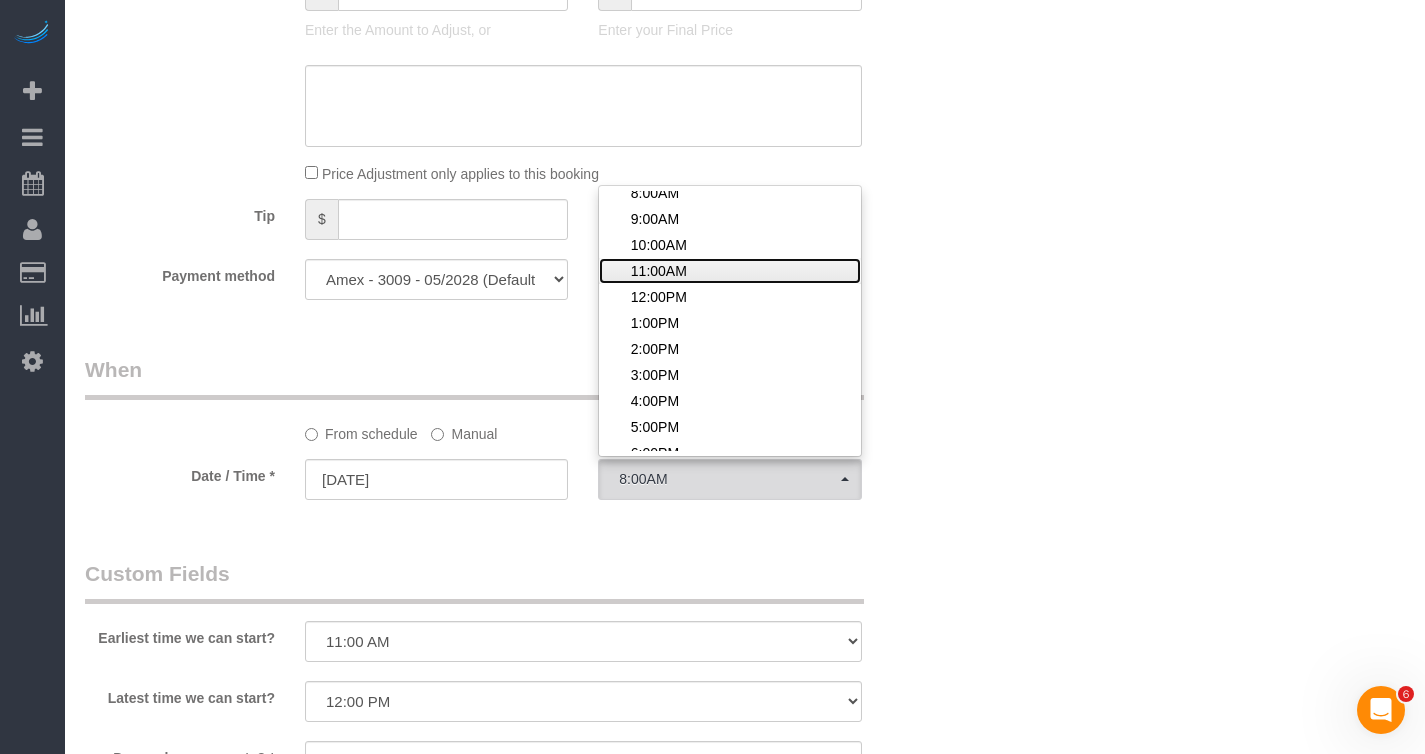 click on "11:00AM" 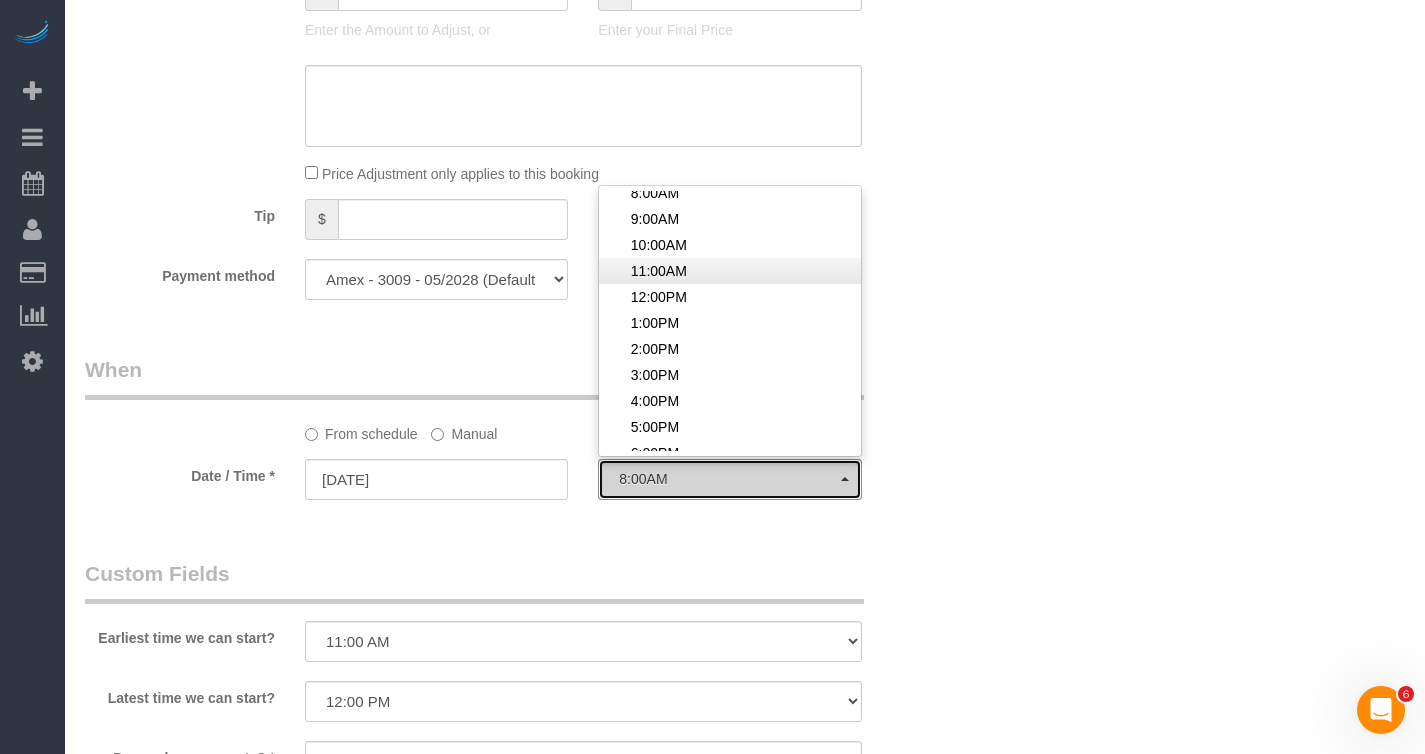 select on "spot63" 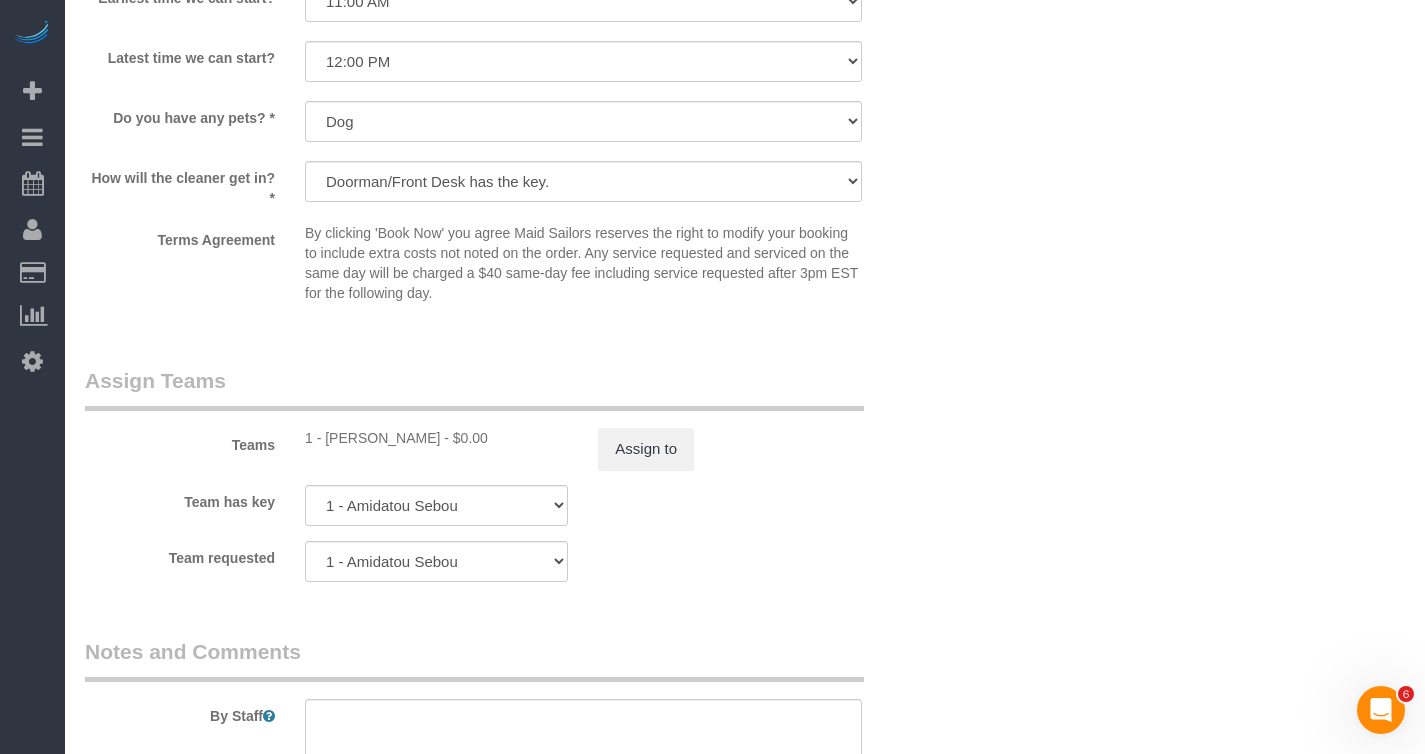 scroll, scrollTop: 2330, scrollLeft: 0, axis: vertical 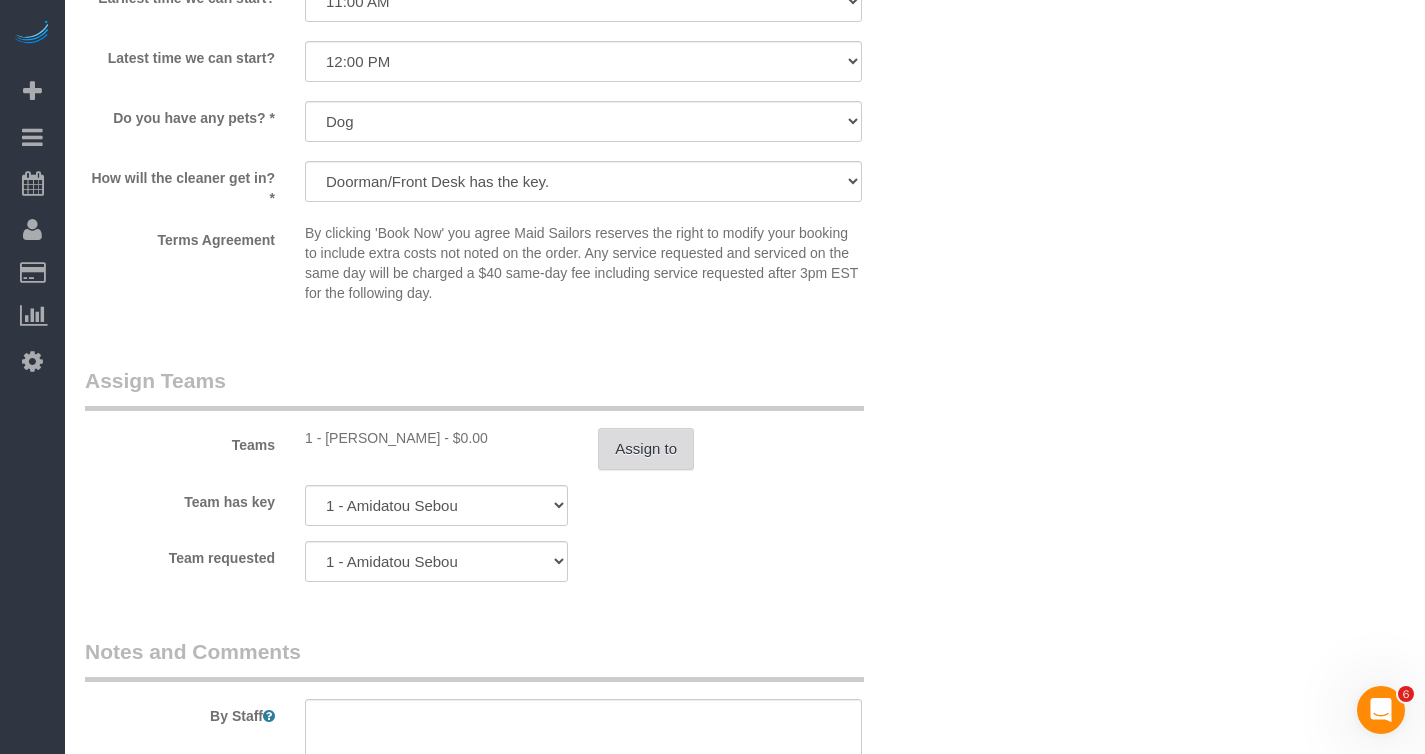click on "Assign to" at bounding box center [646, 449] 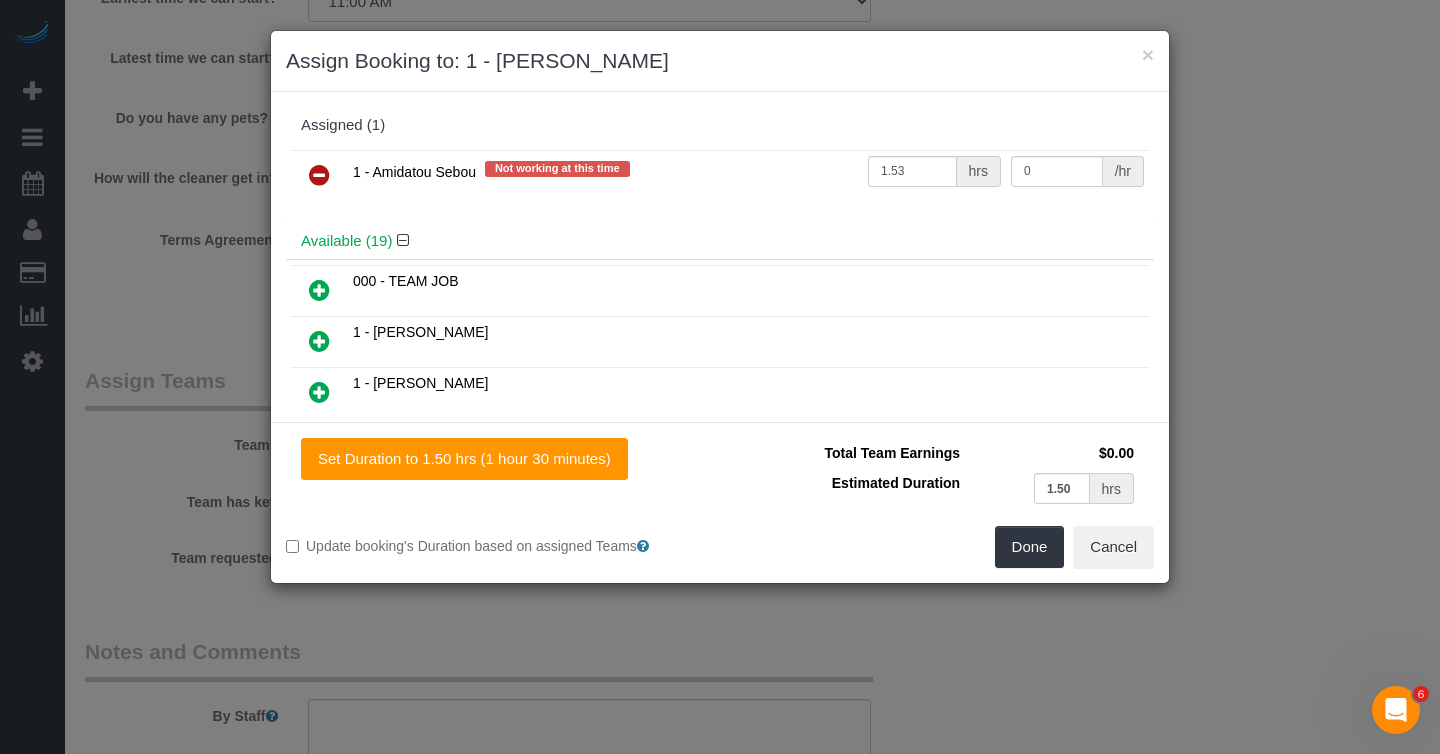 click at bounding box center (319, 175) 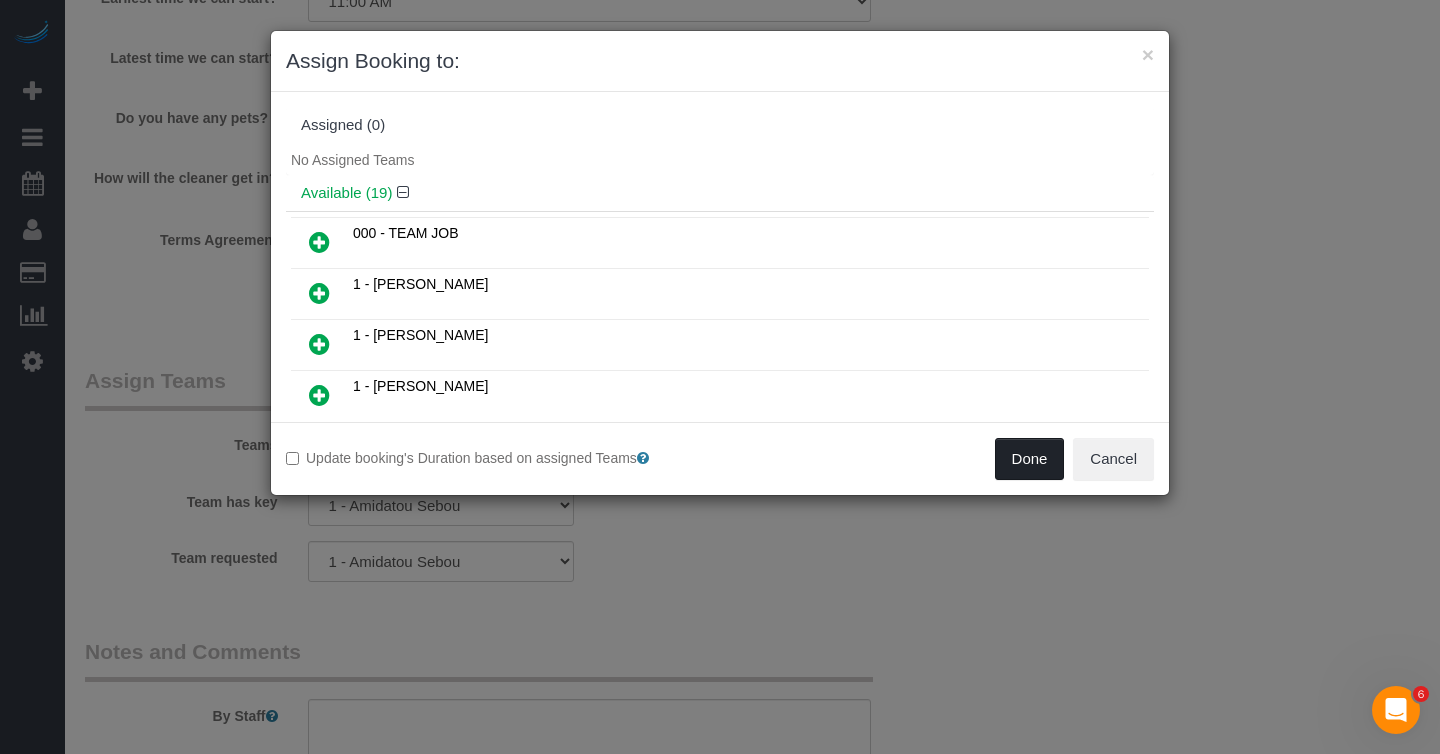 click on "Done" at bounding box center (1030, 459) 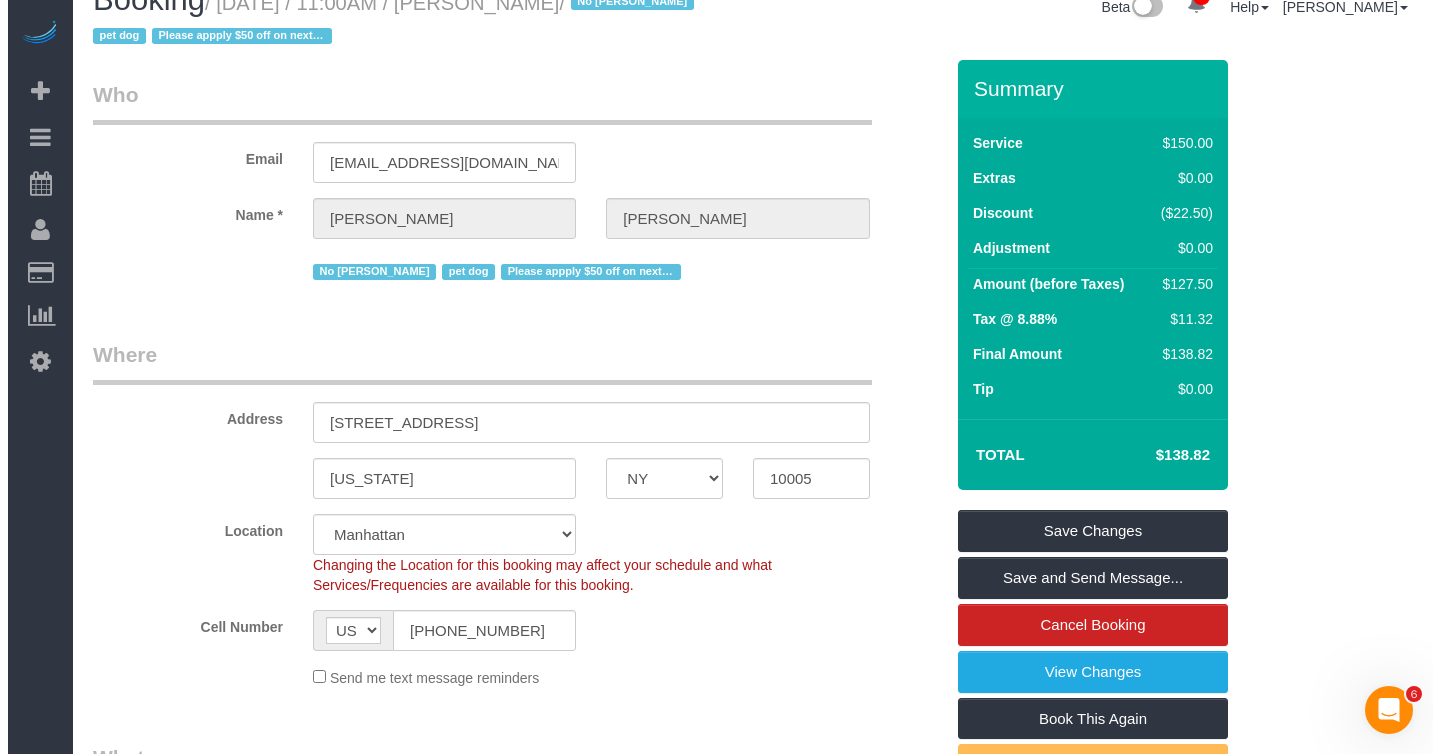 scroll, scrollTop: 5, scrollLeft: 0, axis: vertical 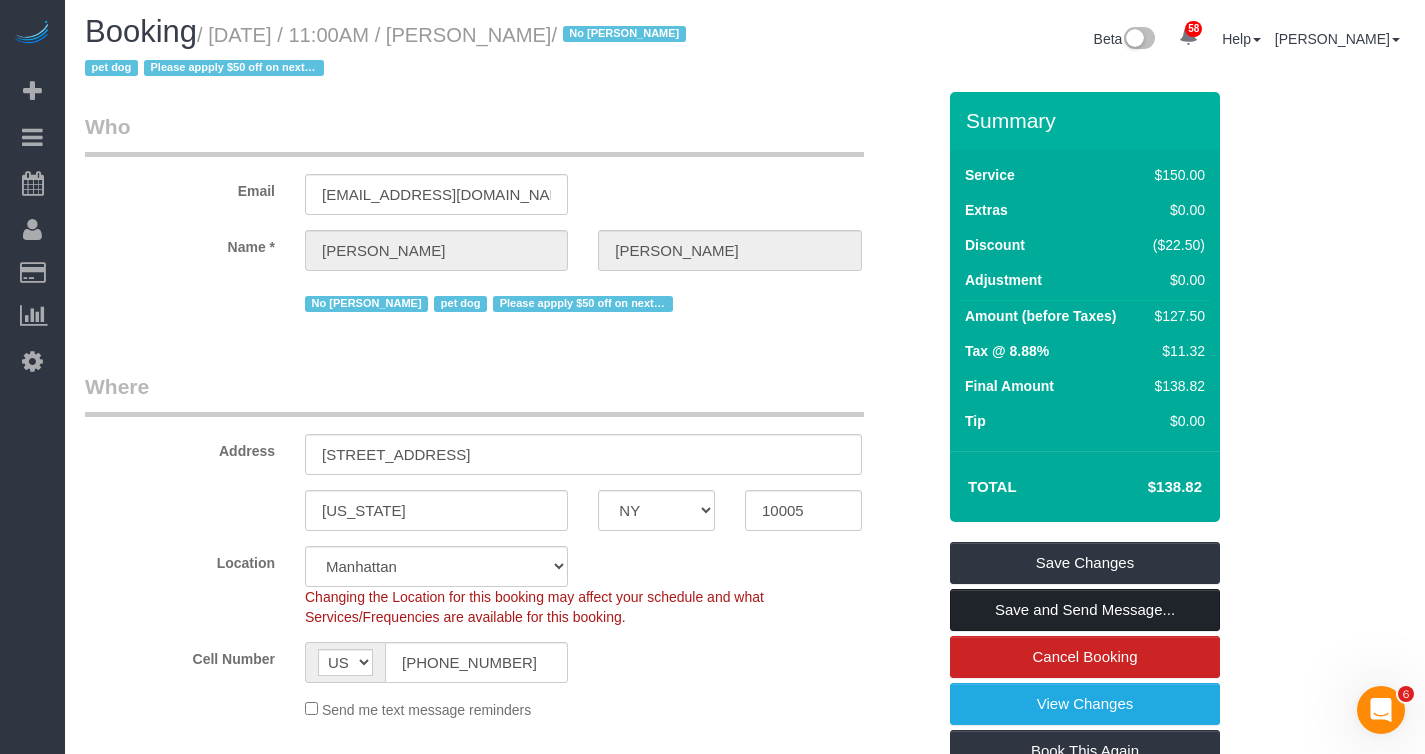 click on "Save and Send Message..." at bounding box center [1085, 610] 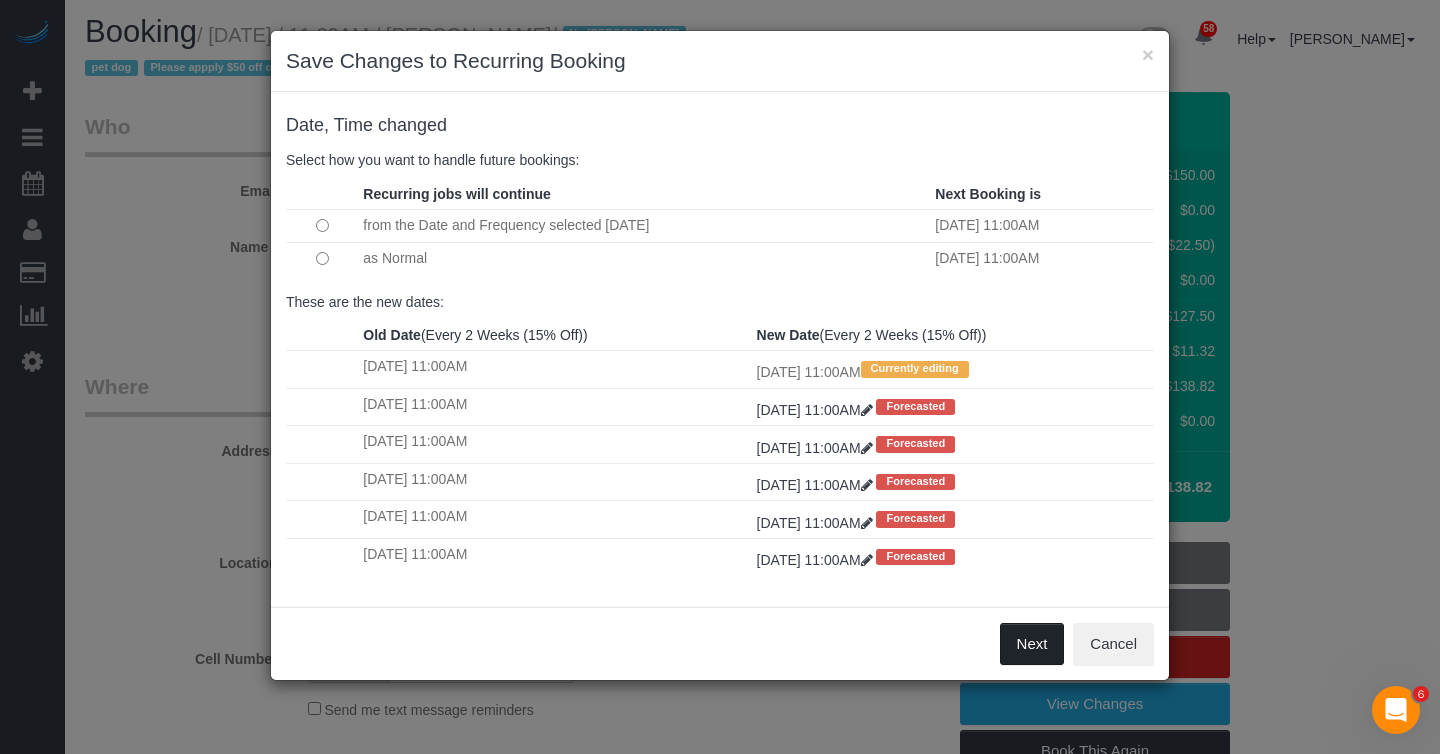 click on "Next" at bounding box center (1032, 644) 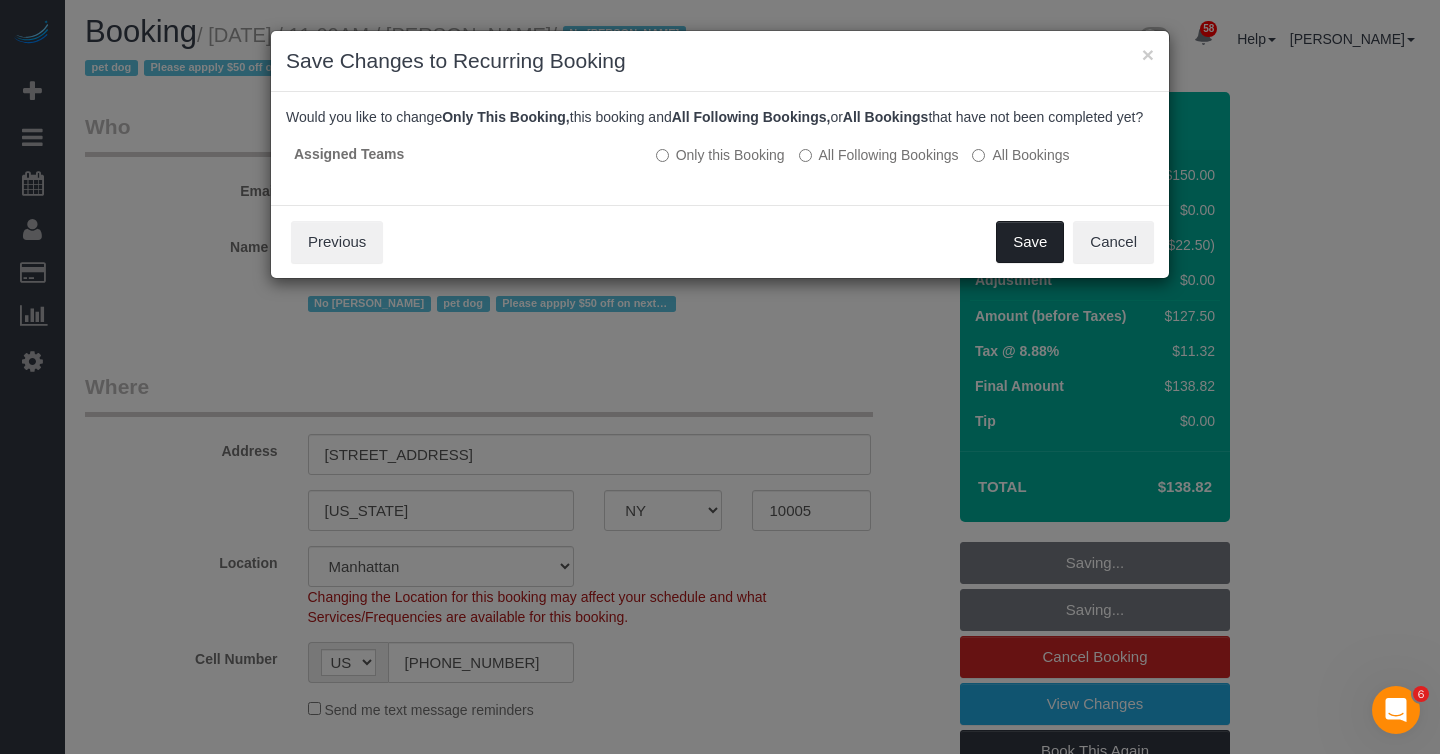 click on "Save" at bounding box center [1030, 242] 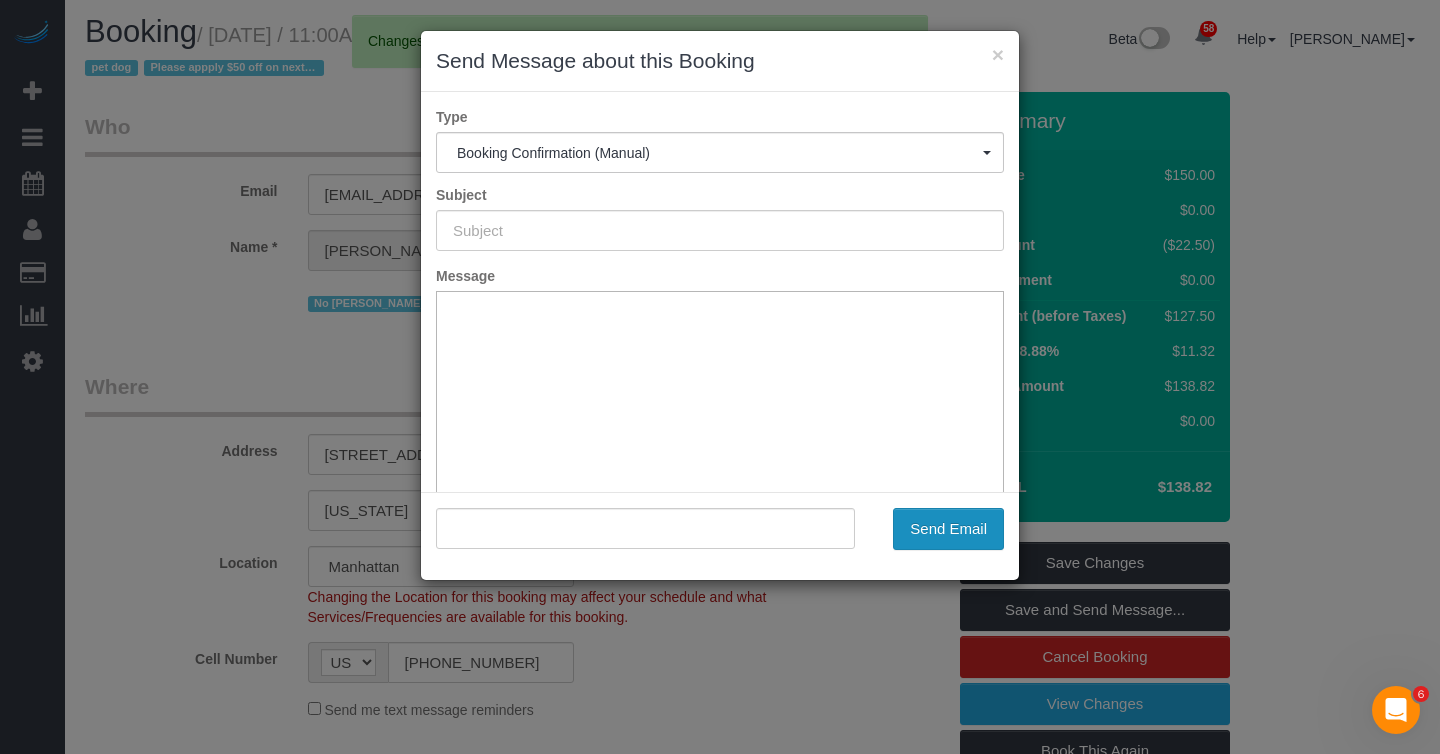 type on "Cleaning Confirmed for 07/15/2025 at 11:00am" 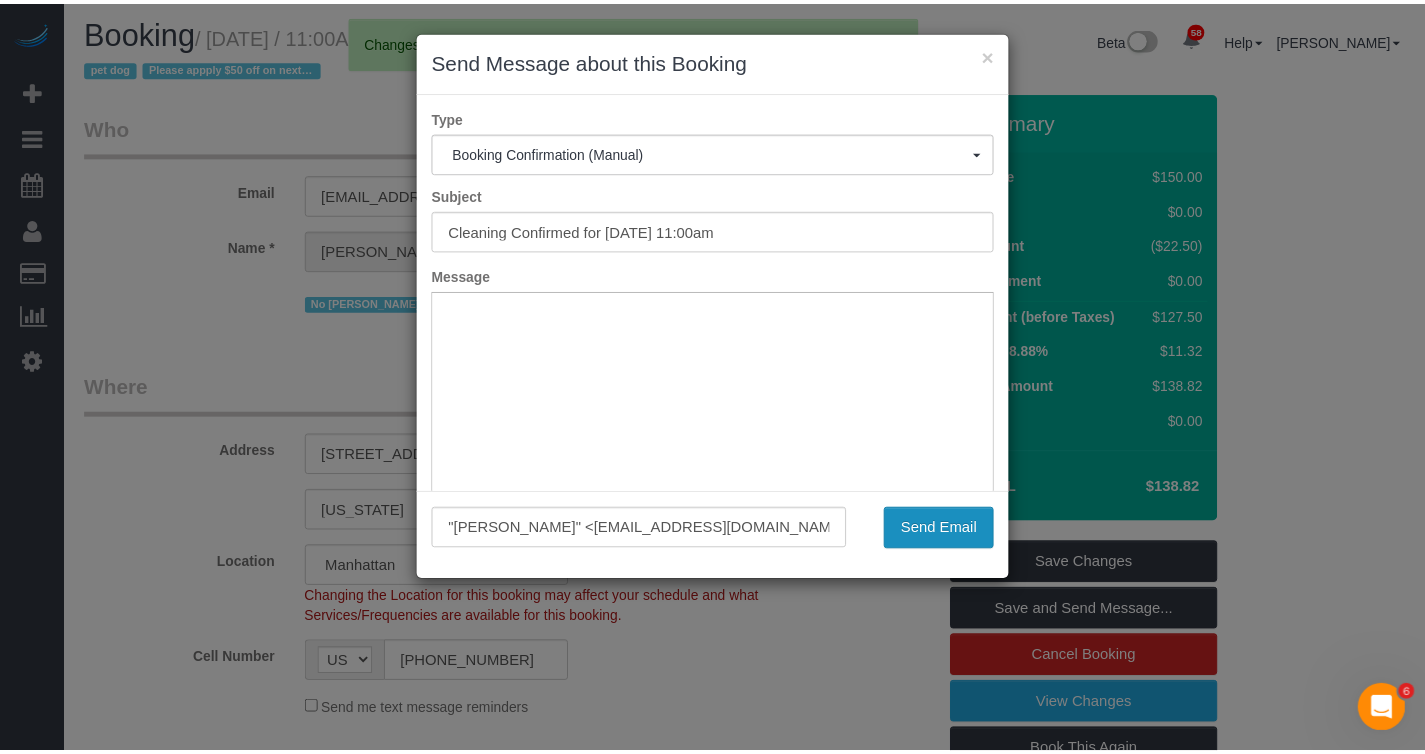 scroll, scrollTop: 0, scrollLeft: 0, axis: both 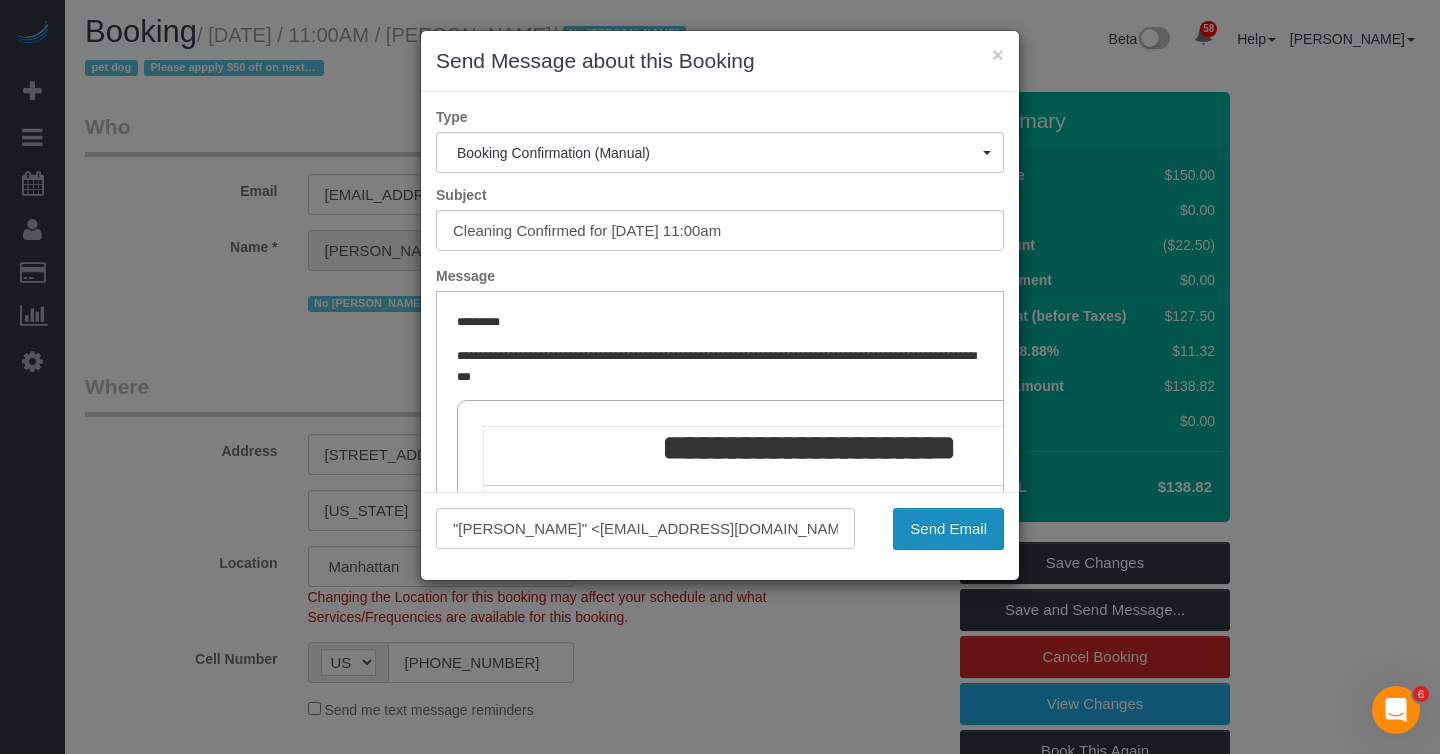 click on "Send Email" at bounding box center (948, 529) 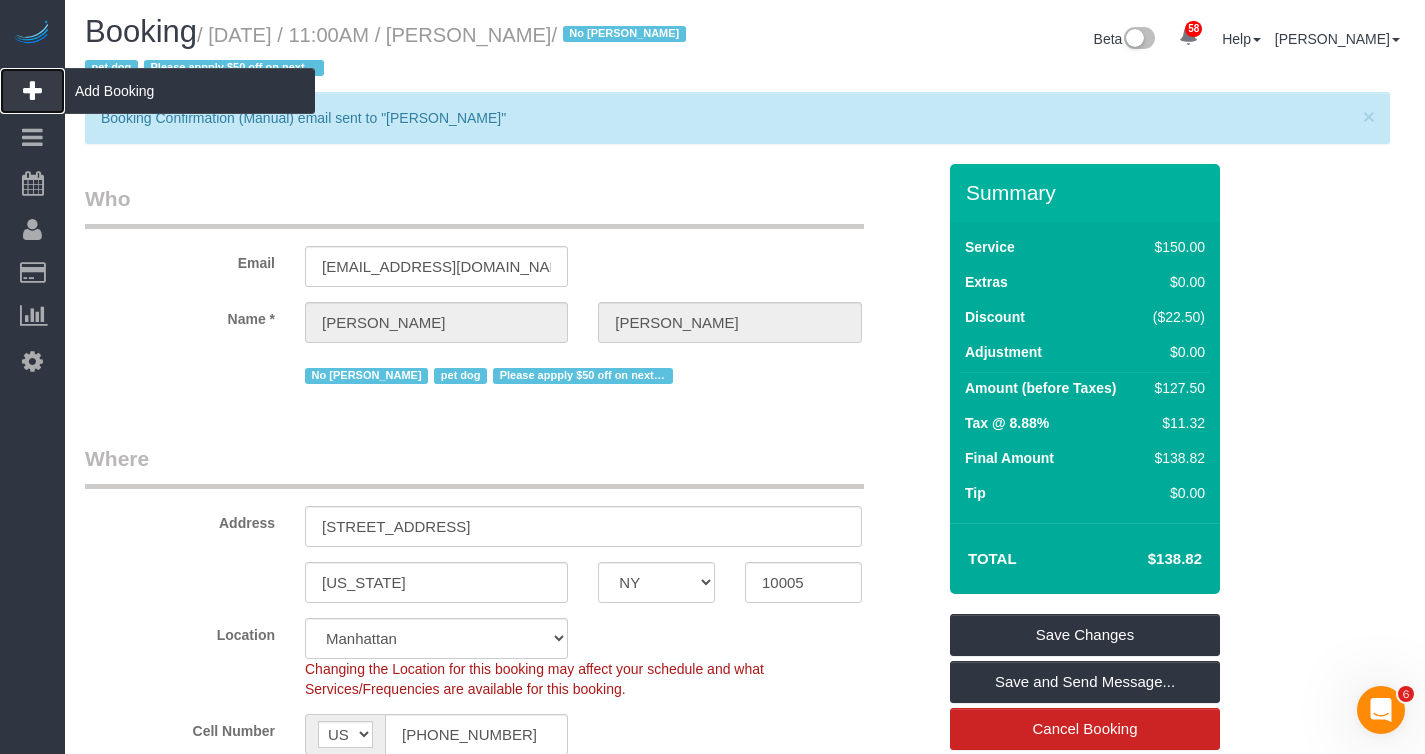 click on "Add Booking" at bounding box center (190, 91) 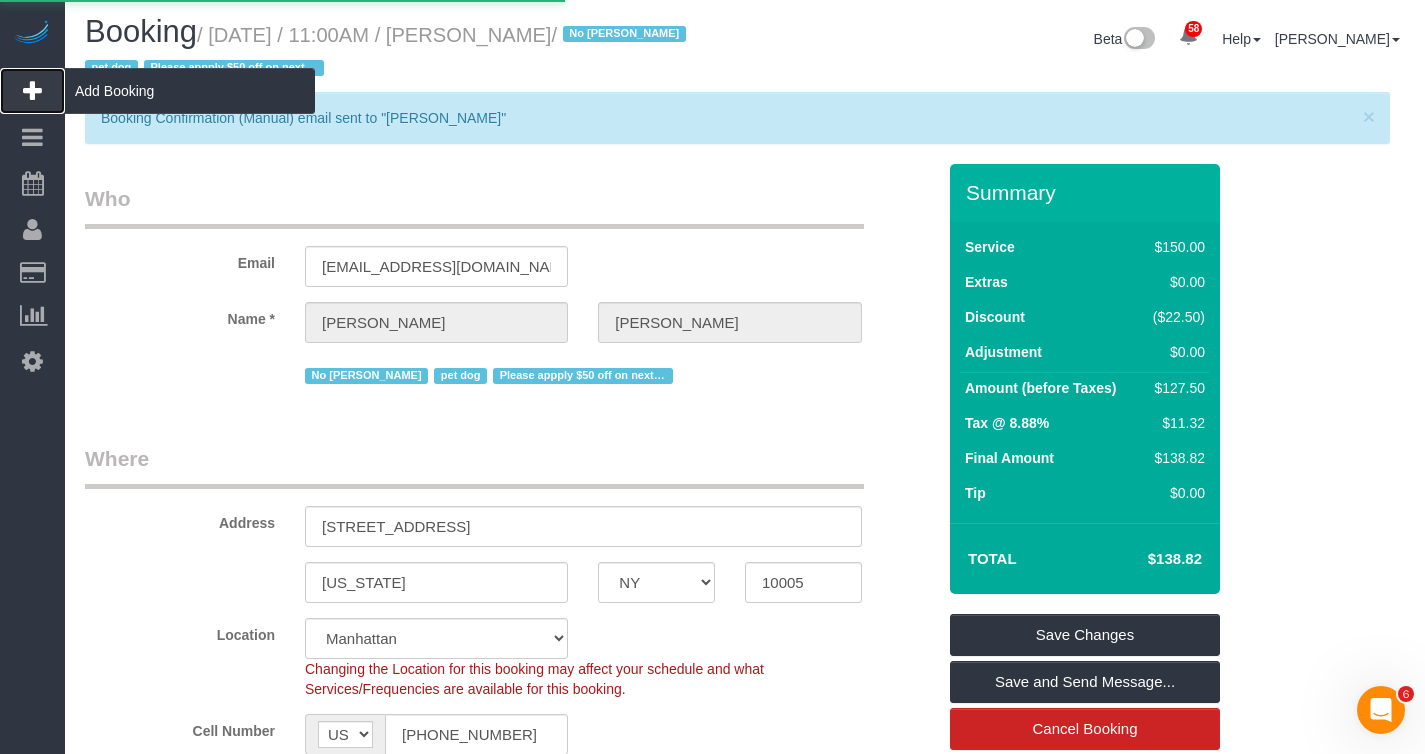 scroll, scrollTop: 0, scrollLeft: 0, axis: both 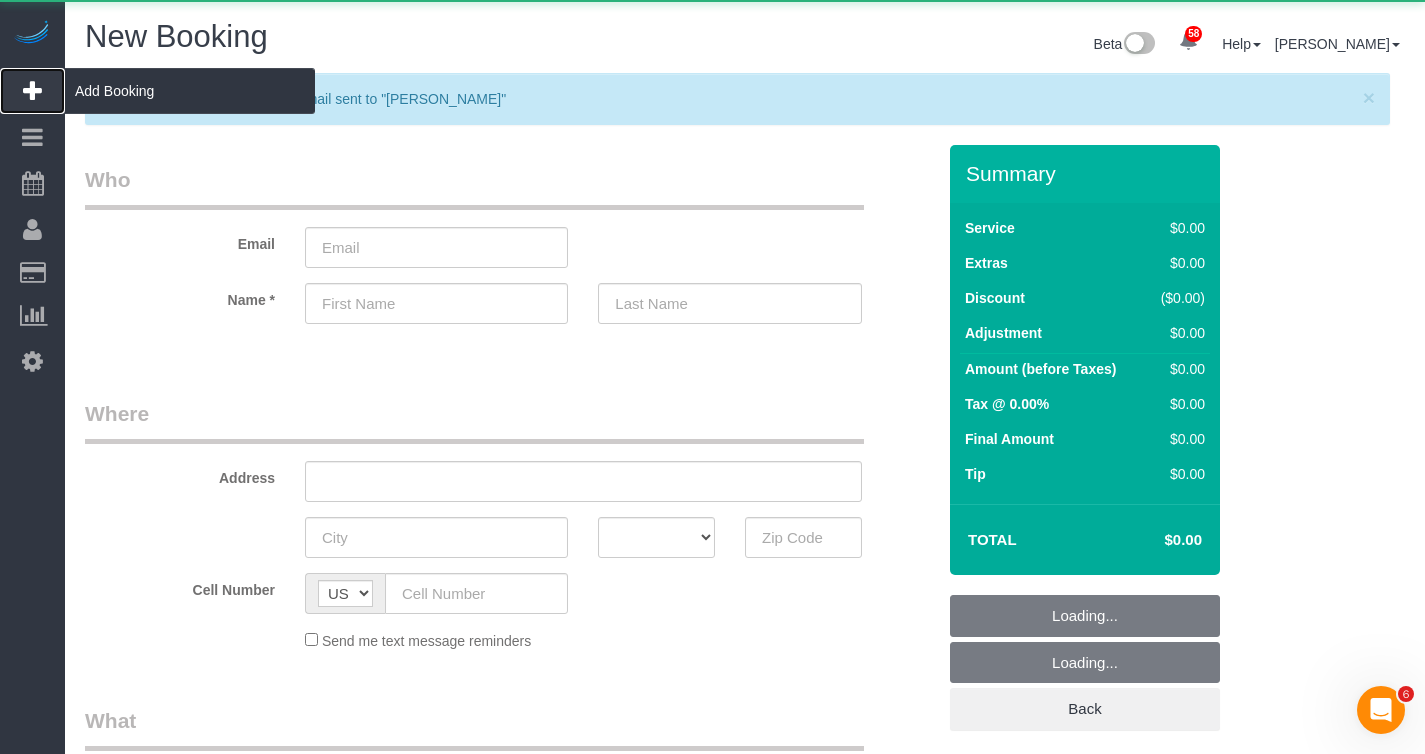 select on "object:6307" 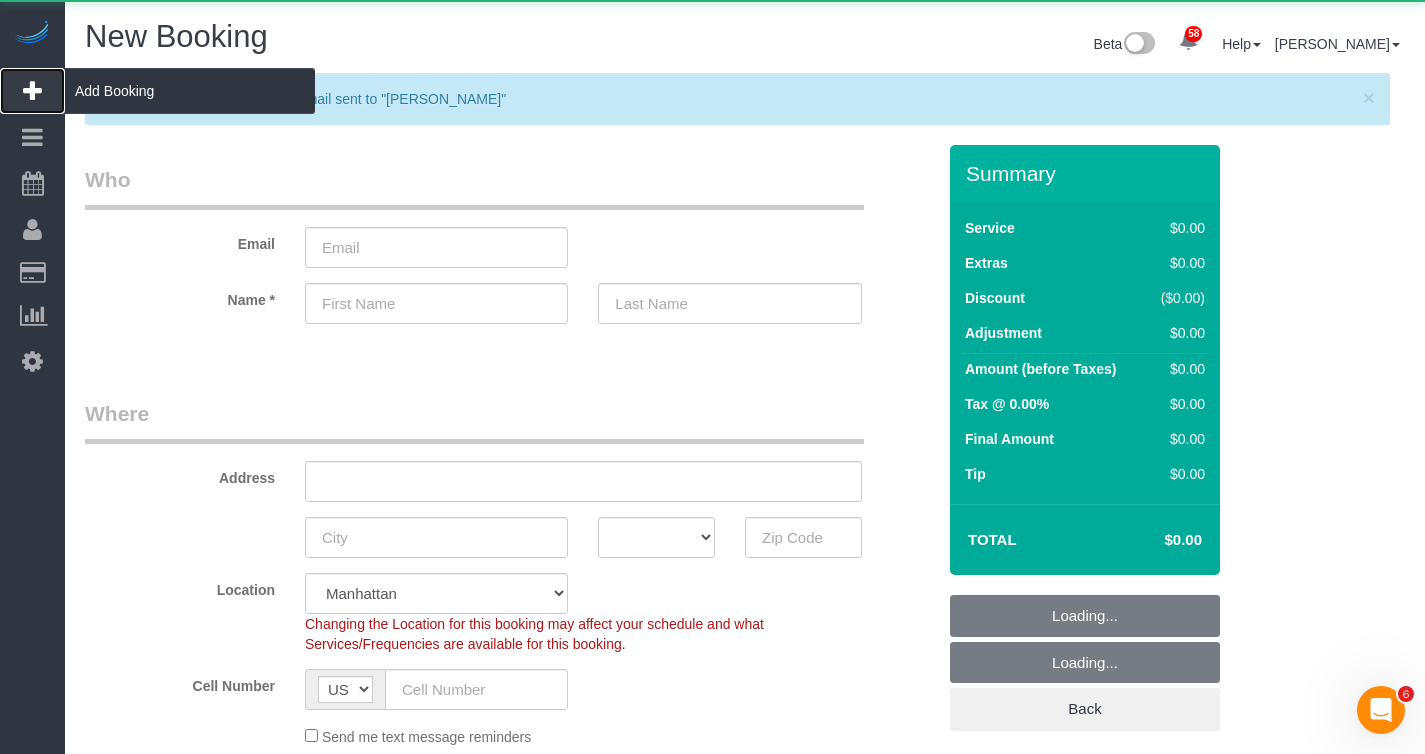 select on "object:6414" 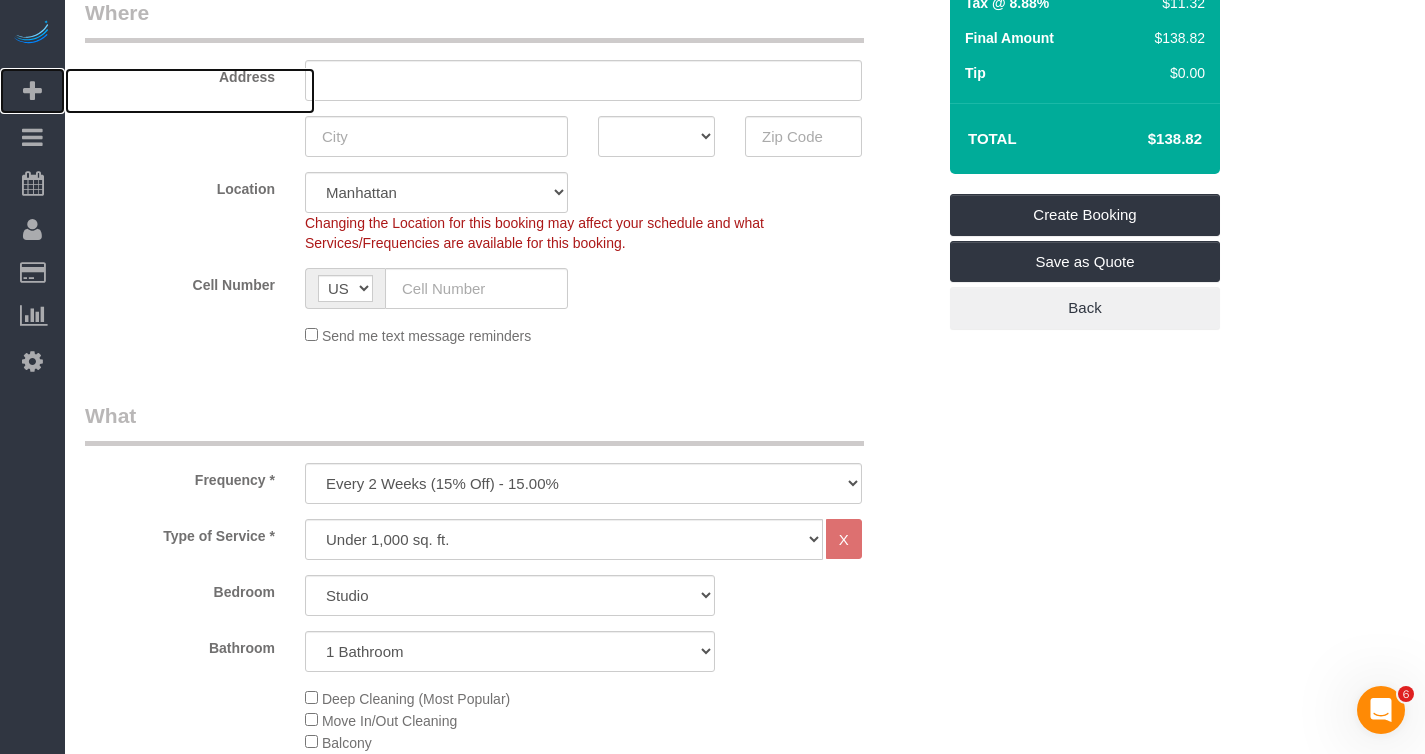 scroll, scrollTop: 639, scrollLeft: 0, axis: vertical 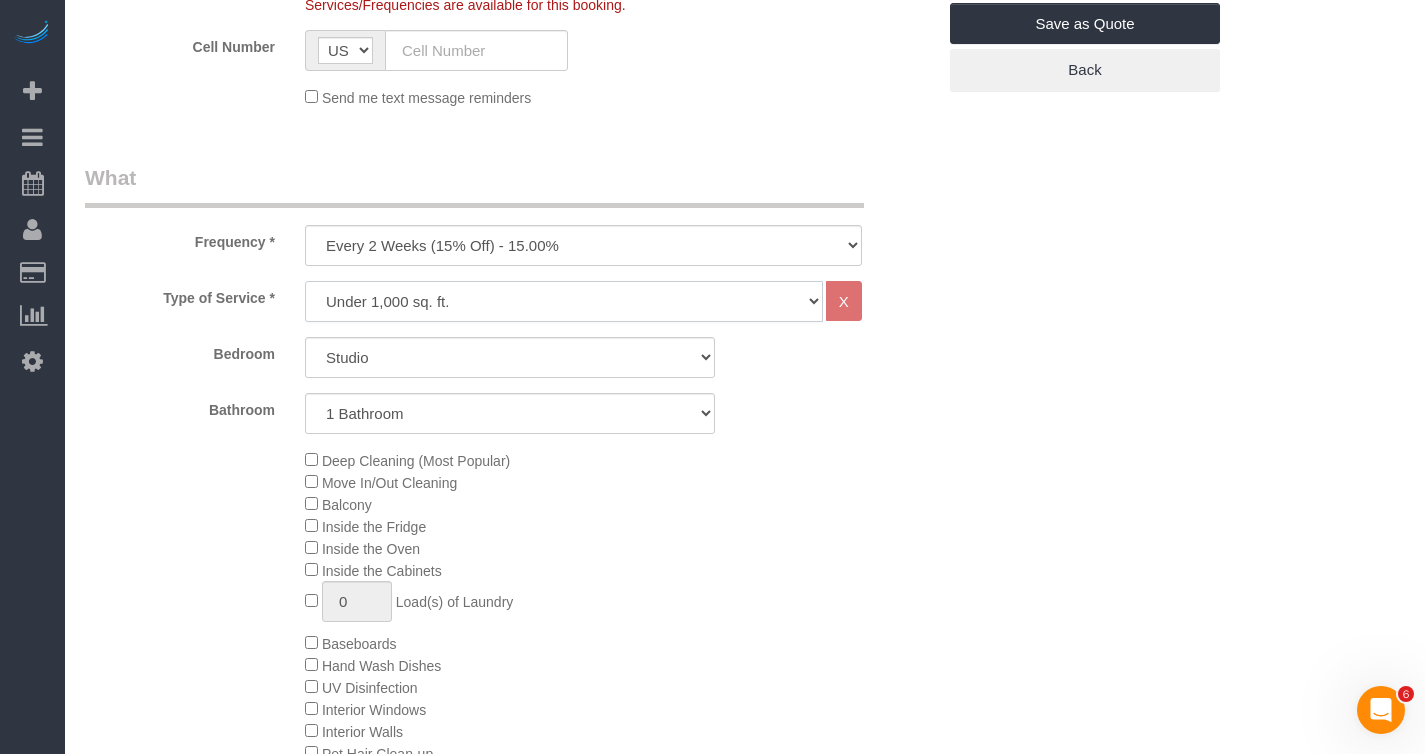 click on "Under 1,000 sq. ft. 1,001 - 1,500 sq. ft. 1,500+ sq. ft. Custom Cleaning Office Cleaning Airbnb Cleaning Post Construction Cleaning RE-CLEAN Hourly Rate - 8.0 Hourly Rate - 7.5 Late Cancellation - Invoice Purposes Hourly Rate (30% OFF) Bungalow Living Hello Alfred - Standard Cleaning Hello Alfred - Hourly Rate TULU - Standard Cleaning TULU - Hourly Rate Hourly Rate (15% OFF) Hourly Rate (20% OFF) Hourly Rate (25% OFF) Hourly Rate (22.5% OFF) Charity Clean Outsite - Hourly Rate Floor Cleaning 100/hr 140/hr Upholstery Cleaning Hourly Rate (Comped Cleaning) Power Washing Carpet/Rug Cleaning Floor Cleaning Couch Cleaning" 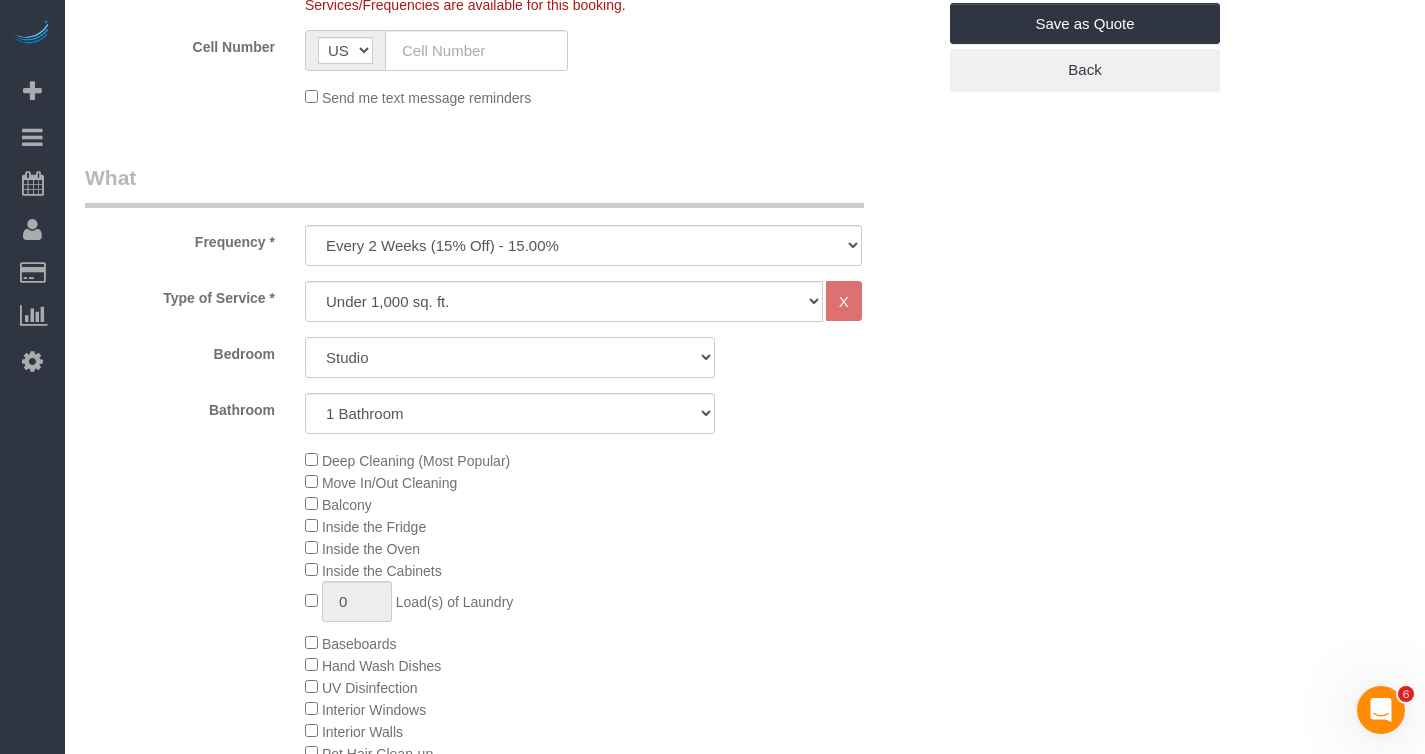click on "Studio
1 Bedroom
2 Bedrooms
3 Bedrooms" 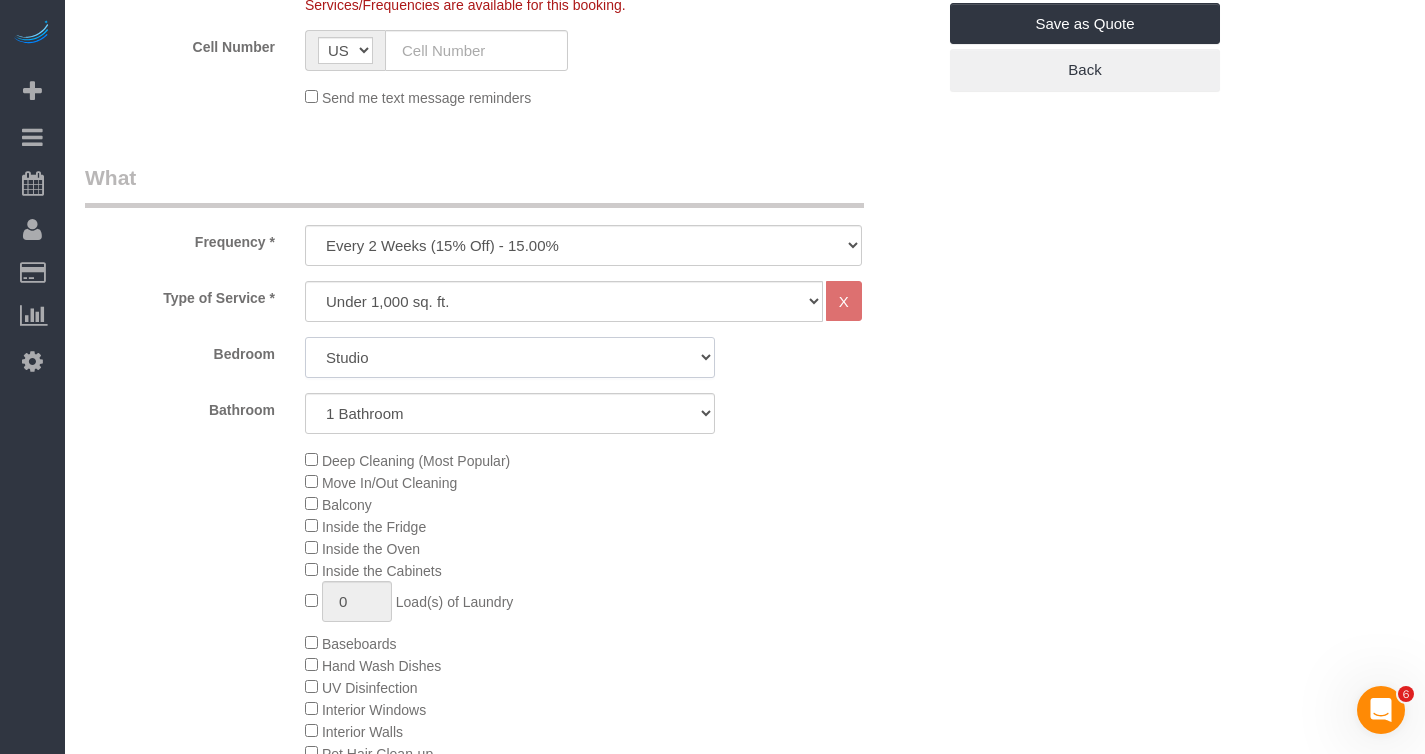 select on "2" 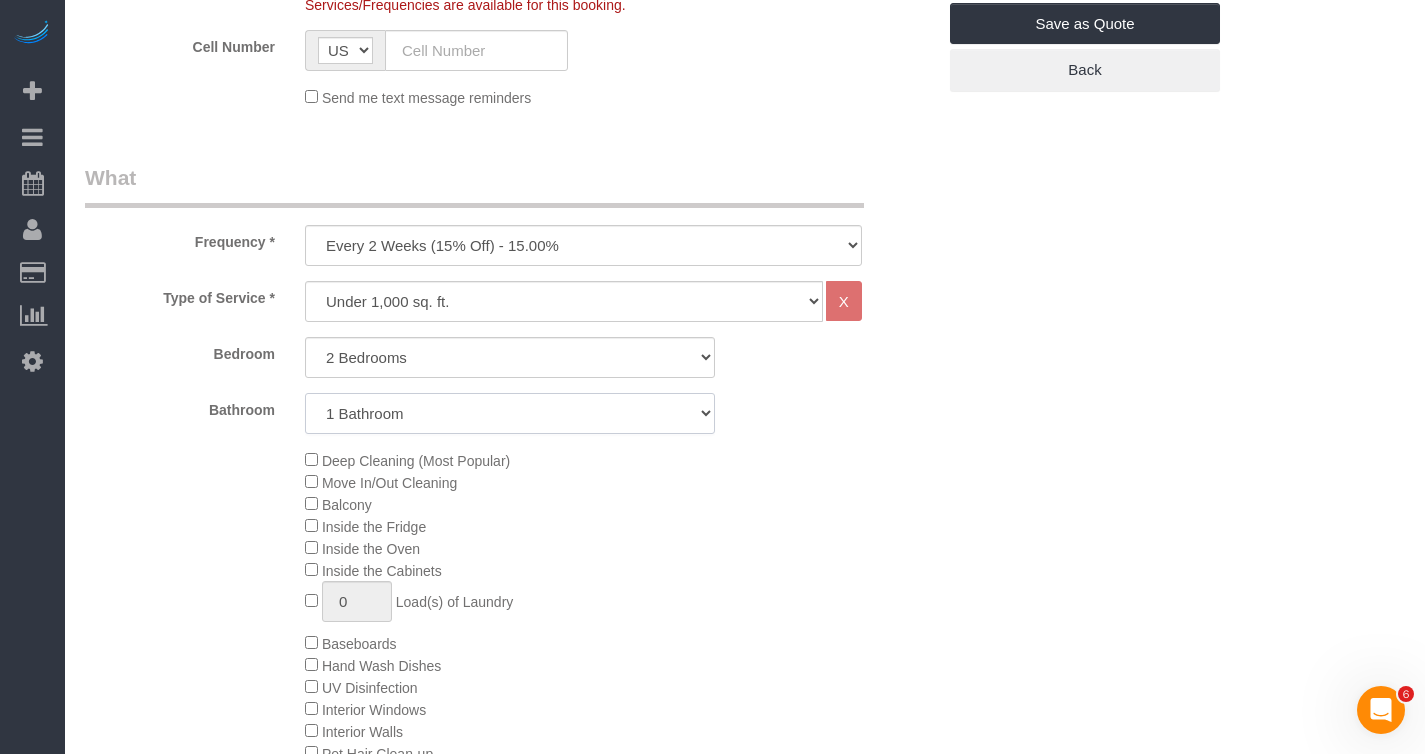 click on "1 Bathroom
2 Bathrooms" 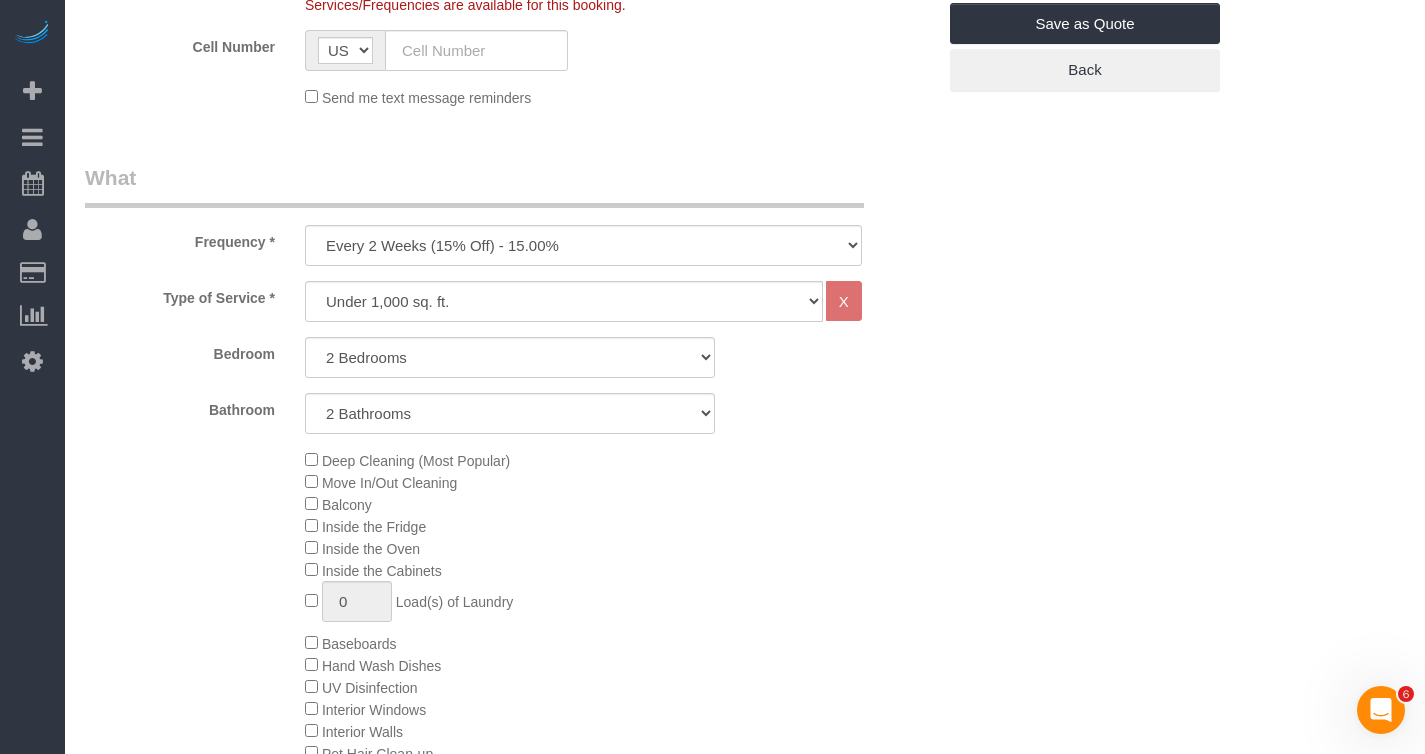 click on "Deep Cleaning (Most Popular)" 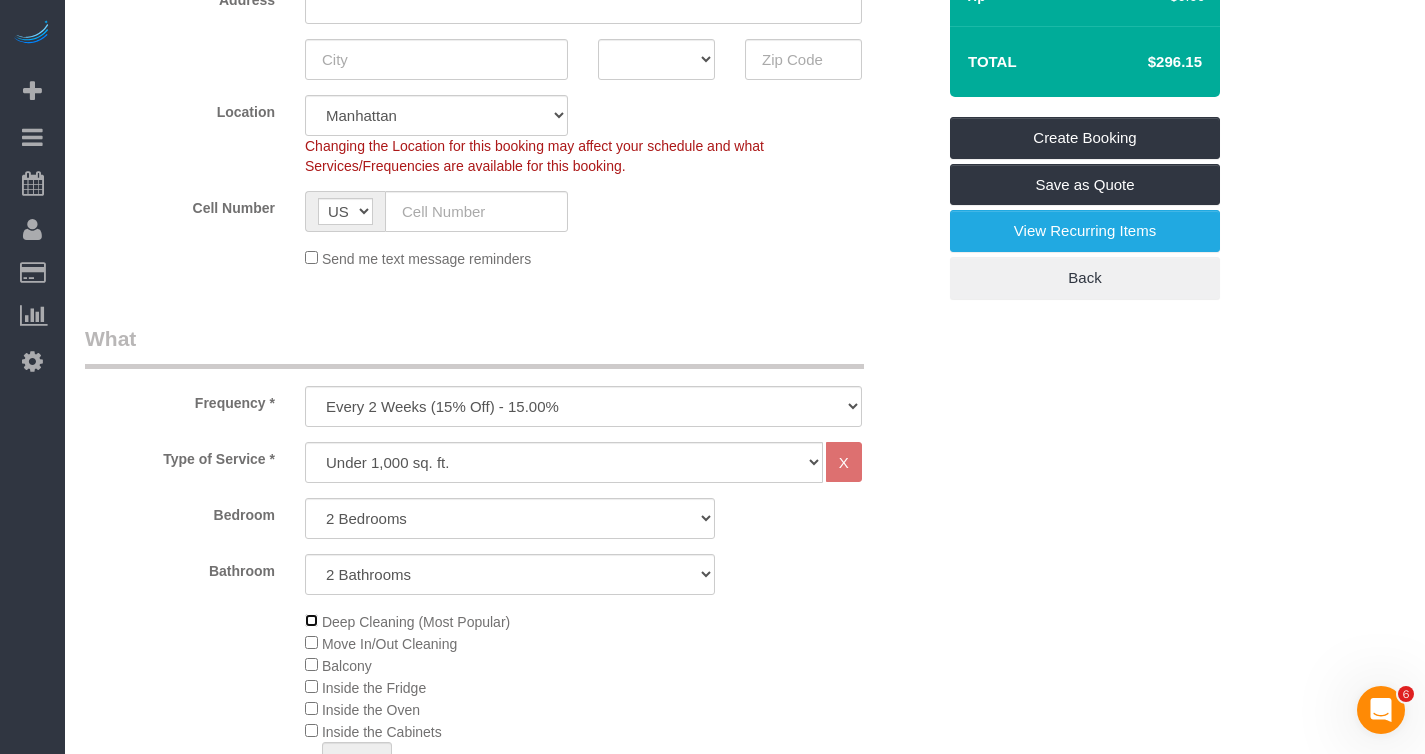 scroll, scrollTop: 594, scrollLeft: 0, axis: vertical 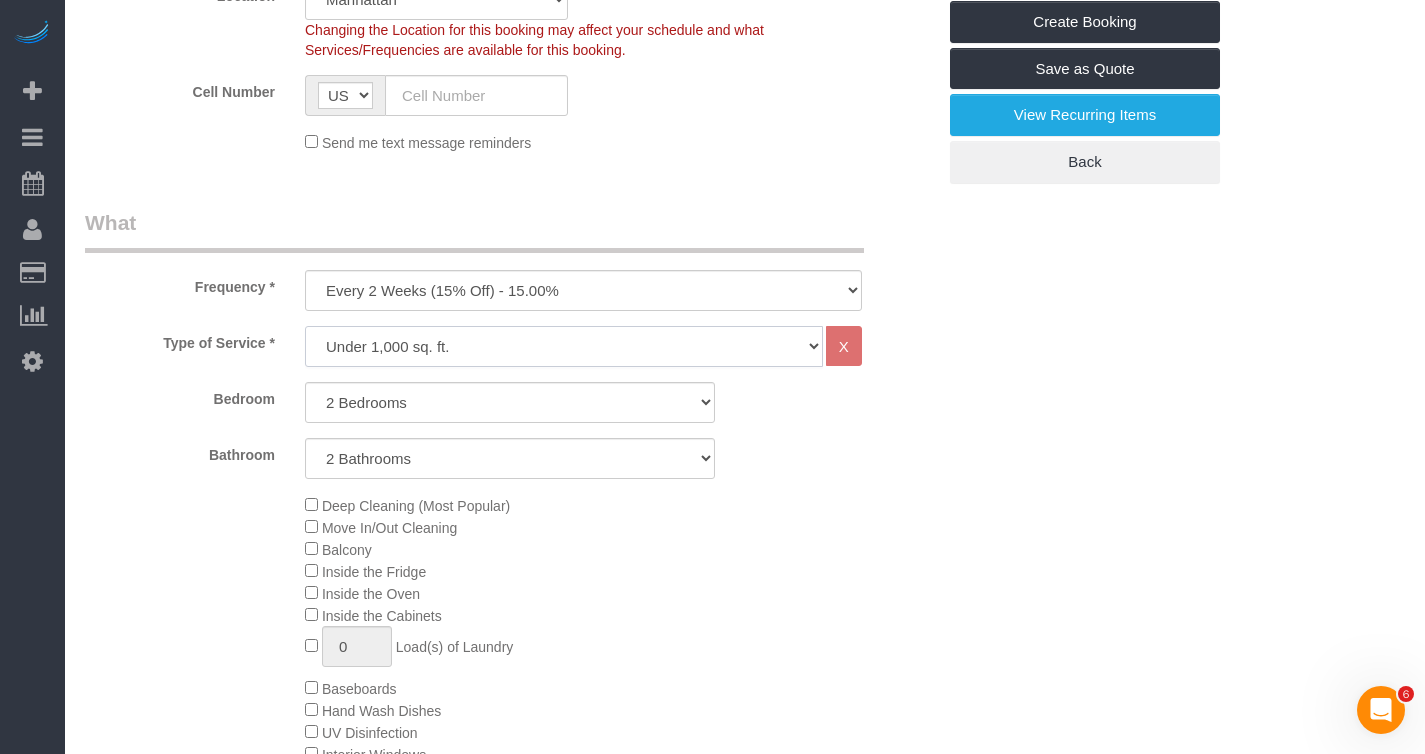 click on "Under 1,000 sq. ft. 1,001 - 1,500 sq. ft. 1,500+ sq. ft. Custom Cleaning Office Cleaning Airbnb Cleaning Post Construction Cleaning RE-CLEAN Hourly Rate - 8.0 Hourly Rate - 7.5 Late Cancellation - Invoice Purposes Hourly Rate (30% OFF) Bungalow Living Hello Alfred - Standard Cleaning Hello Alfred - Hourly Rate TULU - Standard Cleaning TULU - Hourly Rate Hourly Rate (15% OFF) Hourly Rate (20% OFF) Hourly Rate (25% OFF) Hourly Rate (22.5% OFF) Charity Clean Outsite - Hourly Rate Floor Cleaning 100/hr 140/hr Upholstery Cleaning Hourly Rate (Comped Cleaning) Power Washing Carpet/Rug Cleaning Floor Cleaning Couch Cleaning" 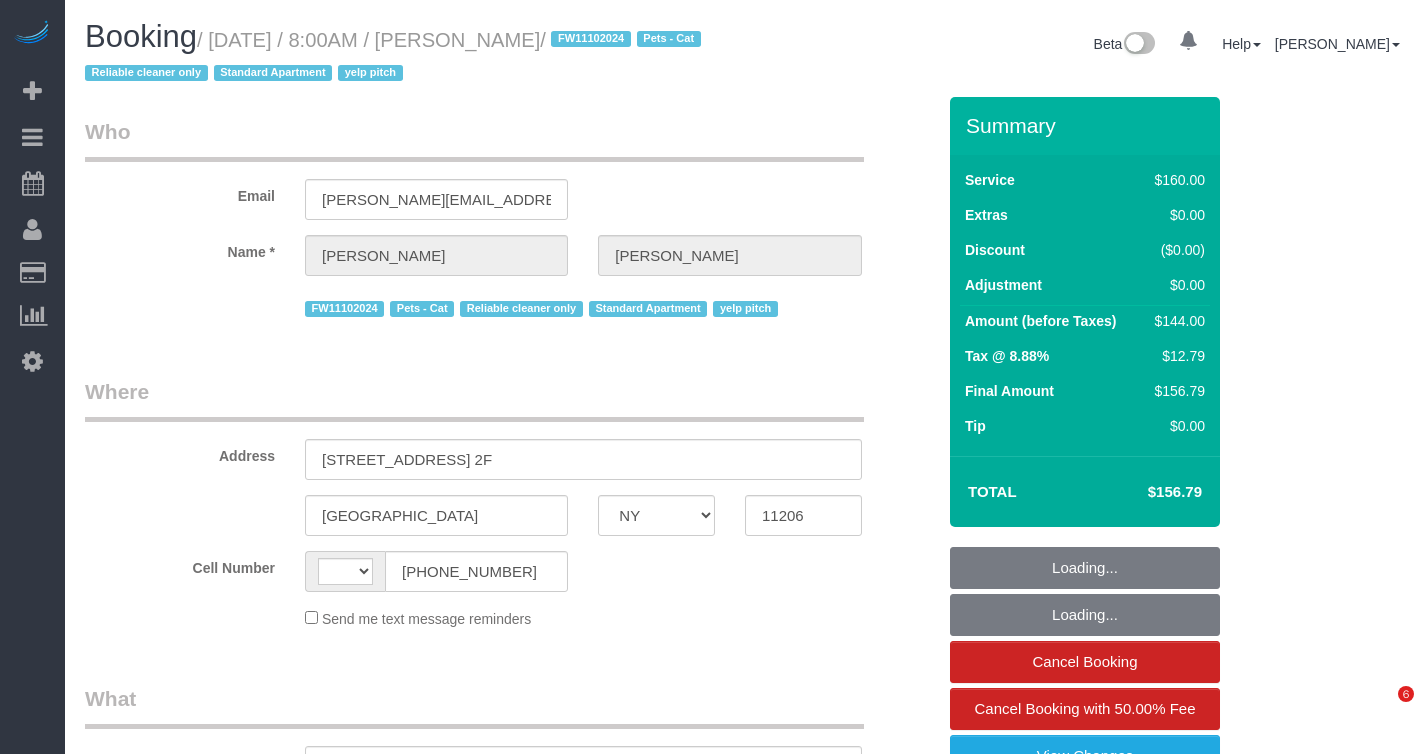 select on "NY" 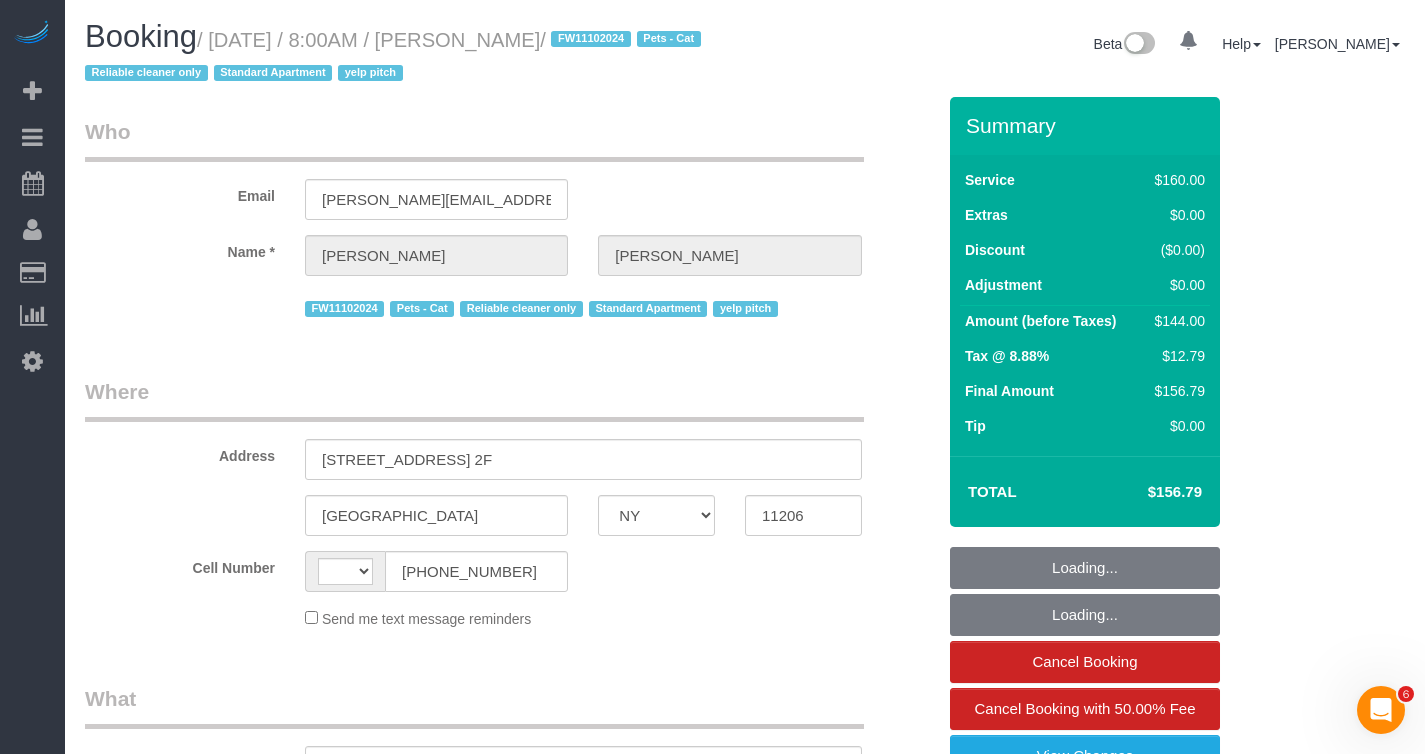 scroll, scrollTop: 0, scrollLeft: 0, axis: both 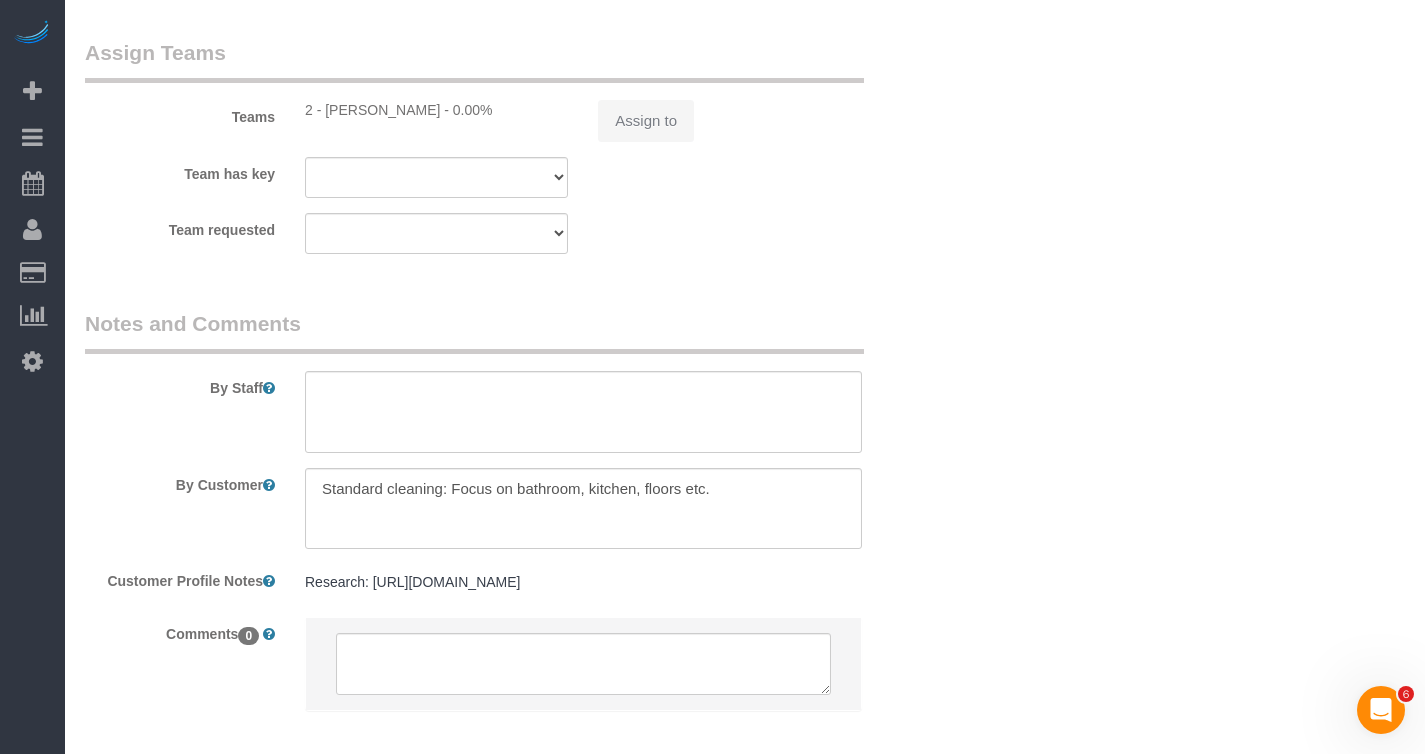 select on "string:[GEOGRAPHIC_DATA]" 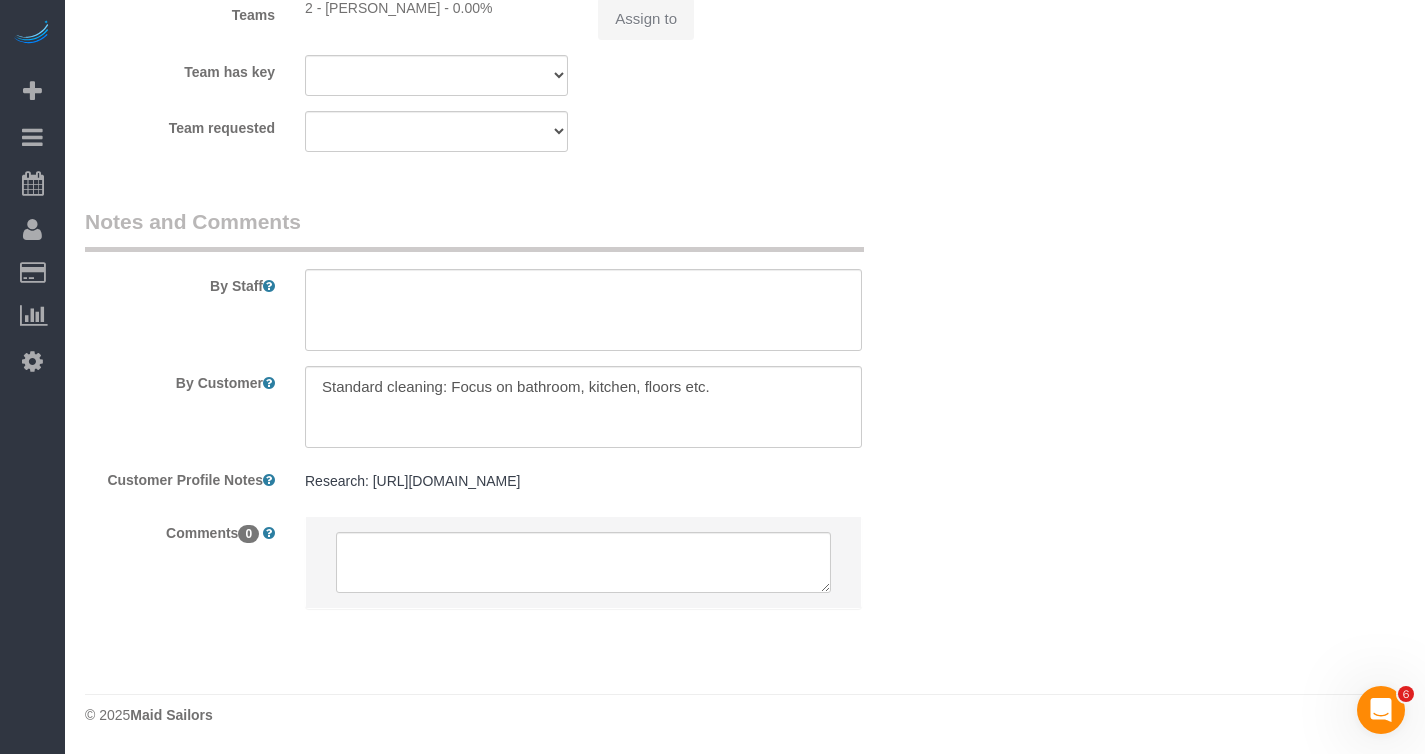 select on "spot1" 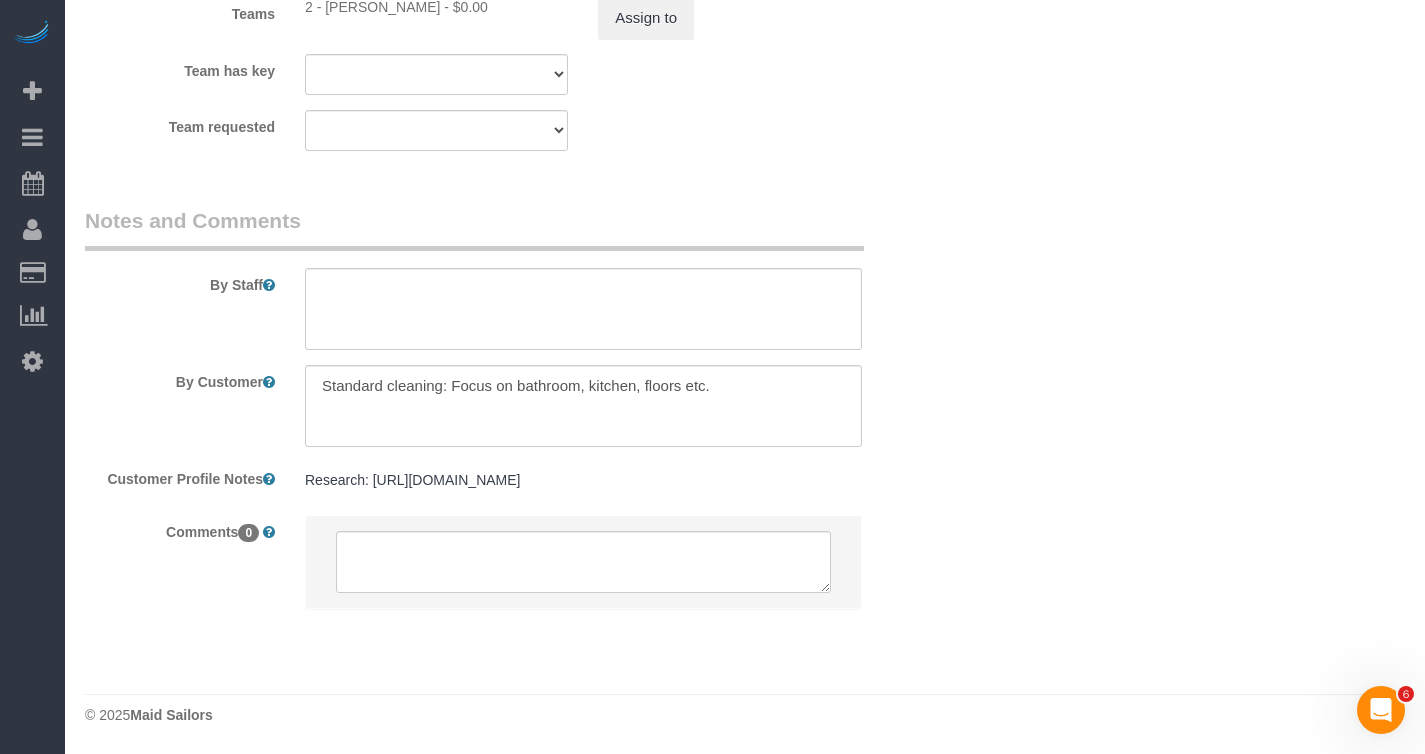 select on "object:1456" 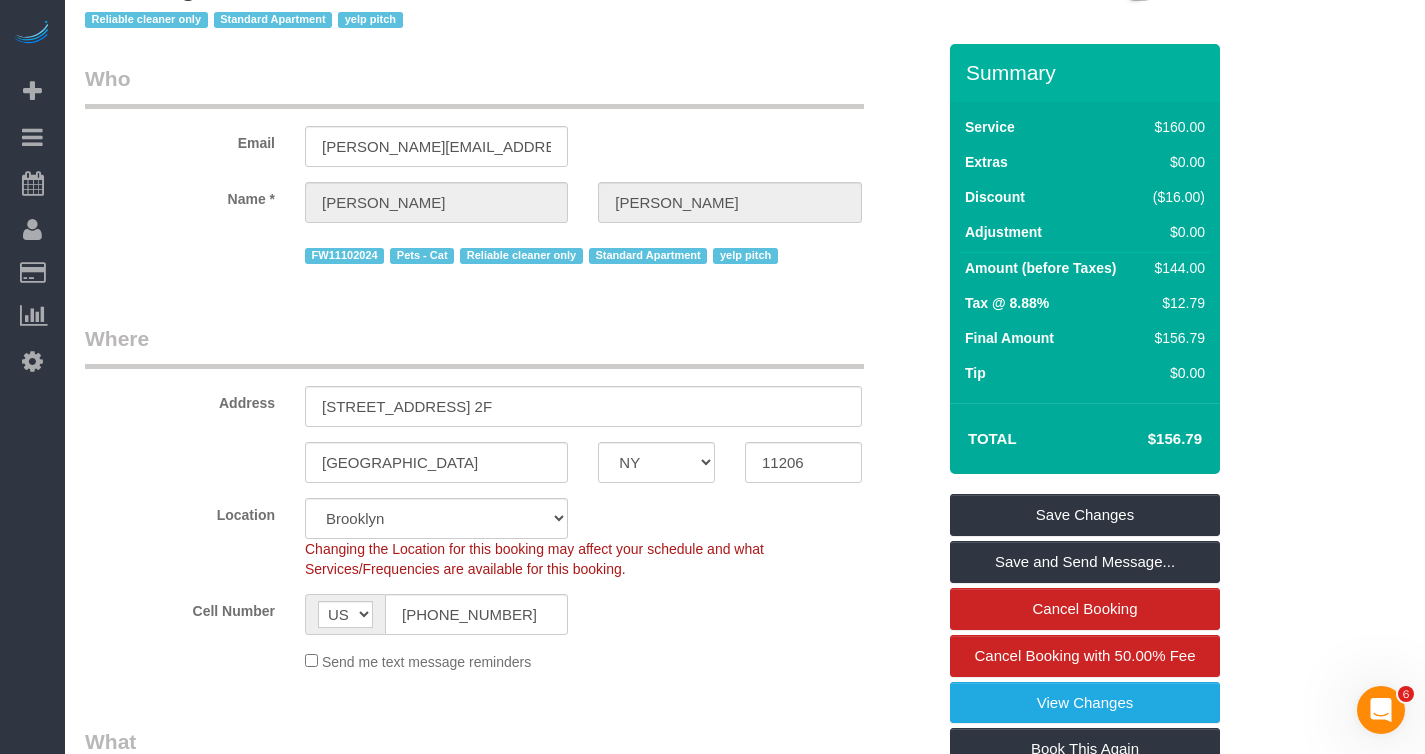 scroll, scrollTop: 0, scrollLeft: 0, axis: both 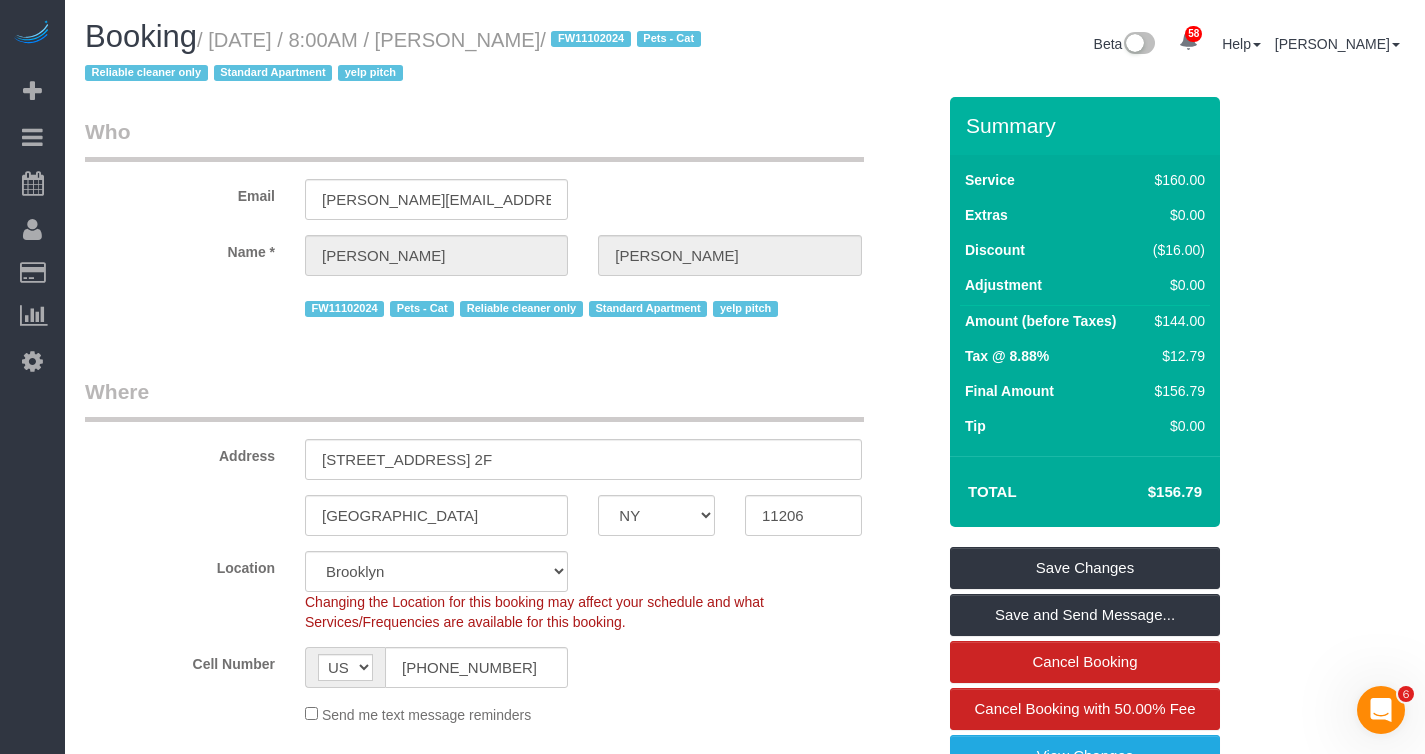 drag, startPoint x: 452, startPoint y: 42, endPoint x: 606, endPoint y: 49, distance: 154.15901 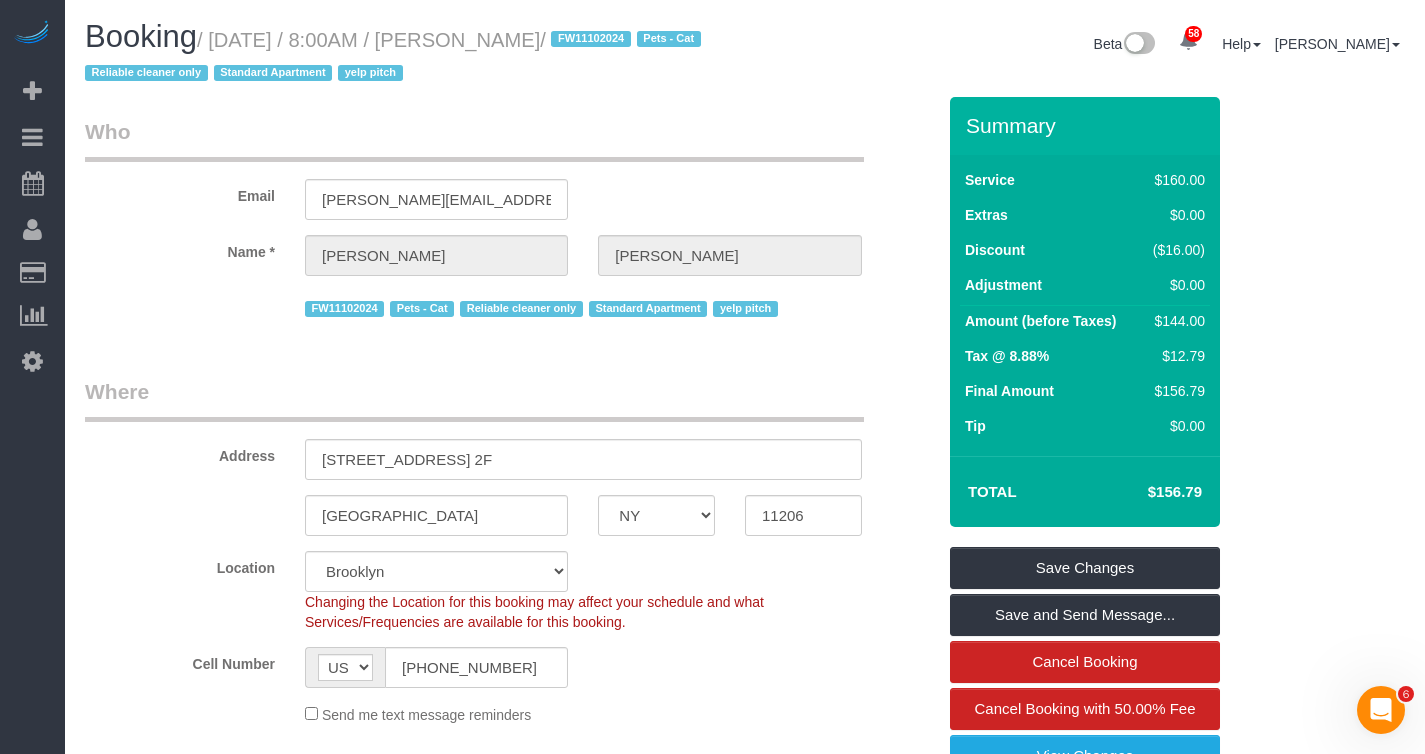 click on "/ [DATE] / 8:00AM / [PERSON_NAME]
/
FW11102024
Pets - Cat
Reliable cleaner only
Standard Apartment
yelp pitch" at bounding box center [396, 57] 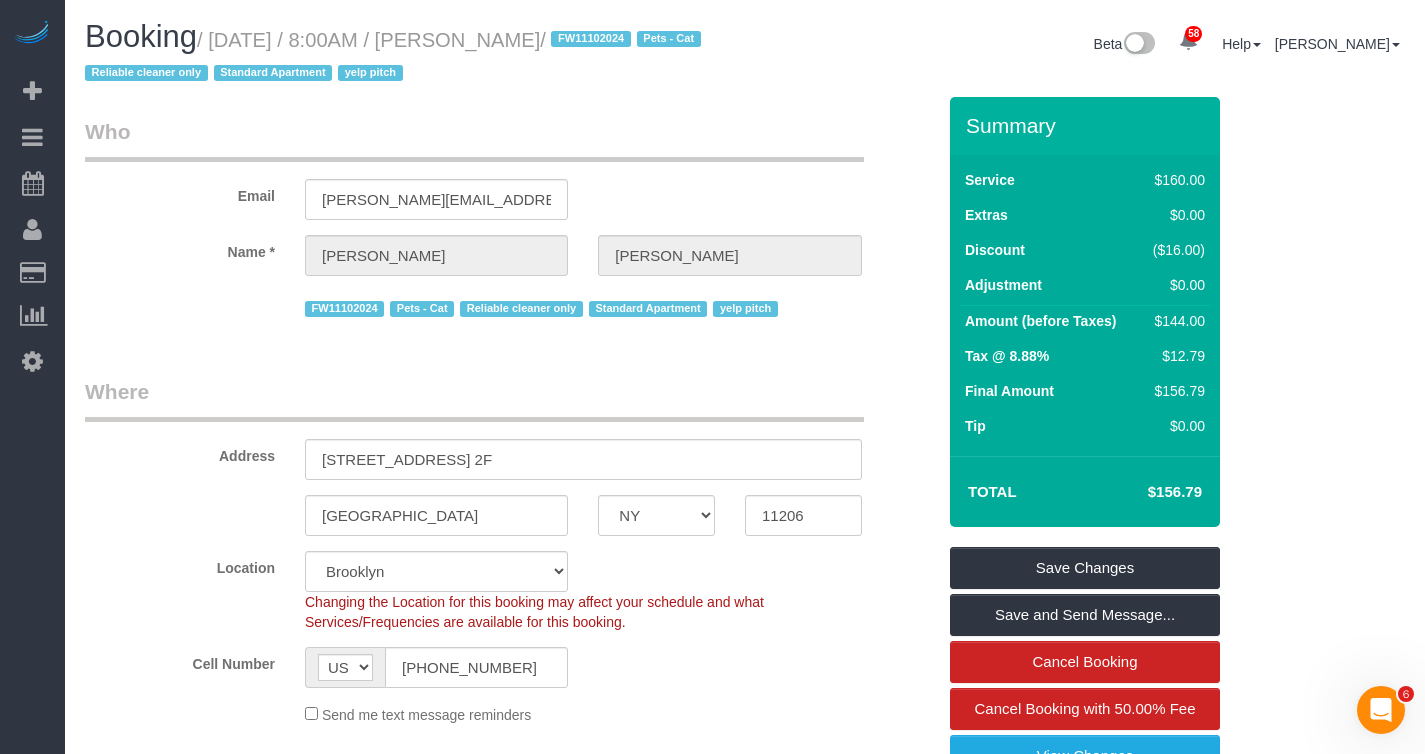drag, startPoint x: 227, startPoint y: 43, endPoint x: 605, endPoint y: 49, distance: 378.0476 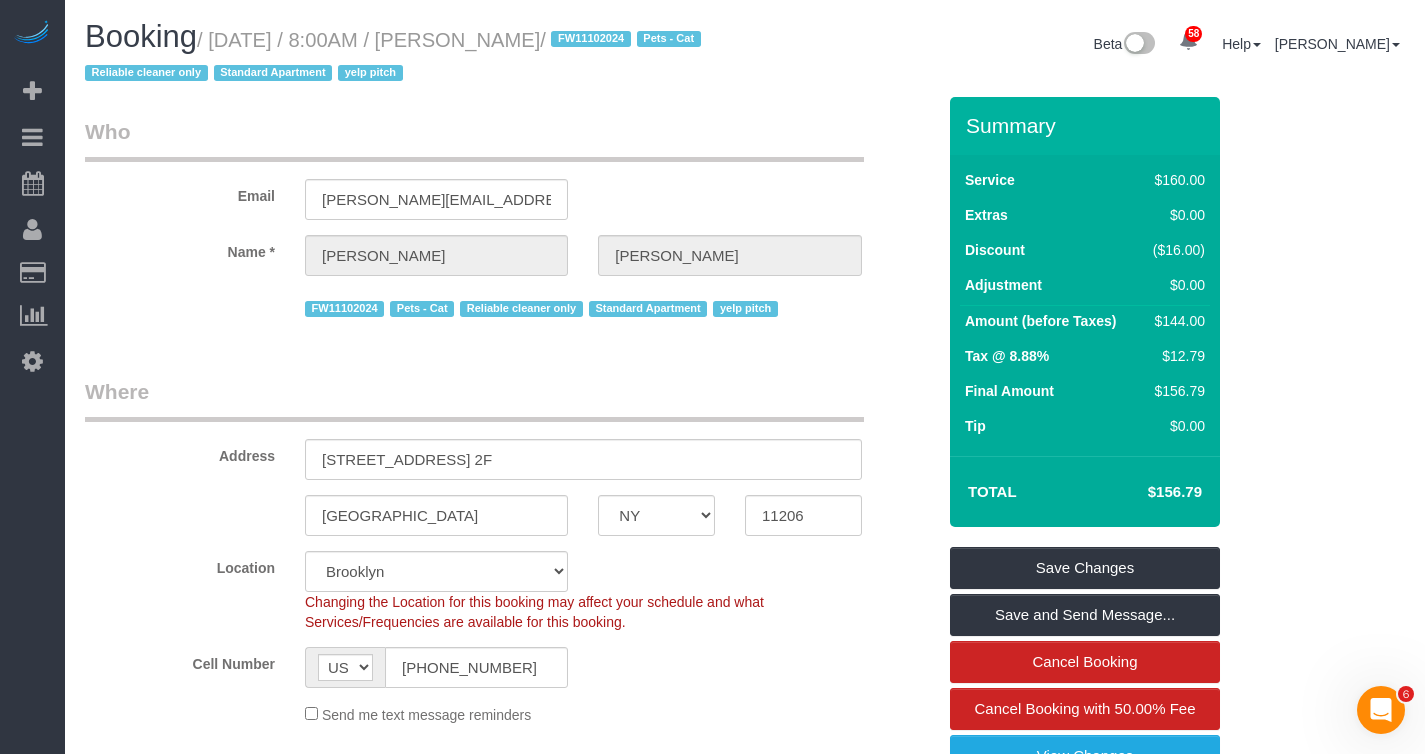 click on "/ [DATE] / 8:00AM / [PERSON_NAME]
/
FW11102024
Pets - Cat
Reliable cleaner only
Standard Apartment
yelp pitch" at bounding box center (396, 57) 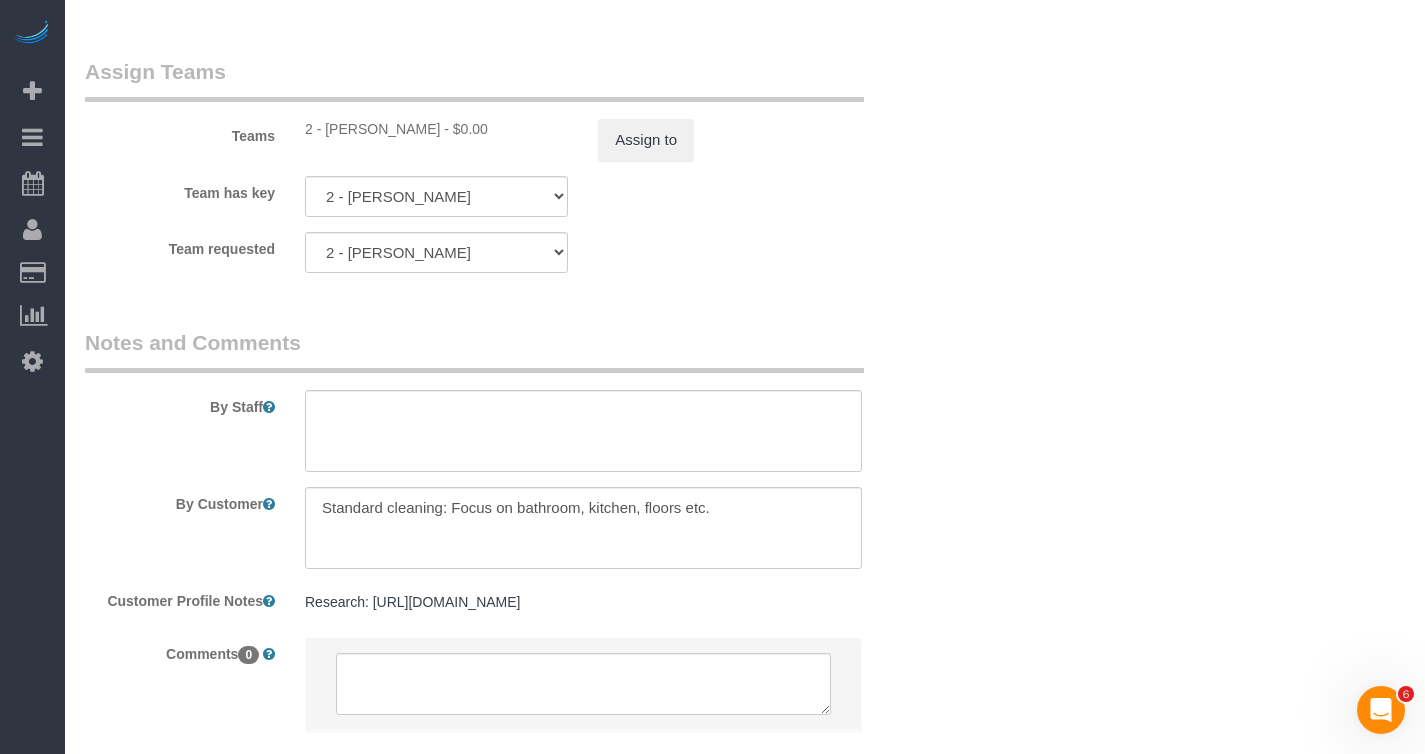 scroll, scrollTop: 2020, scrollLeft: 0, axis: vertical 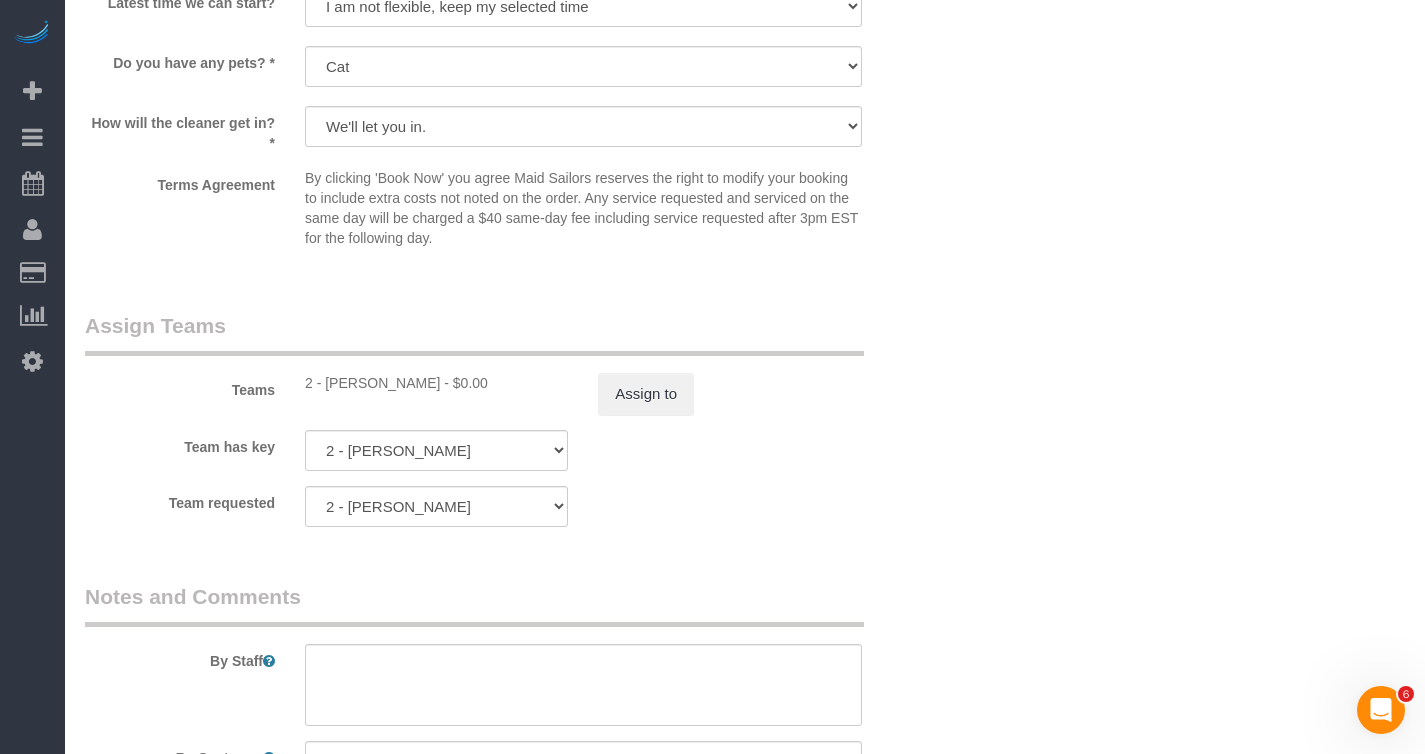 drag, startPoint x: 328, startPoint y: 386, endPoint x: 412, endPoint y: 390, distance: 84.095184 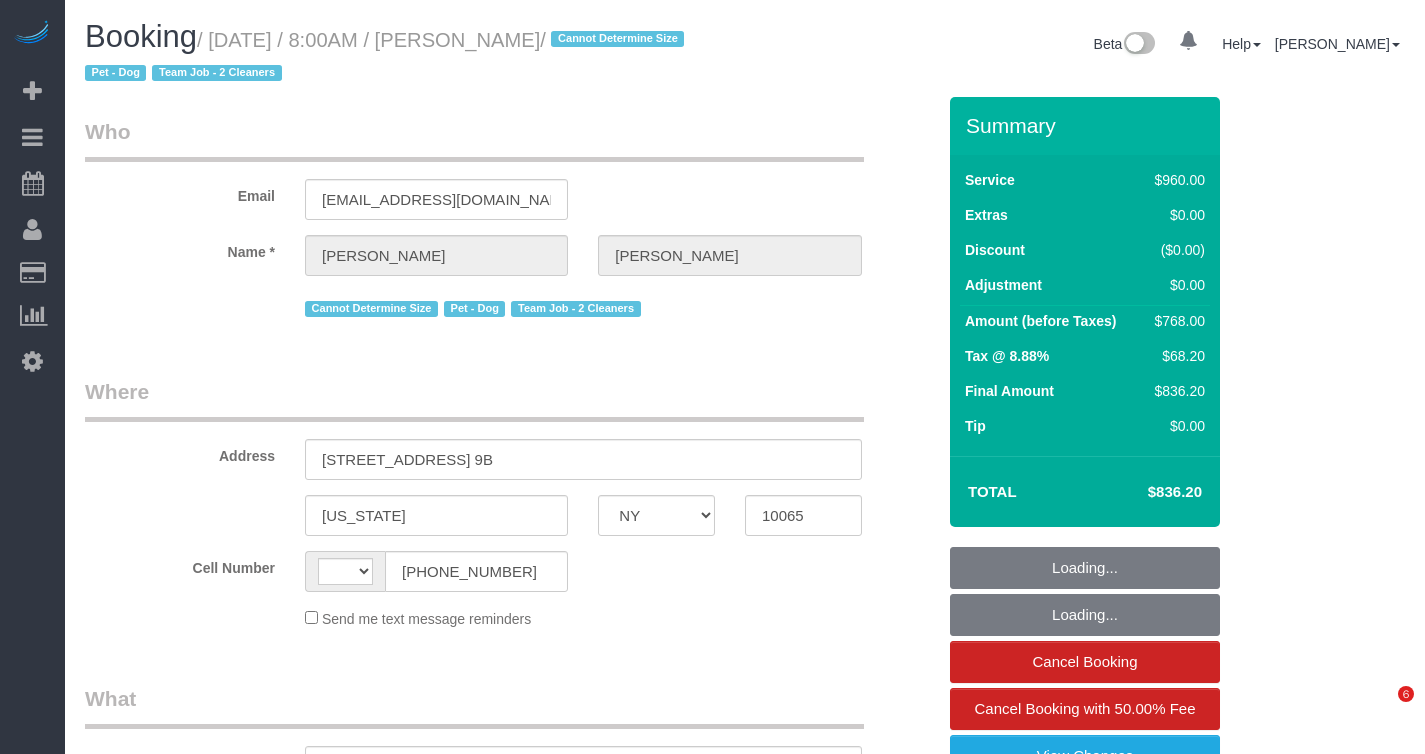 select on "NY" 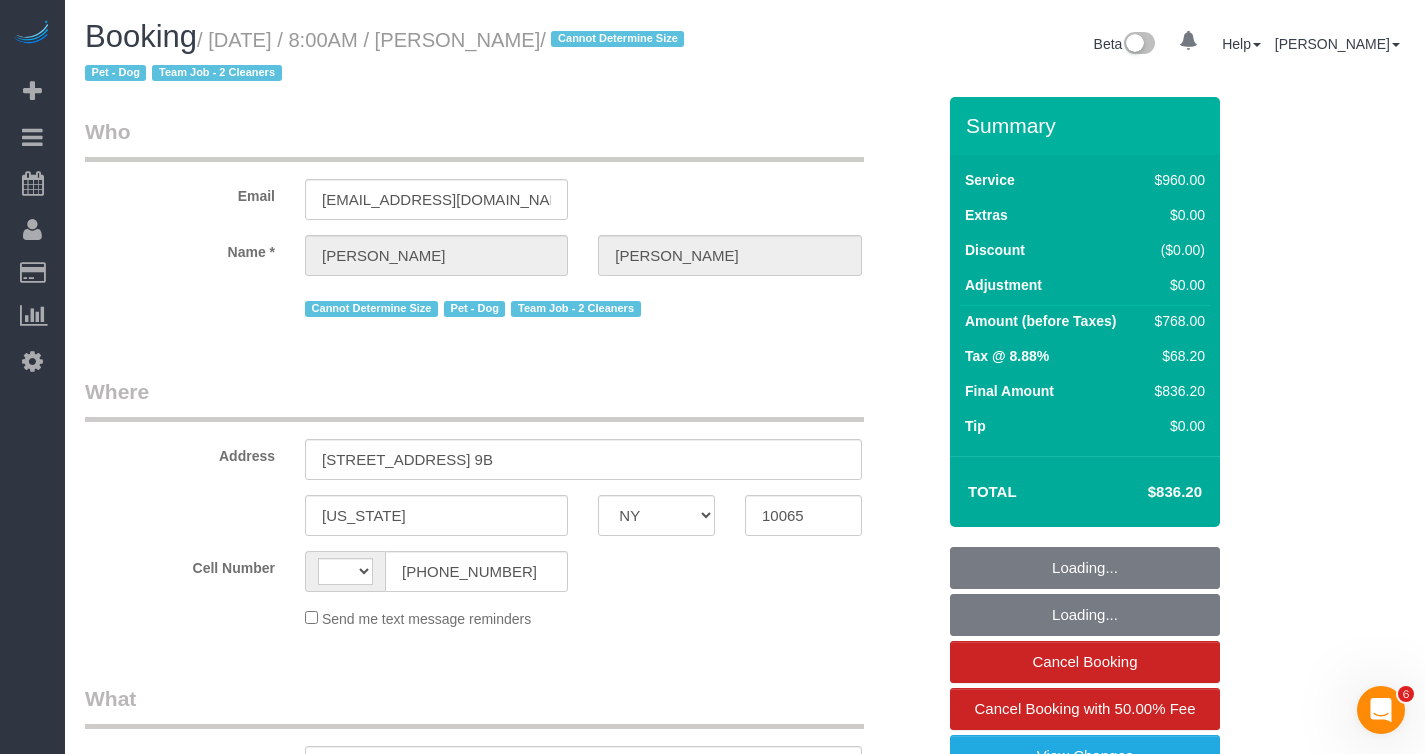 scroll, scrollTop: 0, scrollLeft: 0, axis: both 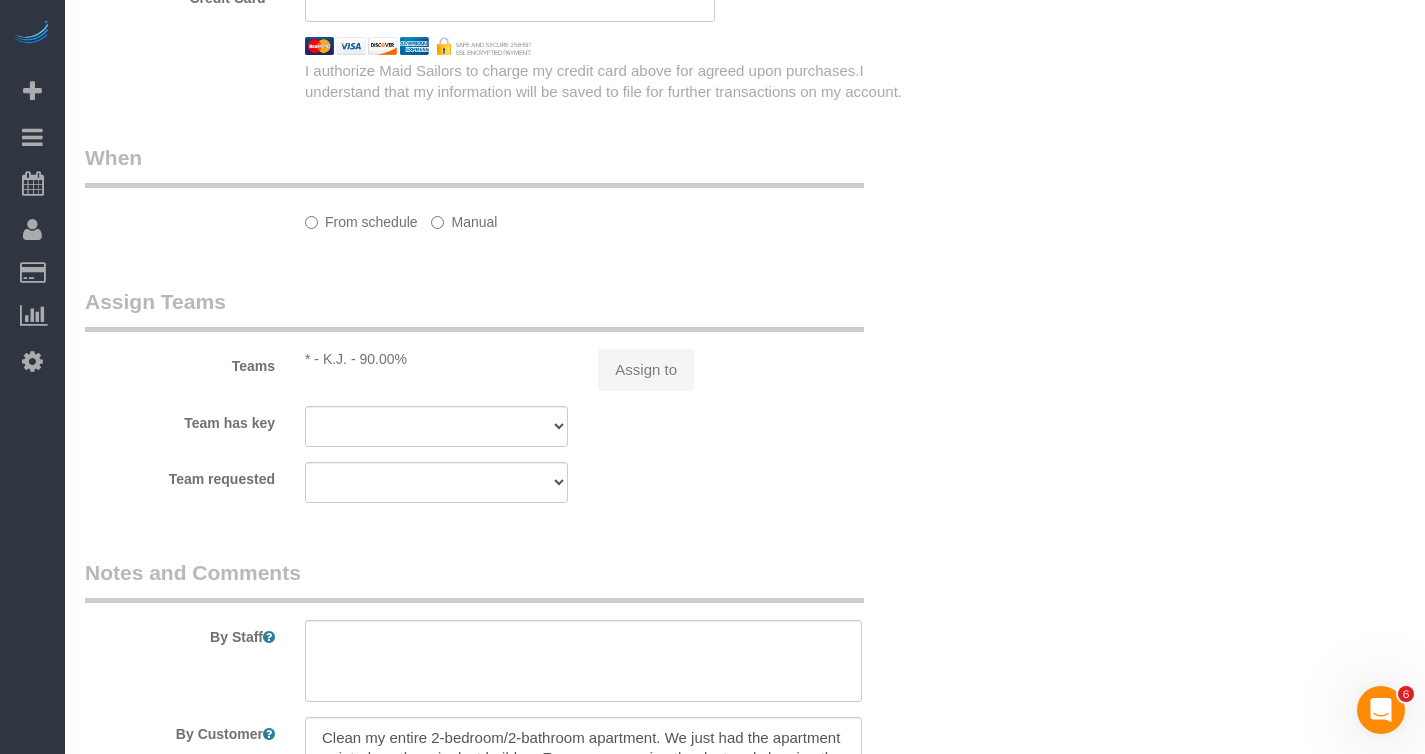 select on "3" 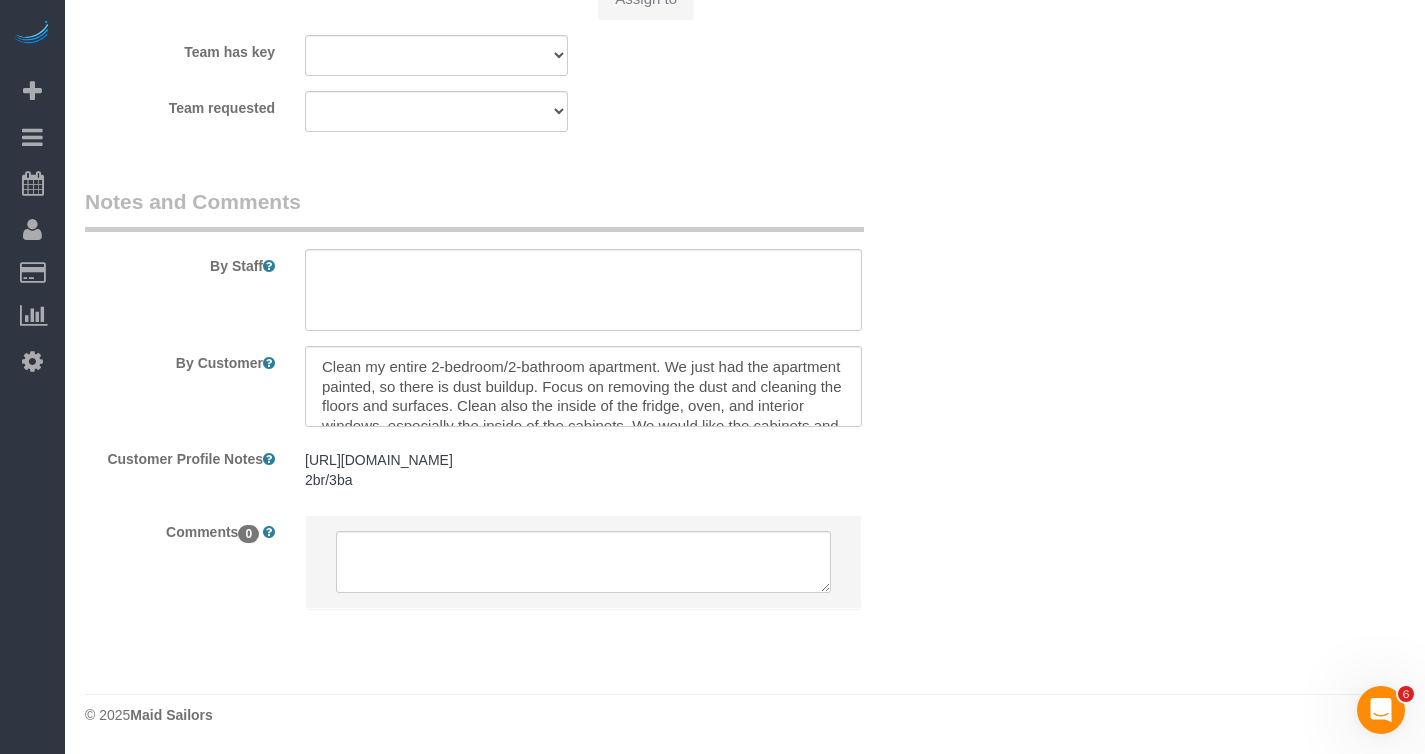 select on "object:924" 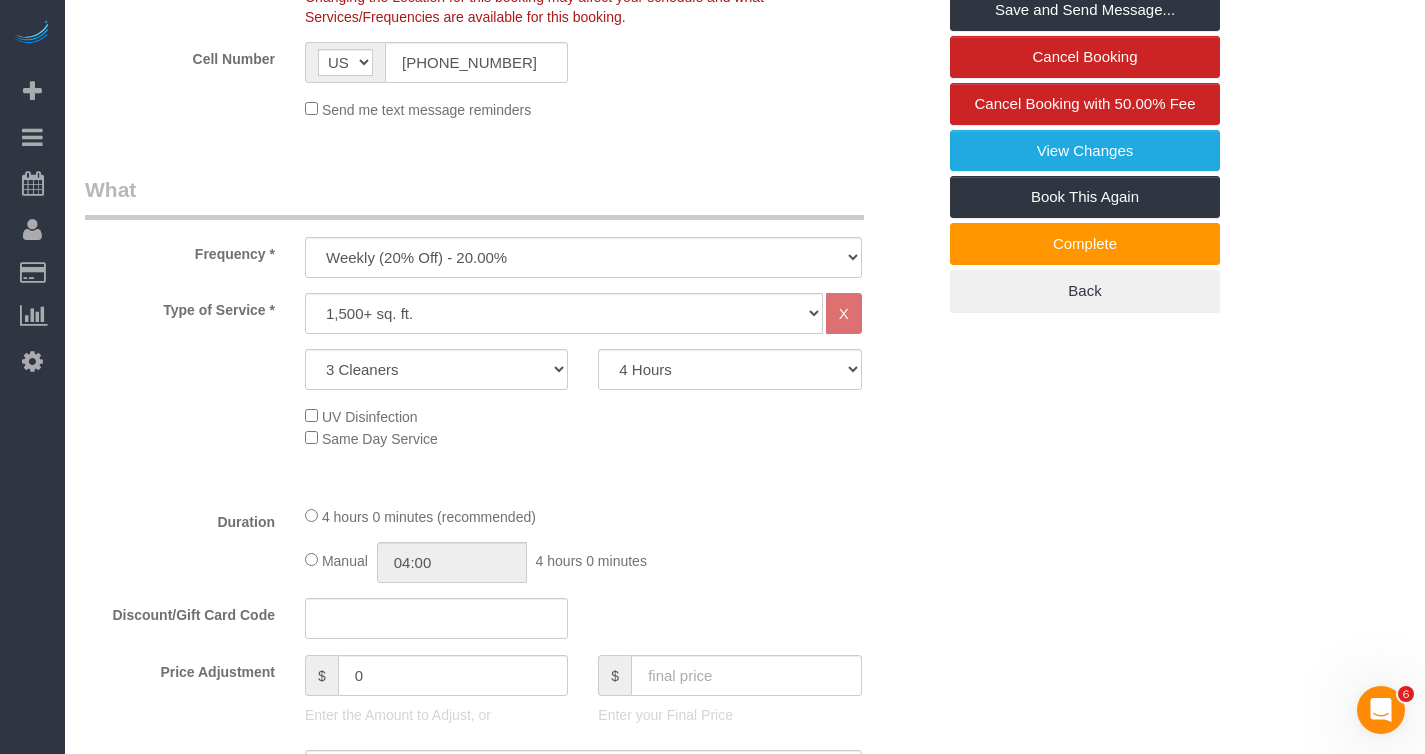scroll, scrollTop: 368, scrollLeft: 0, axis: vertical 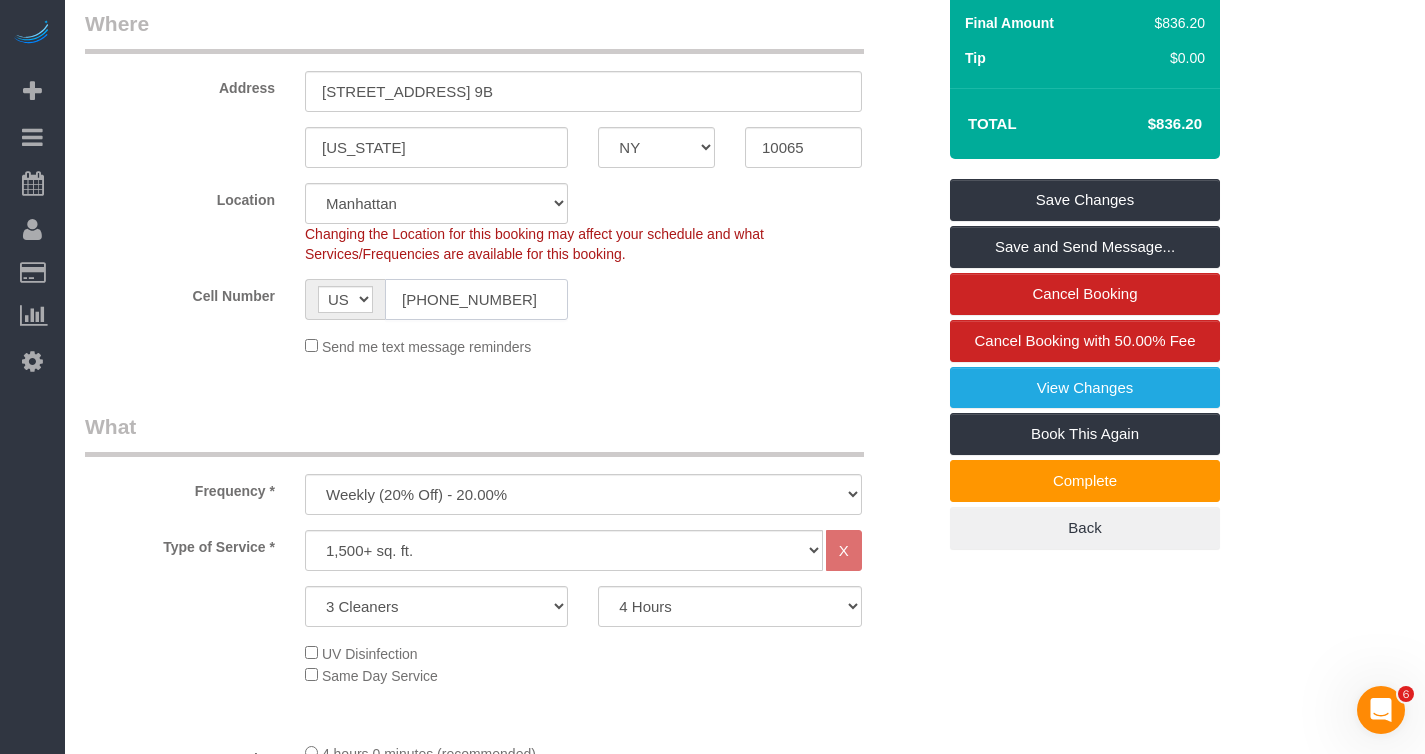 click on "[PHONE_NUMBER]" 